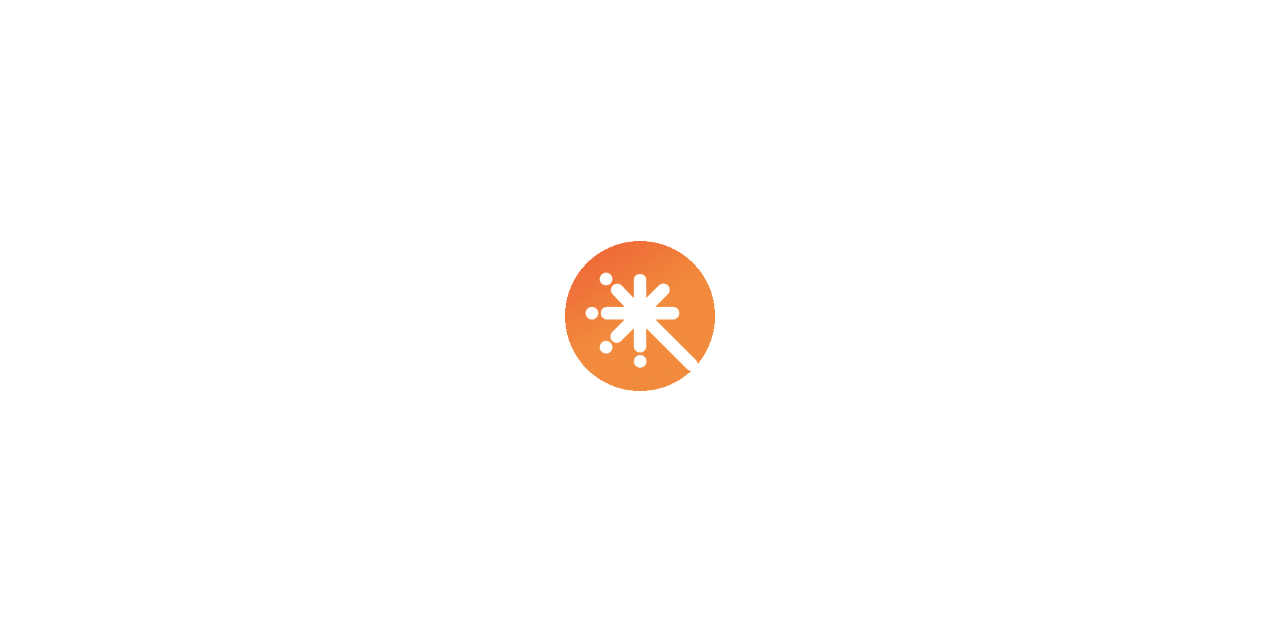 scroll, scrollTop: 0, scrollLeft: 0, axis: both 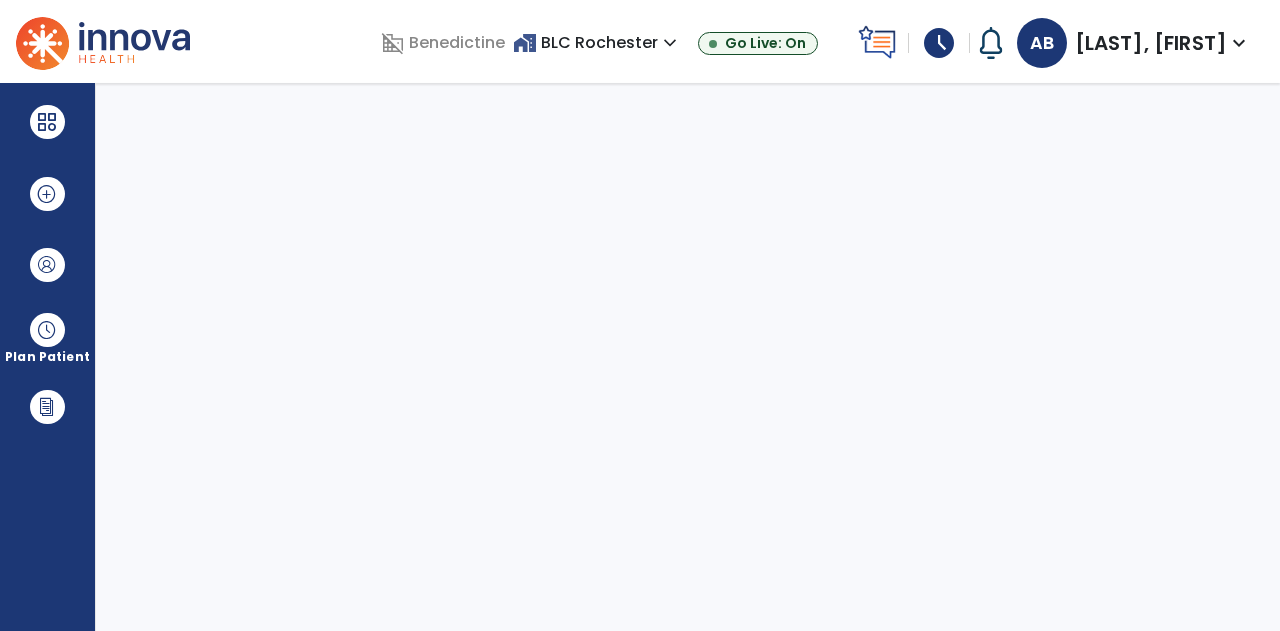 select on "****" 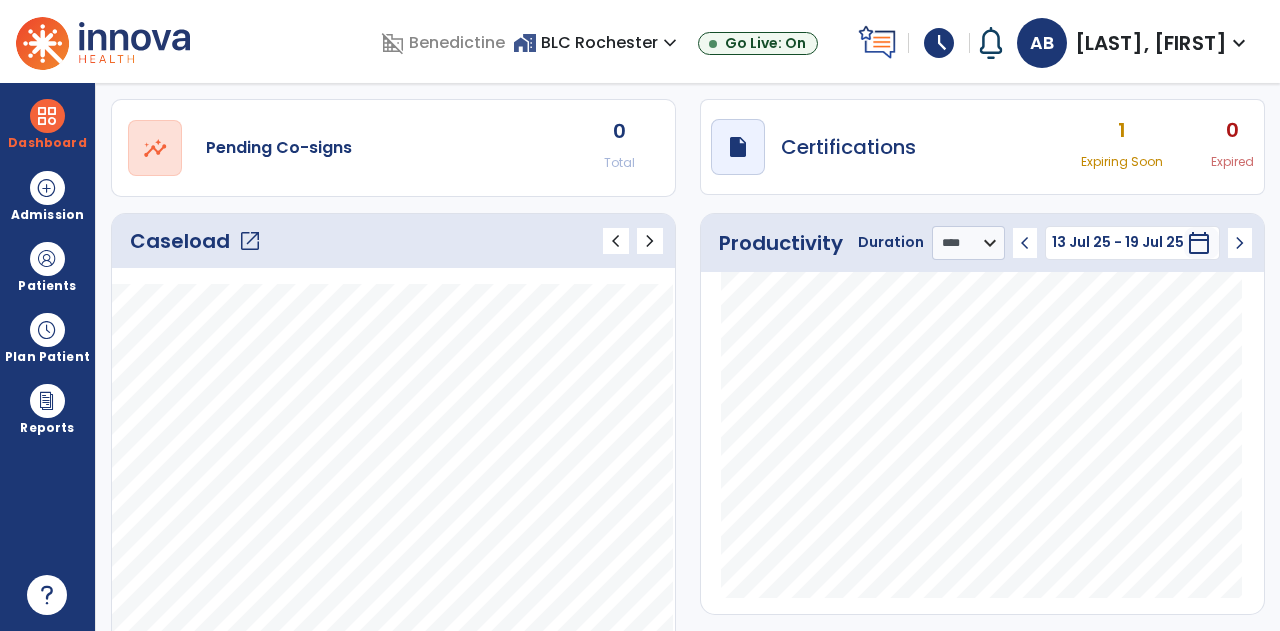 scroll, scrollTop: 55, scrollLeft: 0, axis: vertical 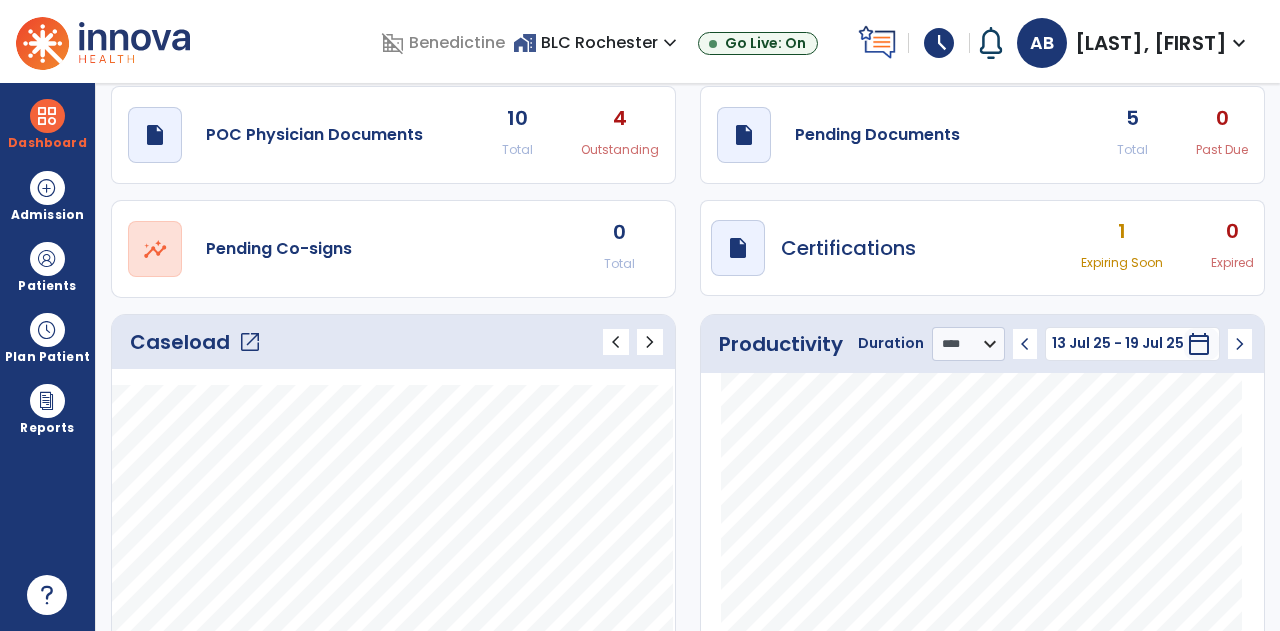 click on "home_work   BLC Rochester   expand_more" at bounding box center (597, 42) 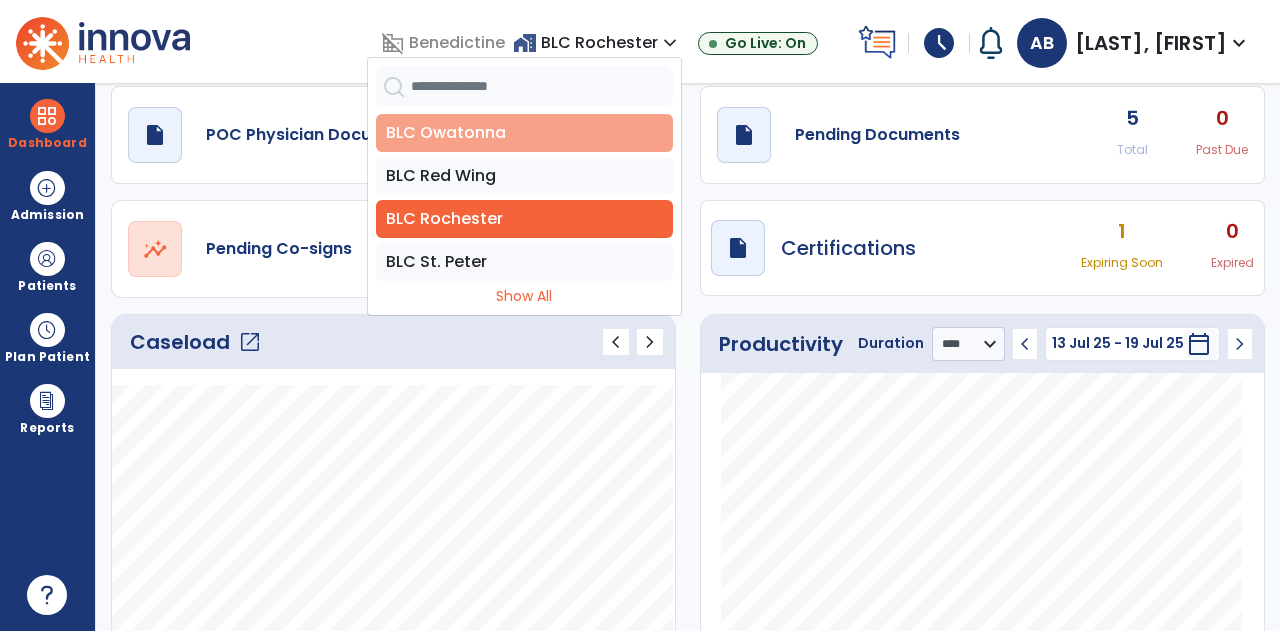 click on "BLC Owatonna" at bounding box center [524, 133] 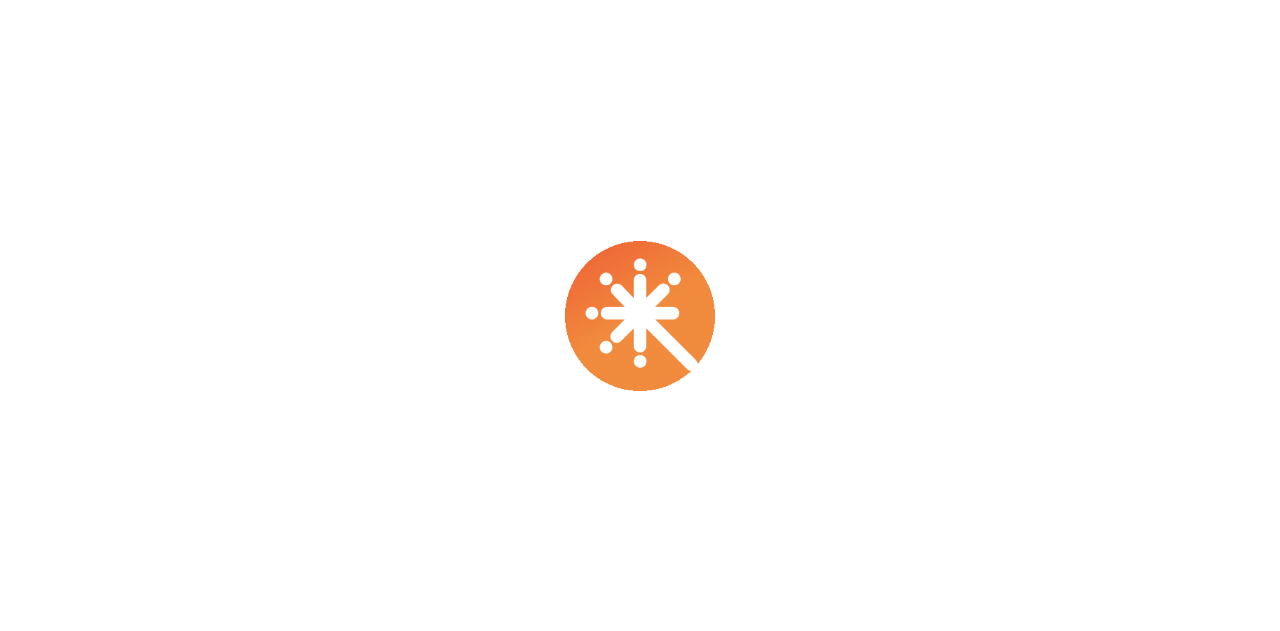 scroll, scrollTop: 0, scrollLeft: 0, axis: both 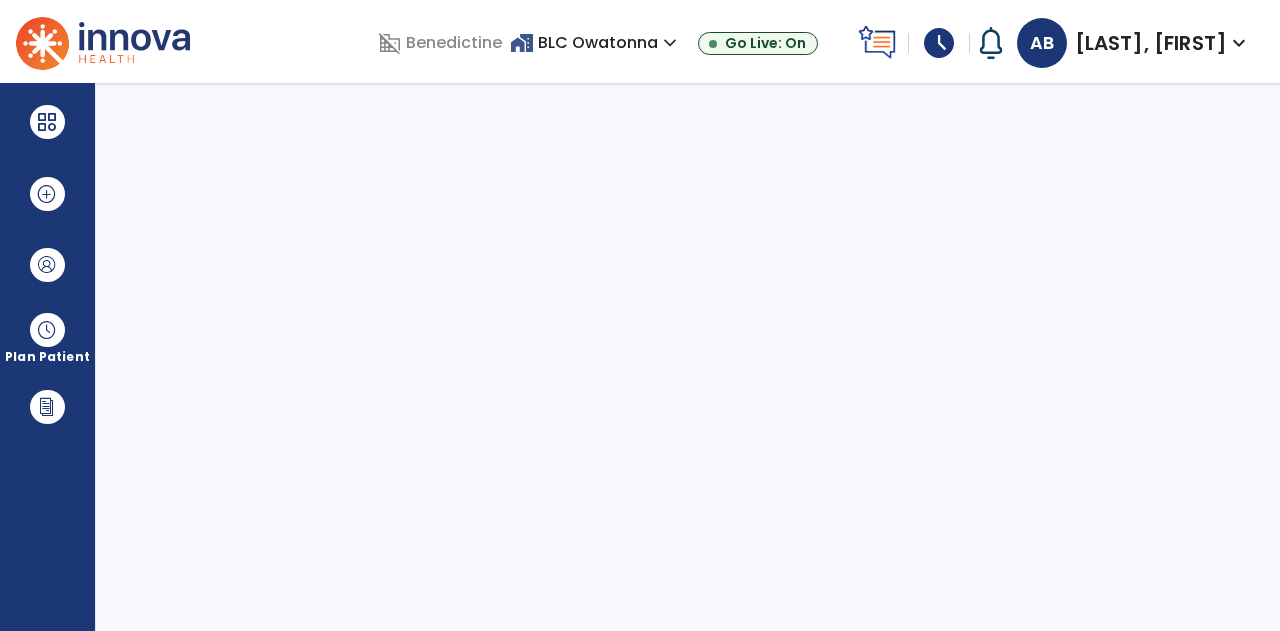 select on "****" 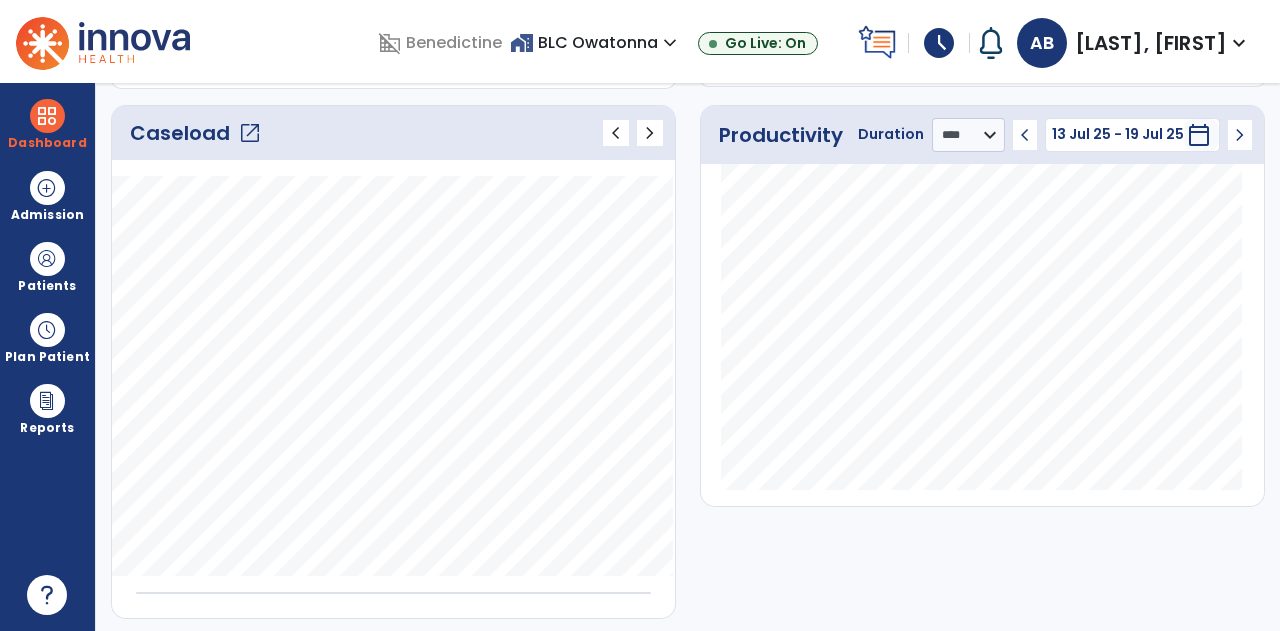 scroll, scrollTop: 264, scrollLeft: 0, axis: vertical 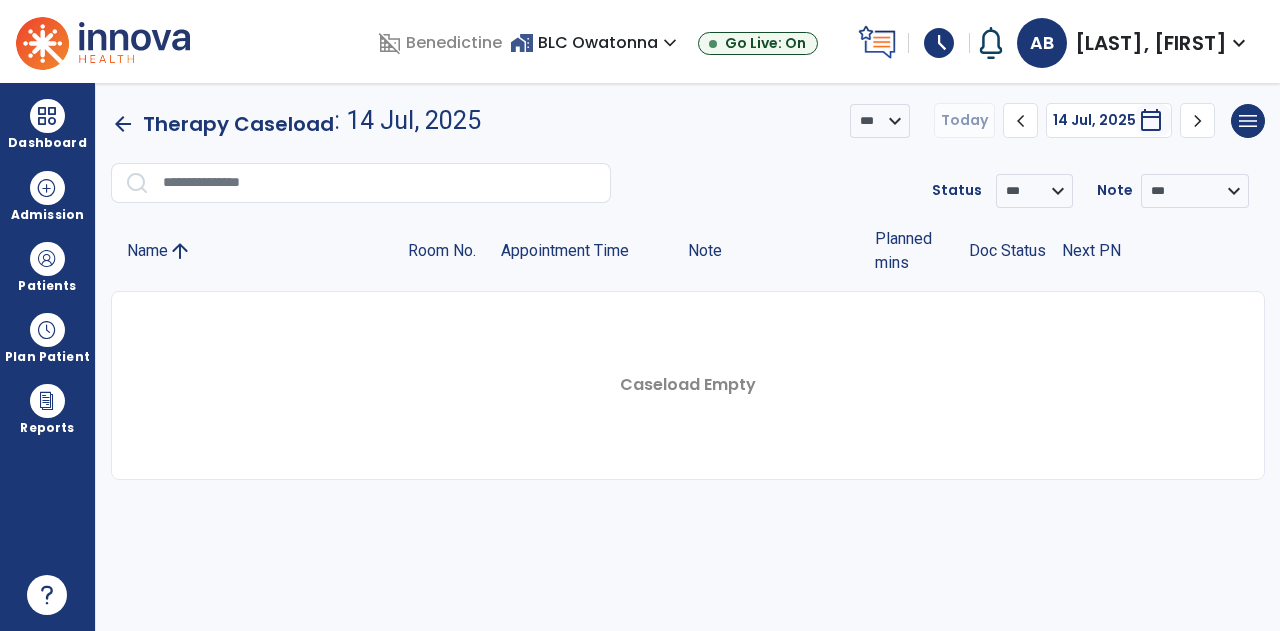 click on "chevron_right" 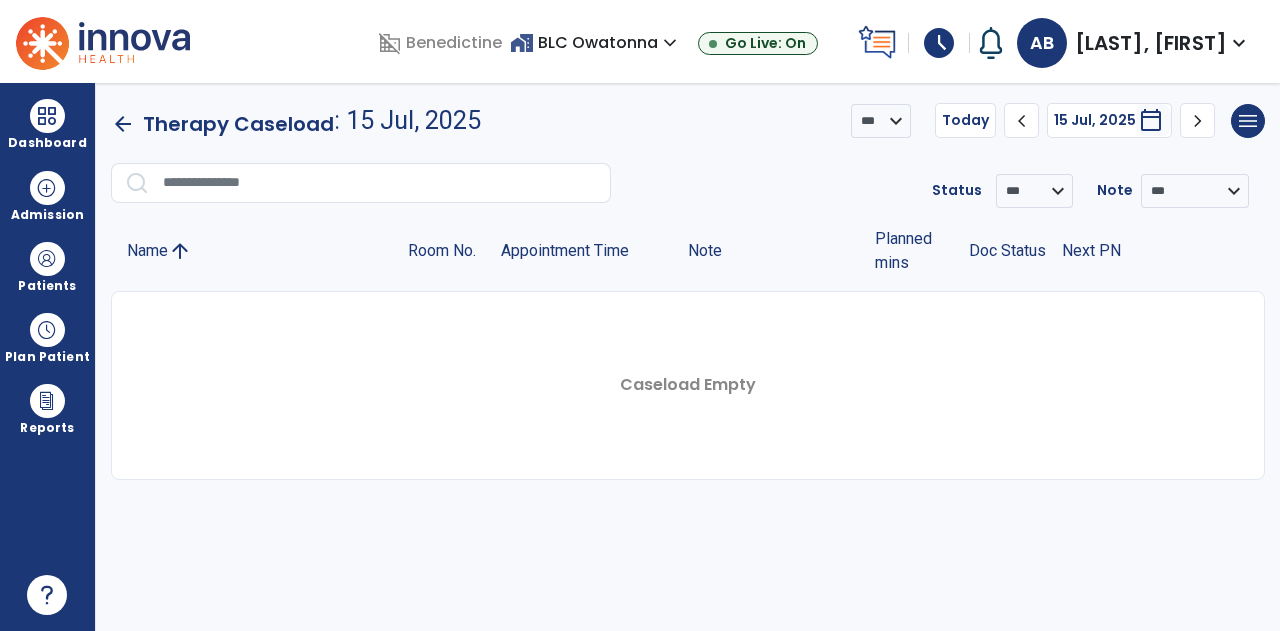 click on "chevron_right" 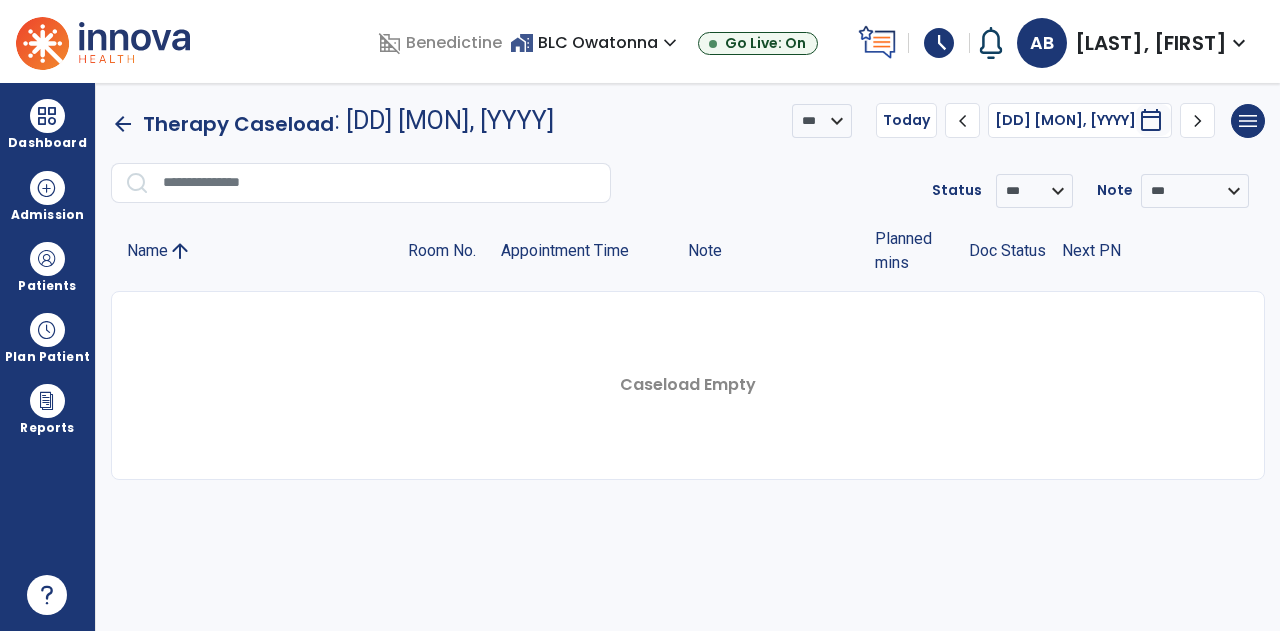 click on "chevron_right" 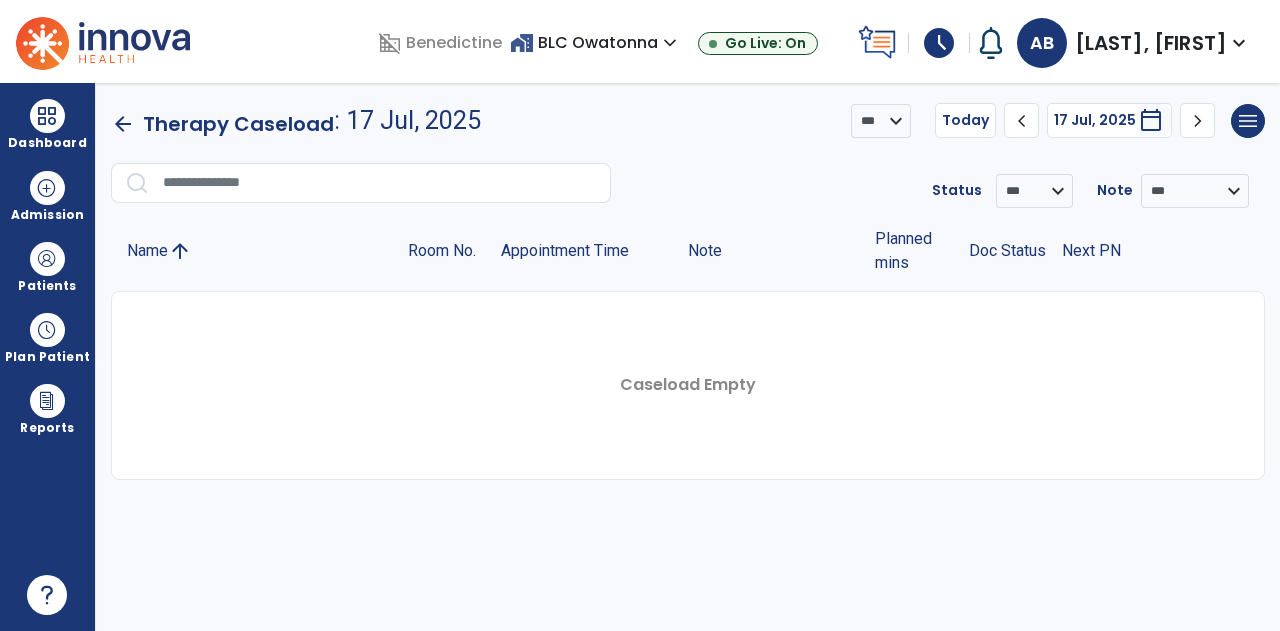 click on "chevron_right" 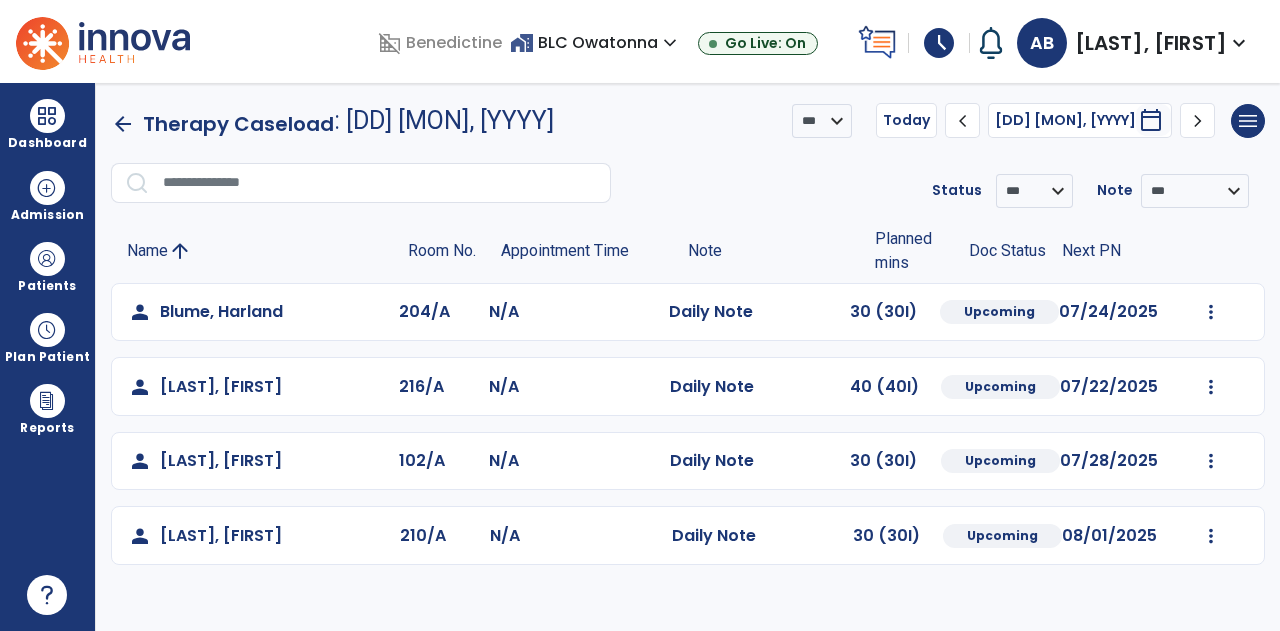 click on "expand_more" at bounding box center [670, 43] 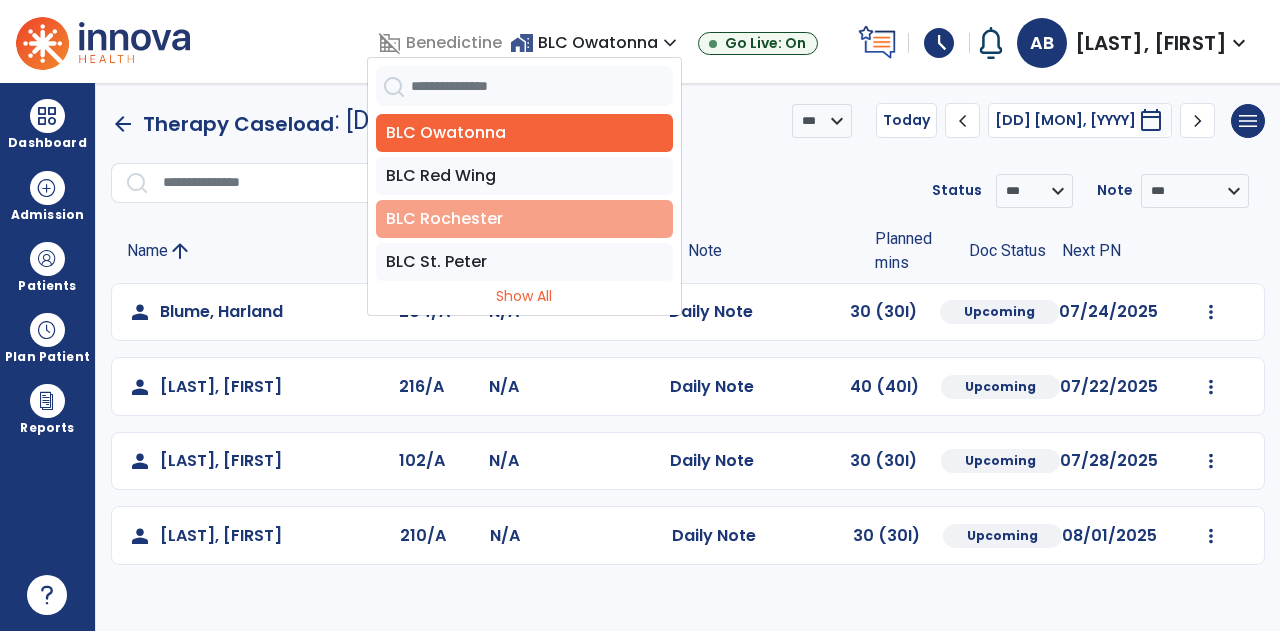 click on "BLC Rochester" at bounding box center [524, 219] 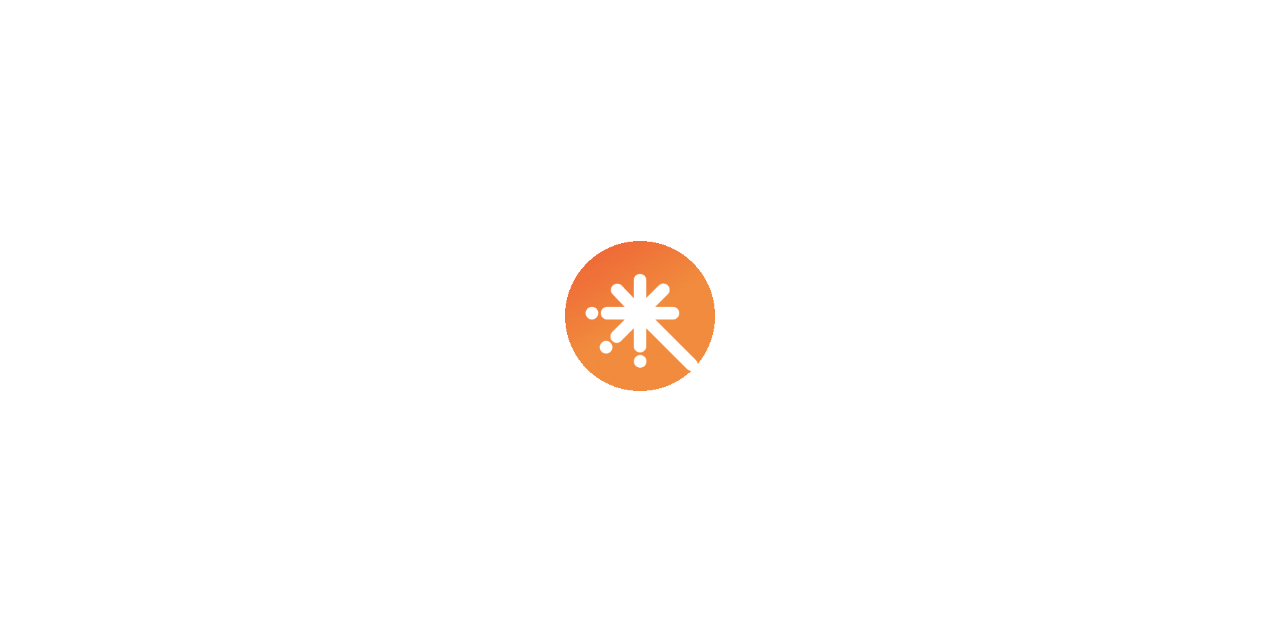 scroll, scrollTop: 0, scrollLeft: 0, axis: both 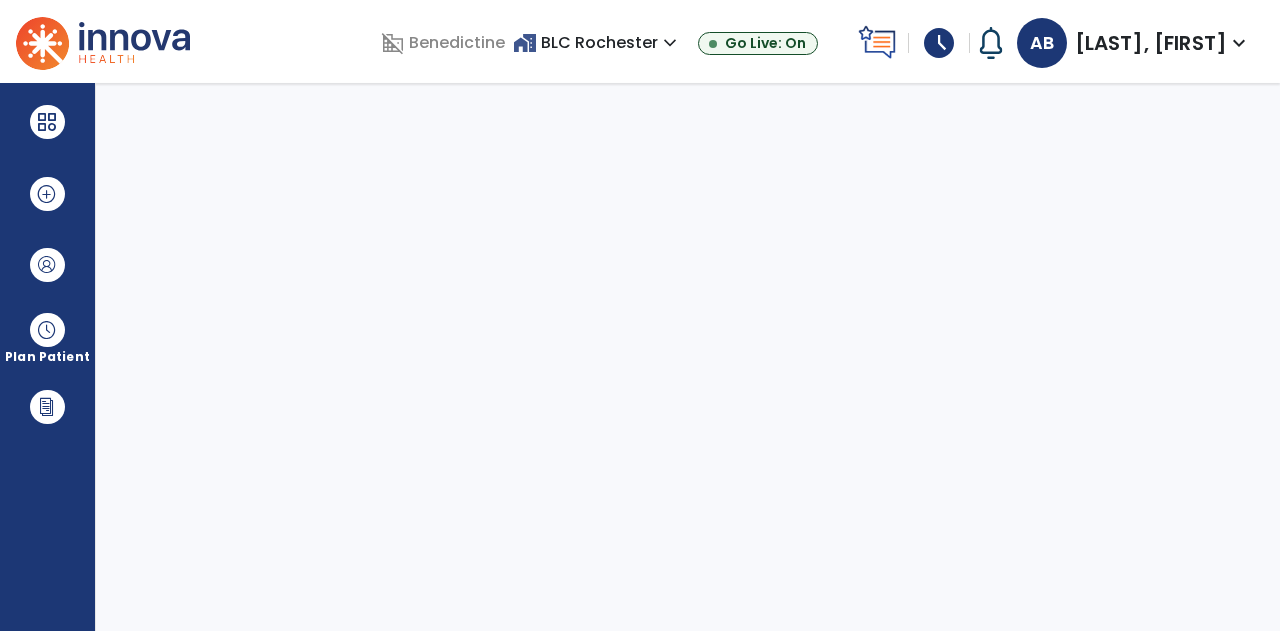 select on "****" 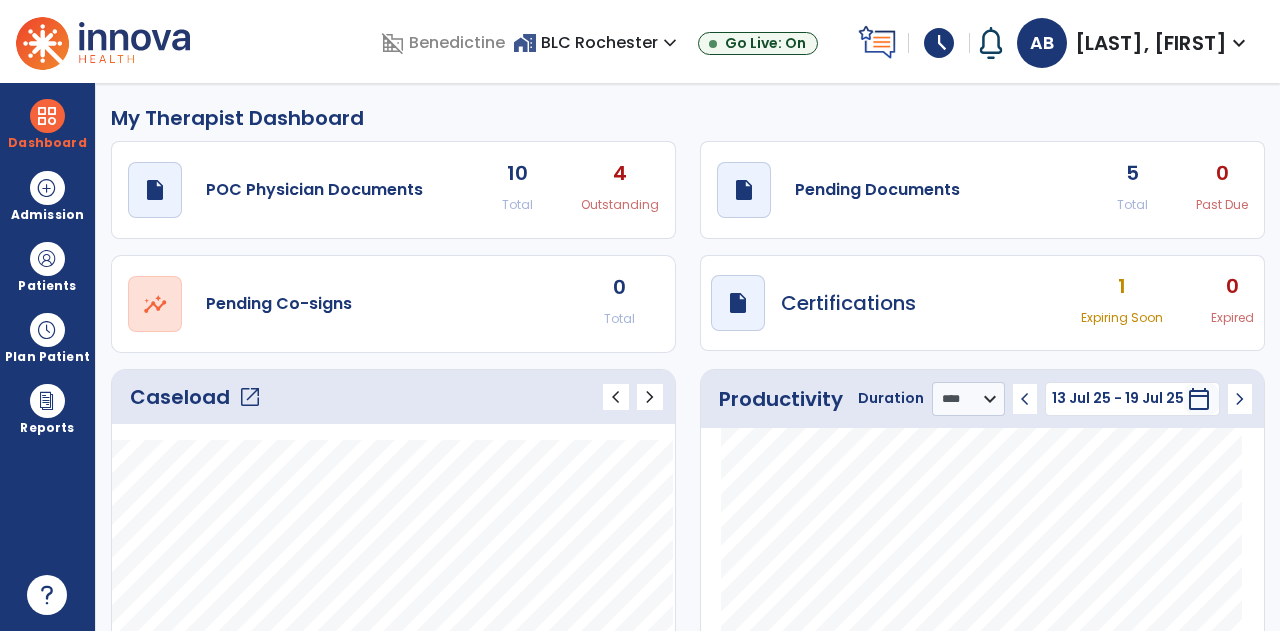 click on "schedule" at bounding box center [939, 43] 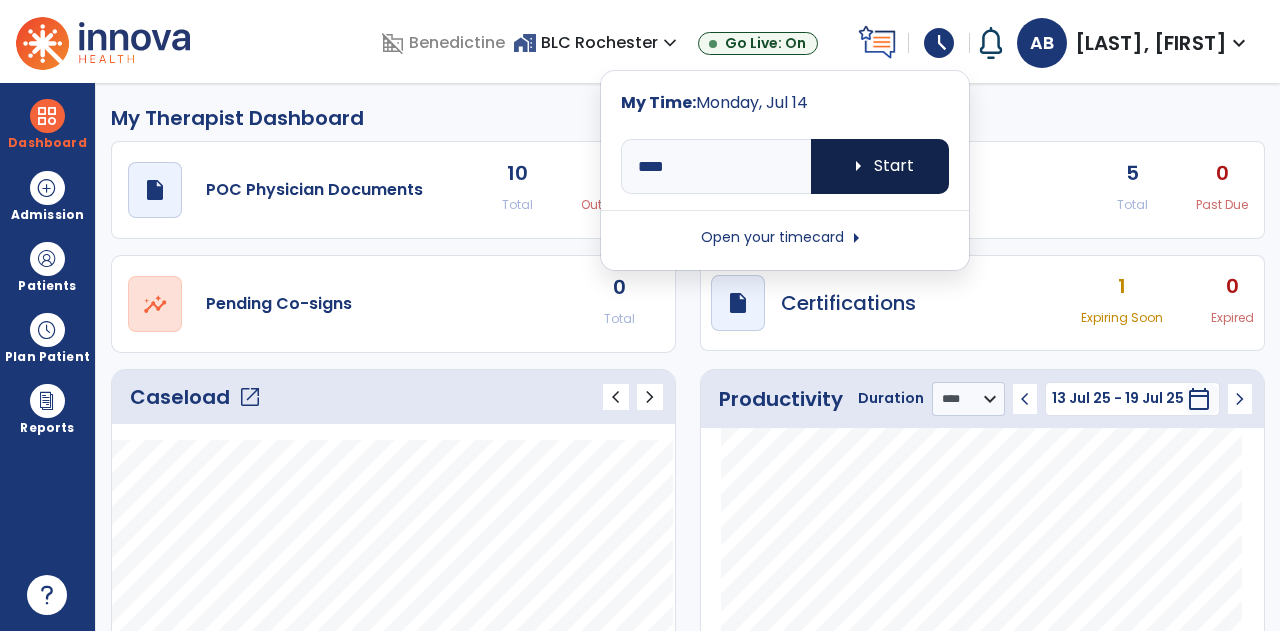 click on "arrow_right" at bounding box center [858, 166] 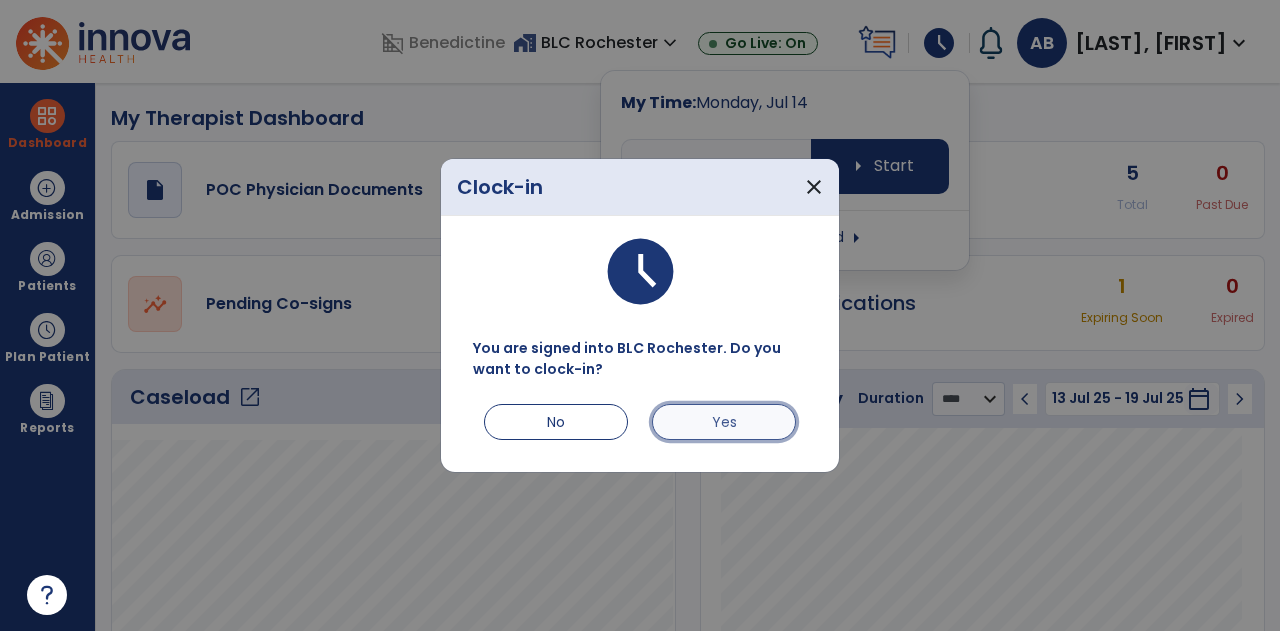 click on "Yes" at bounding box center [724, 422] 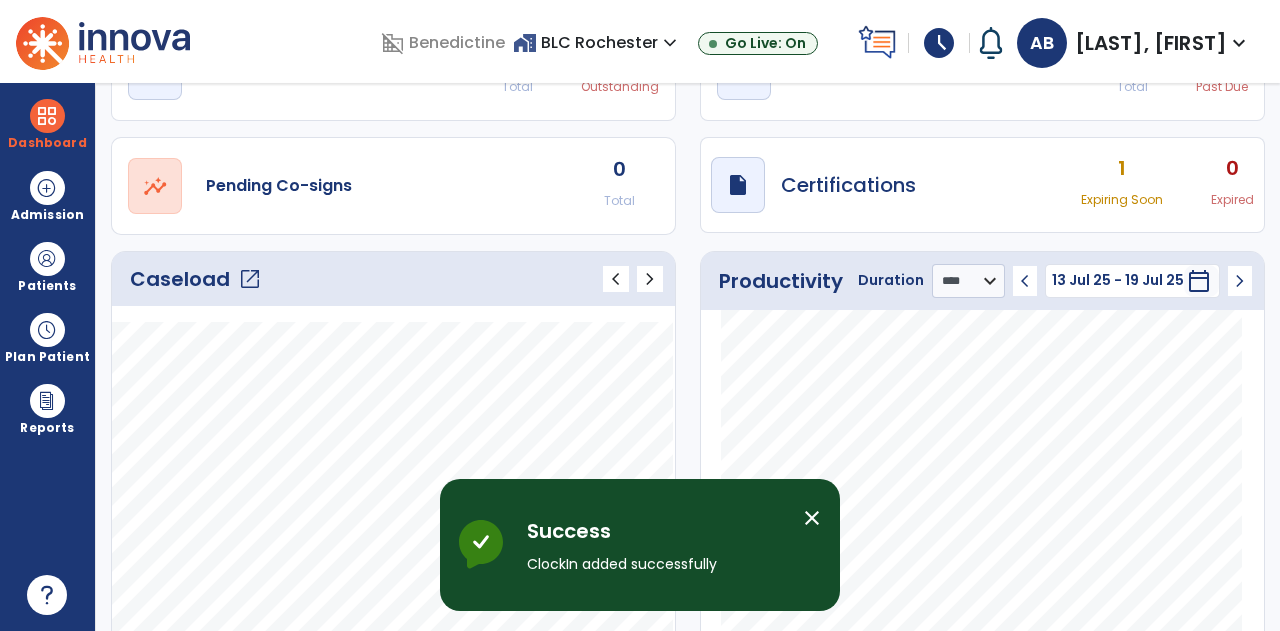 scroll, scrollTop: 119, scrollLeft: 0, axis: vertical 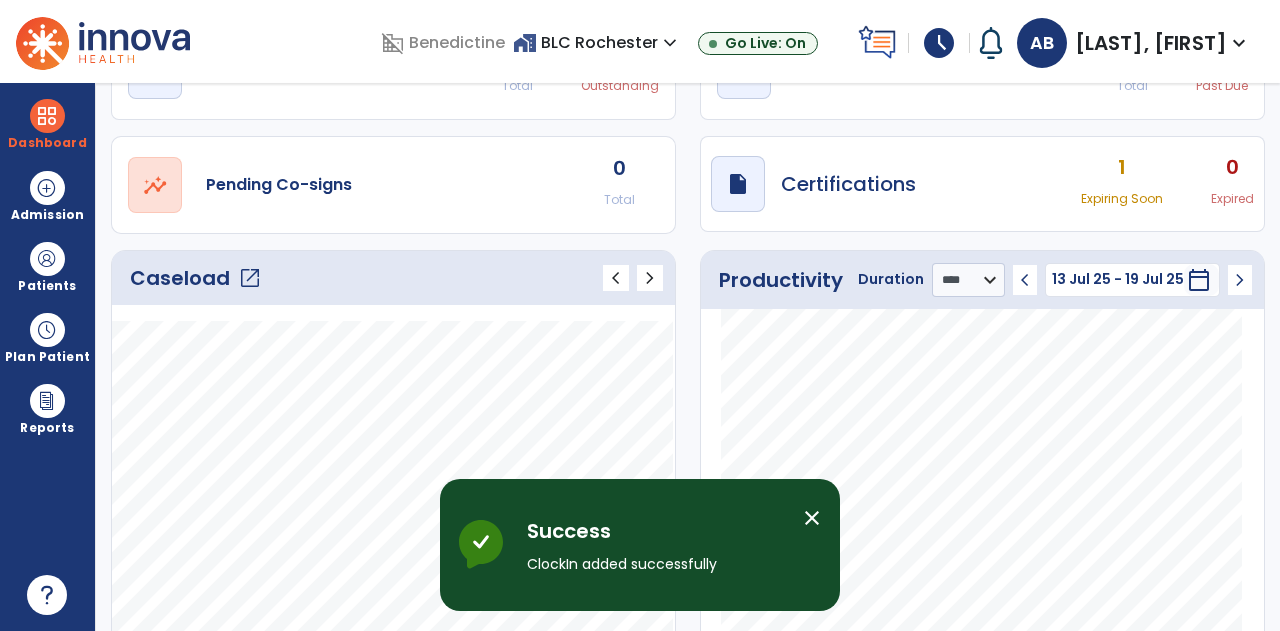 click on "open_in_new" 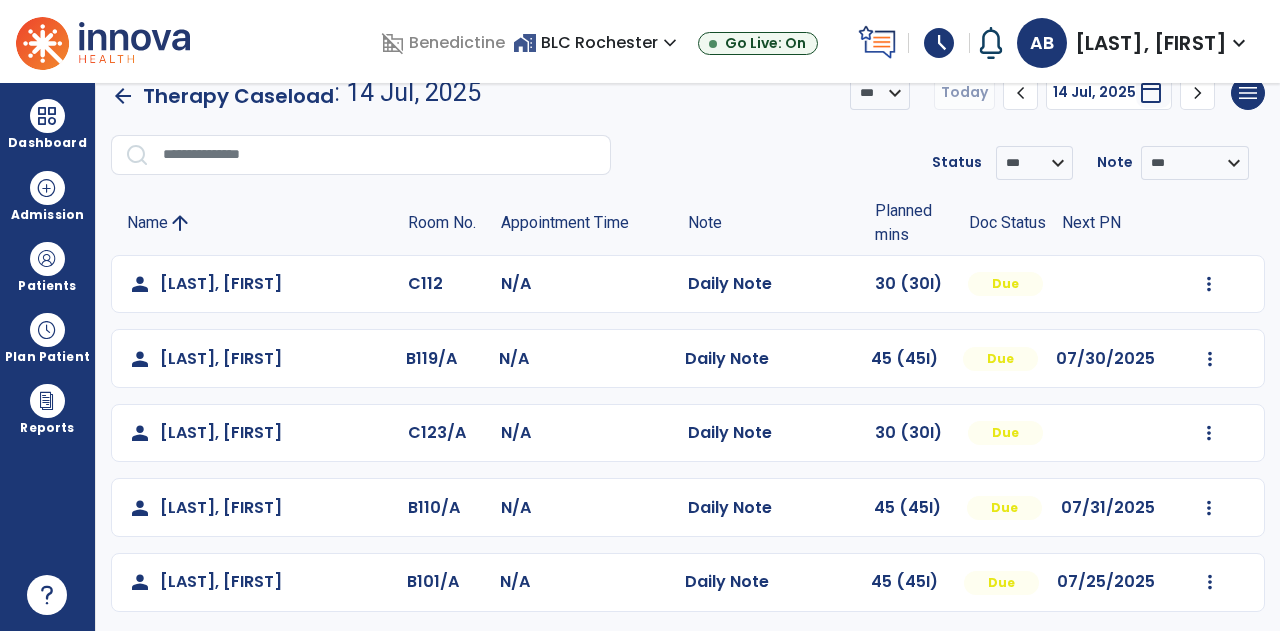 scroll, scrollTop: 30, scrollLeft: 0, axis: vertical 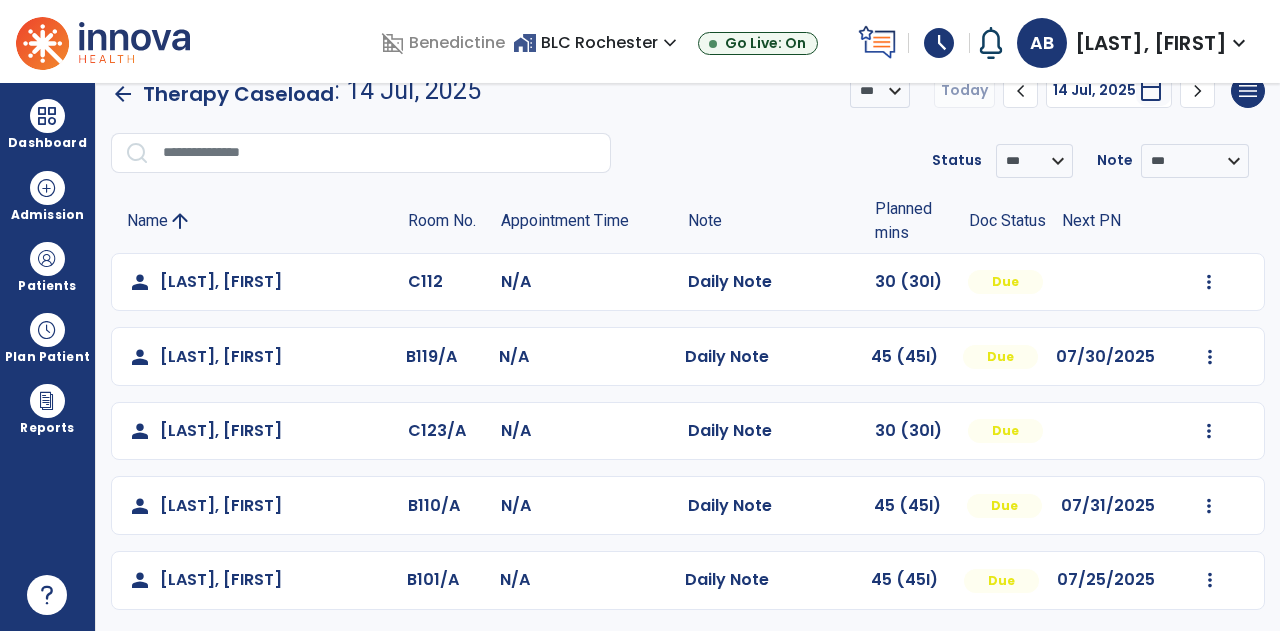 click on "arrow_back" 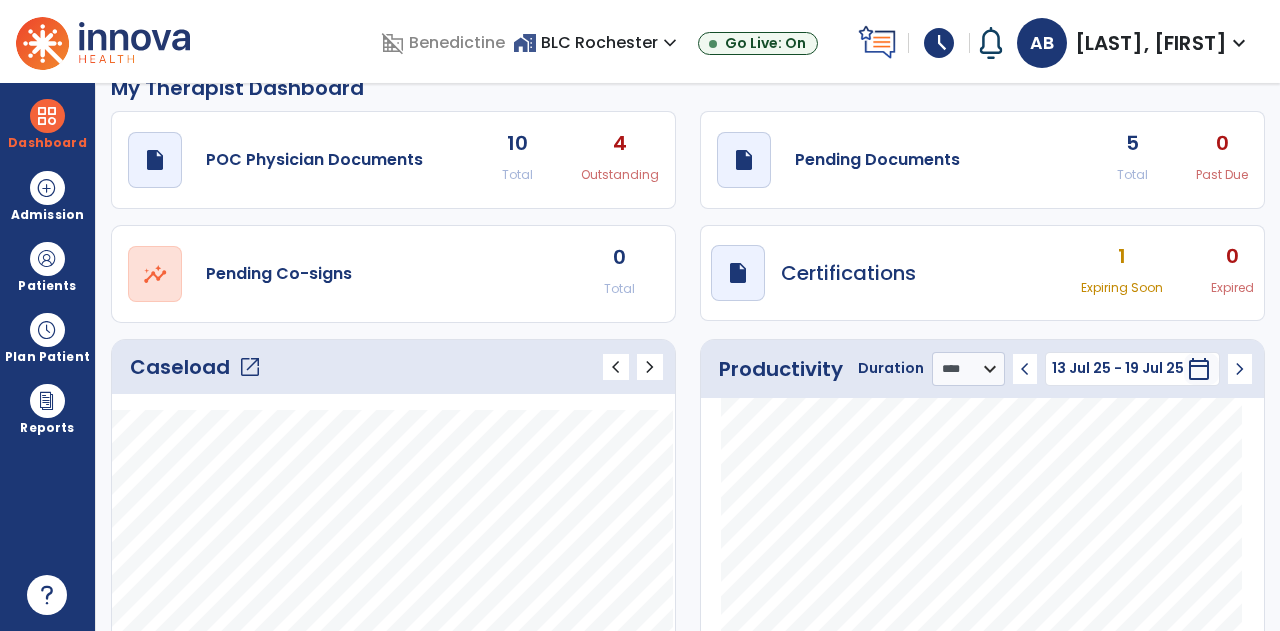 click on "draft   open_in_new  Certifications 1 Expiring Soon 0 Expired" at bounding box center (982, 273) 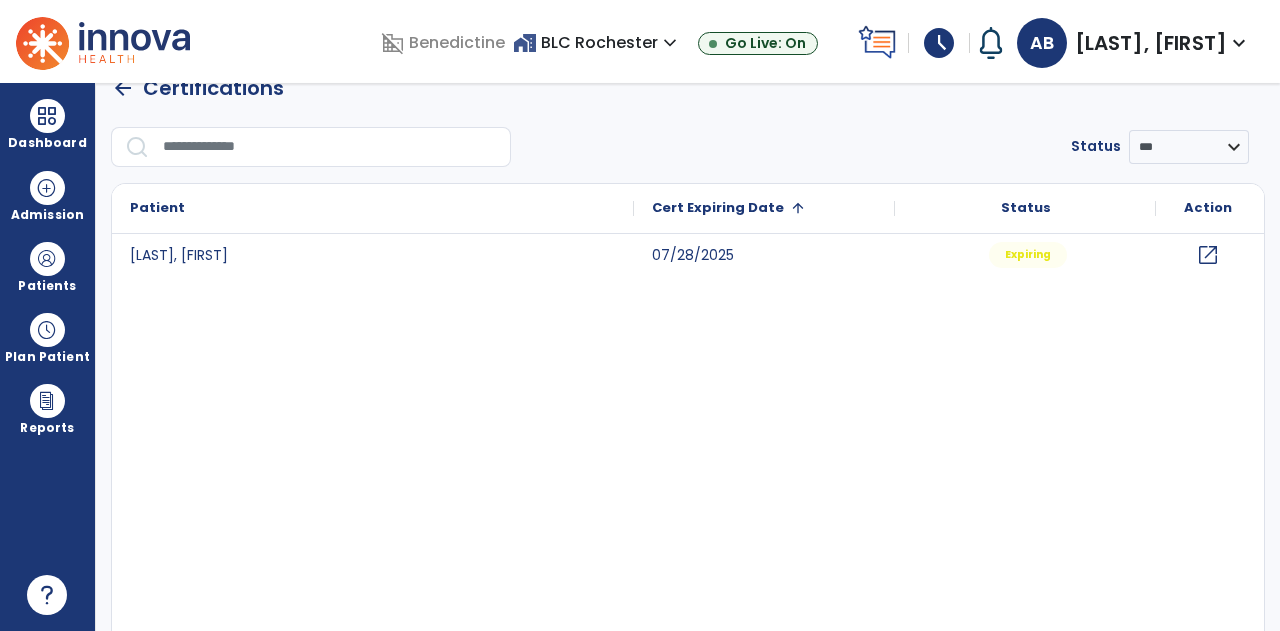 click on "arrow_back" 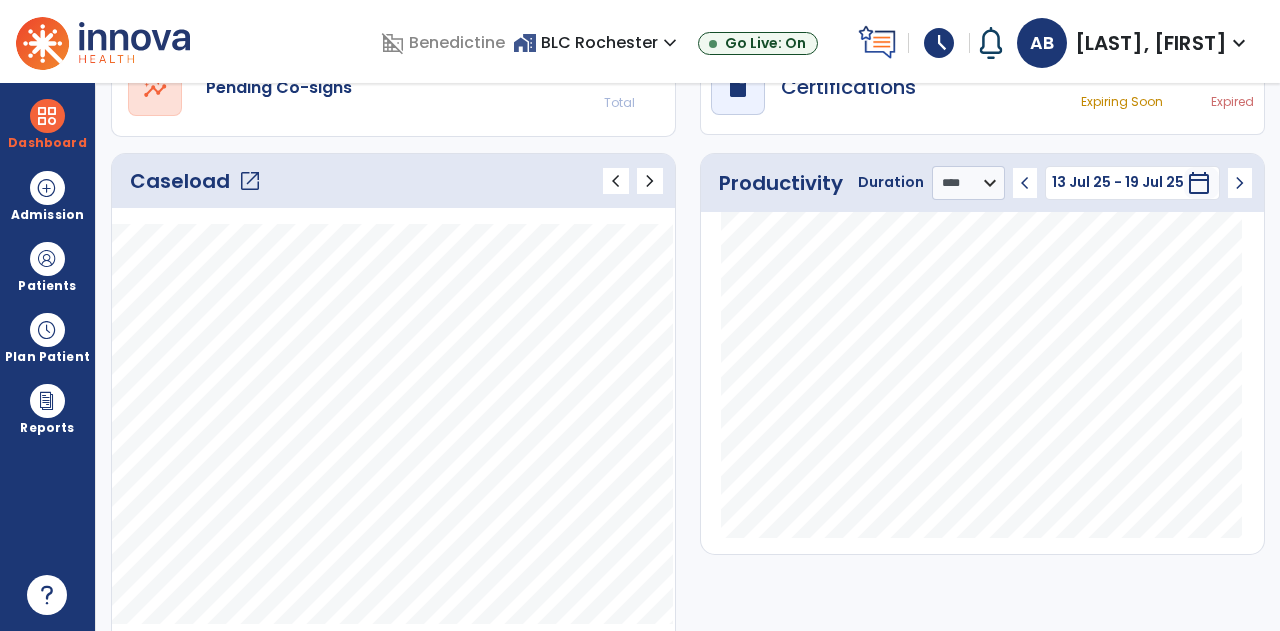 scroll, scrollTop: 216, scrollLeft: 0, axis: vertical 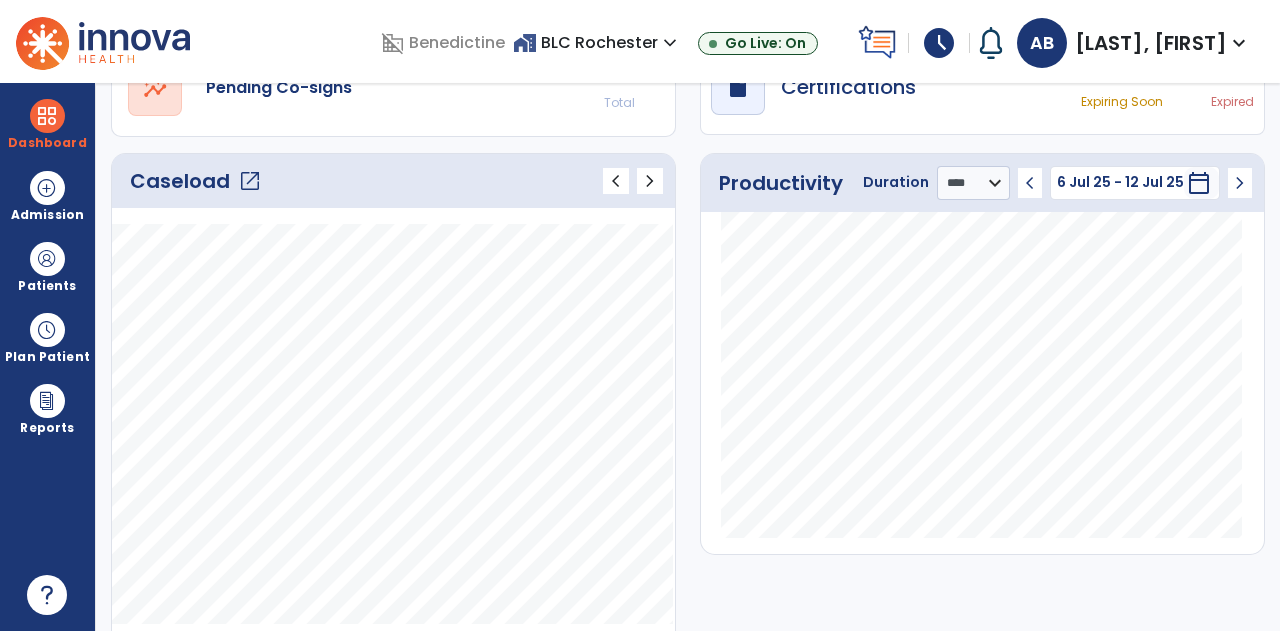 click on "chevron_right" 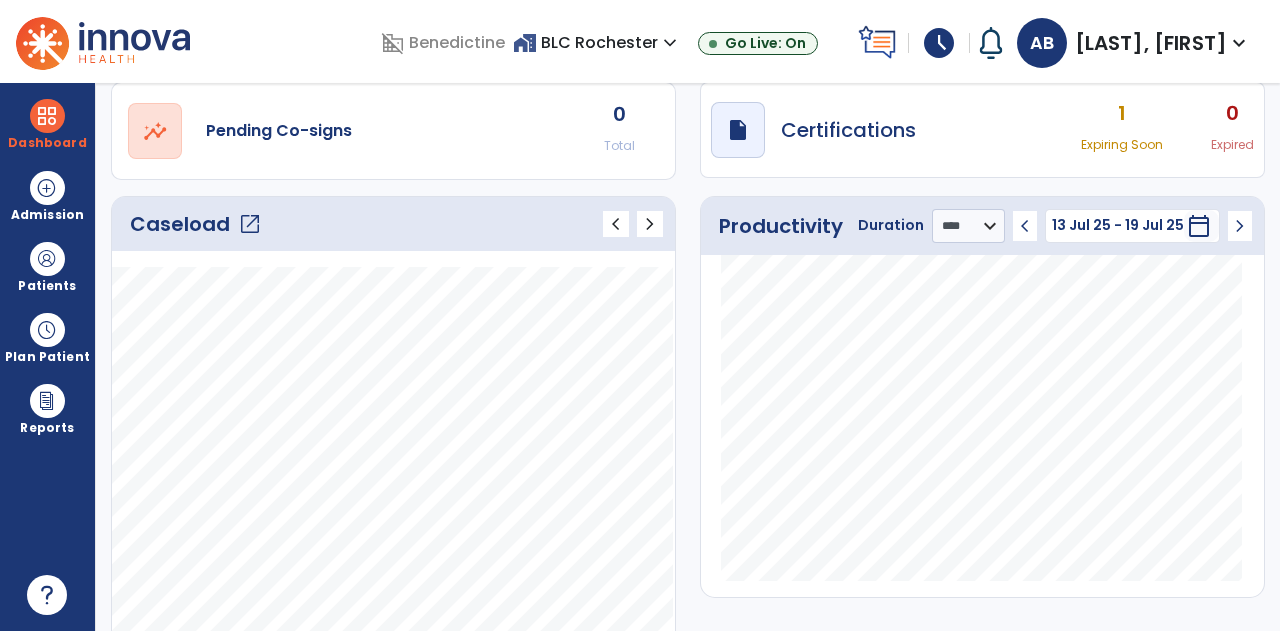 scroll, scrollTop: 0, scrollLeft: 0, axis: both 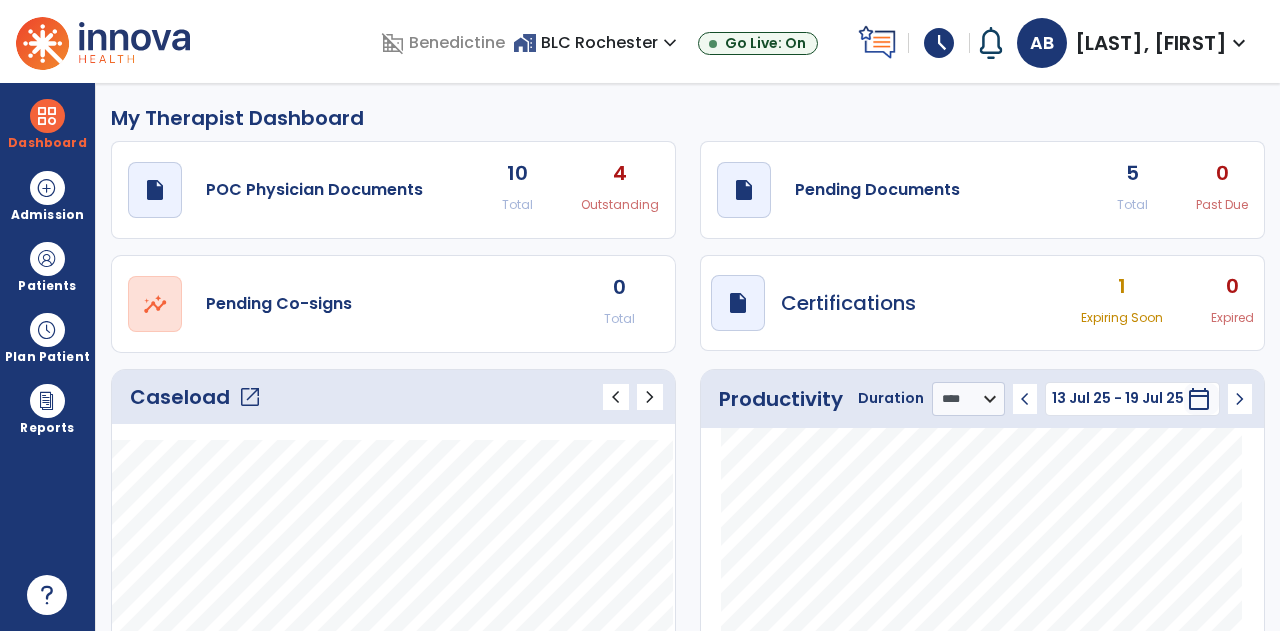 click on "open_in_new" 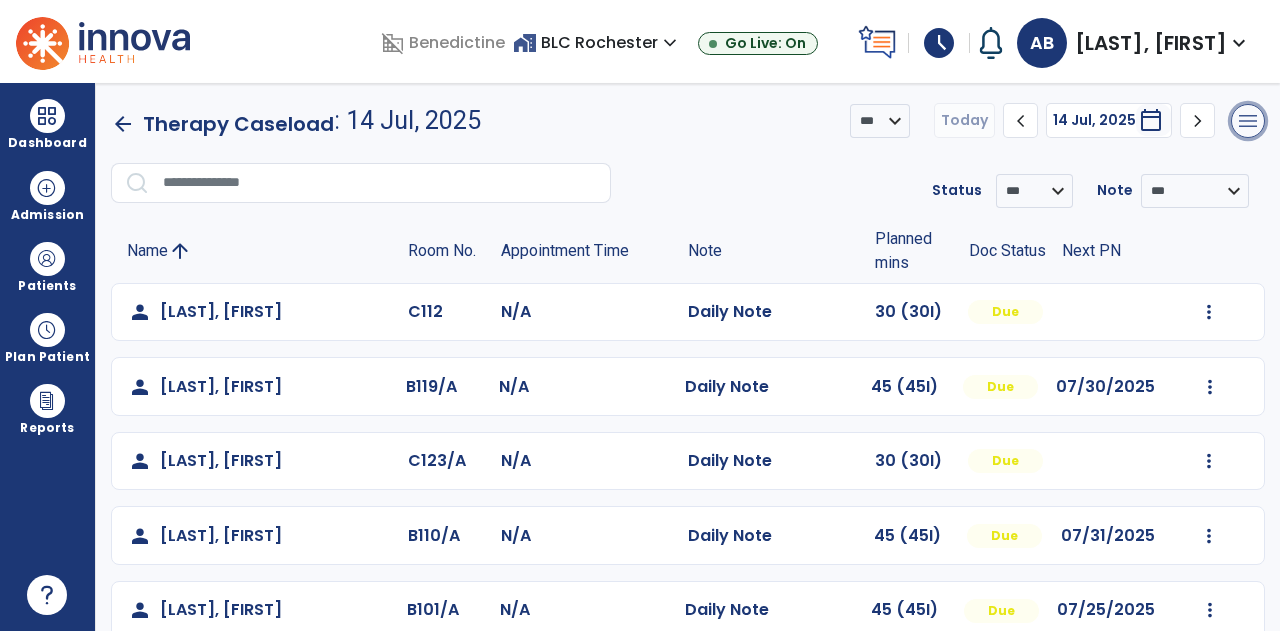 click on "menu" at bounding box center [1248, 121] 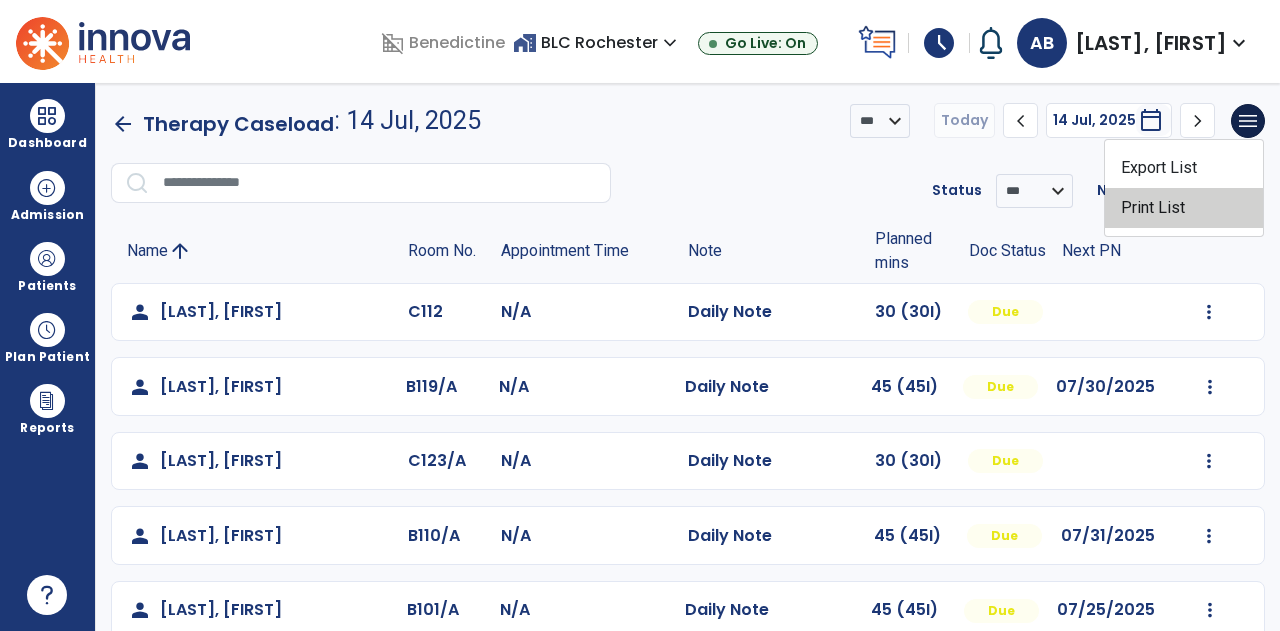 click on "Print List" 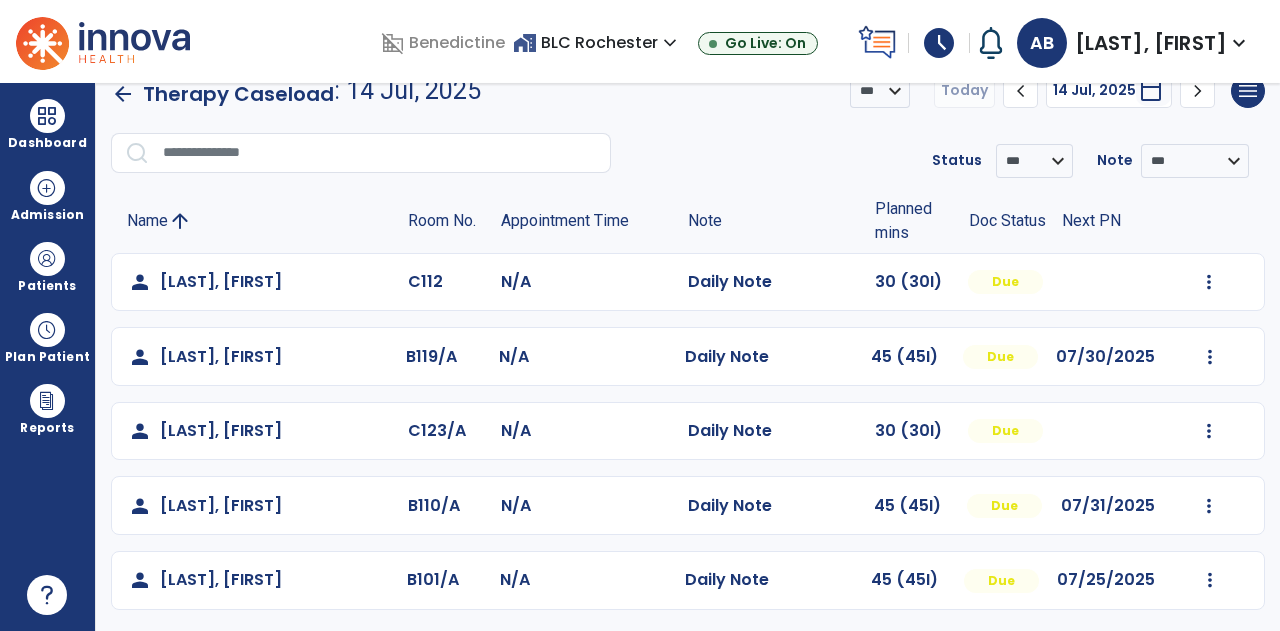 scroll, scrollTop: 0, scrollLeft: 0, axis: both 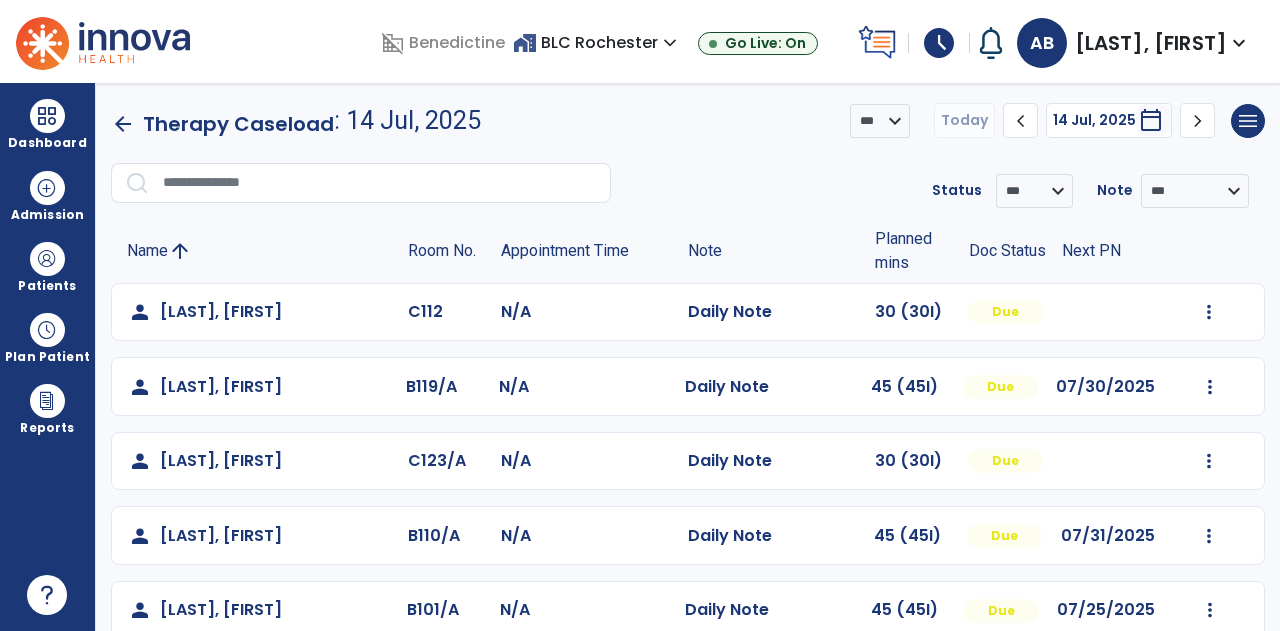 click on "chevron_right" 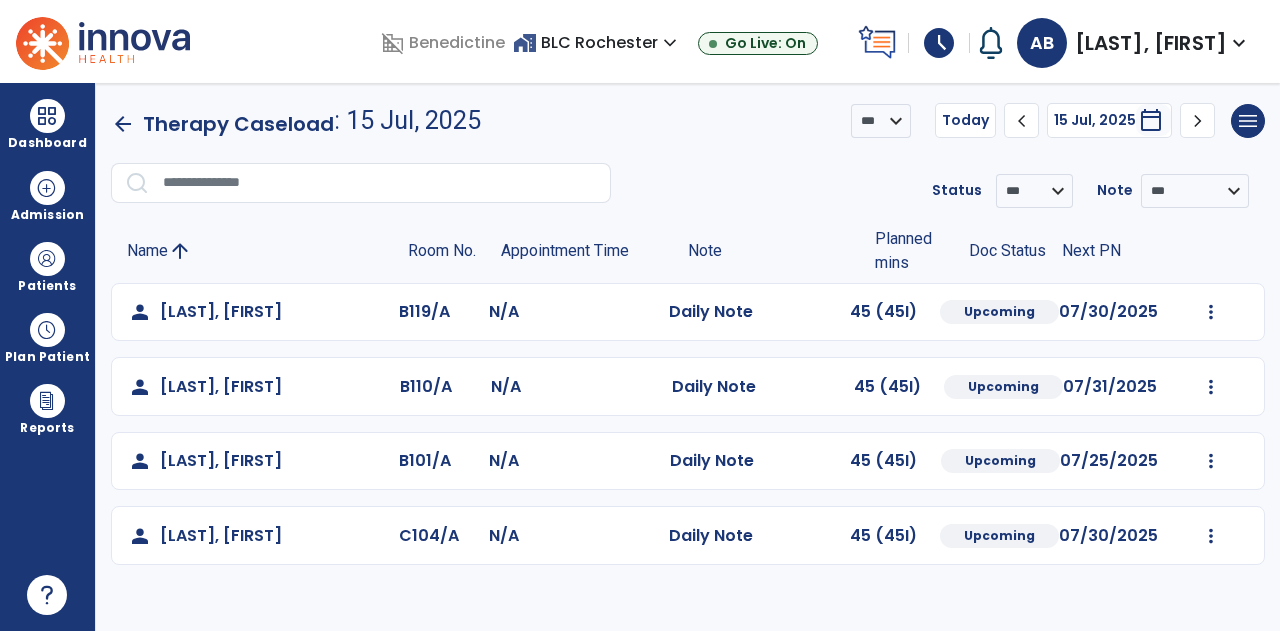 click on "chevron_right" 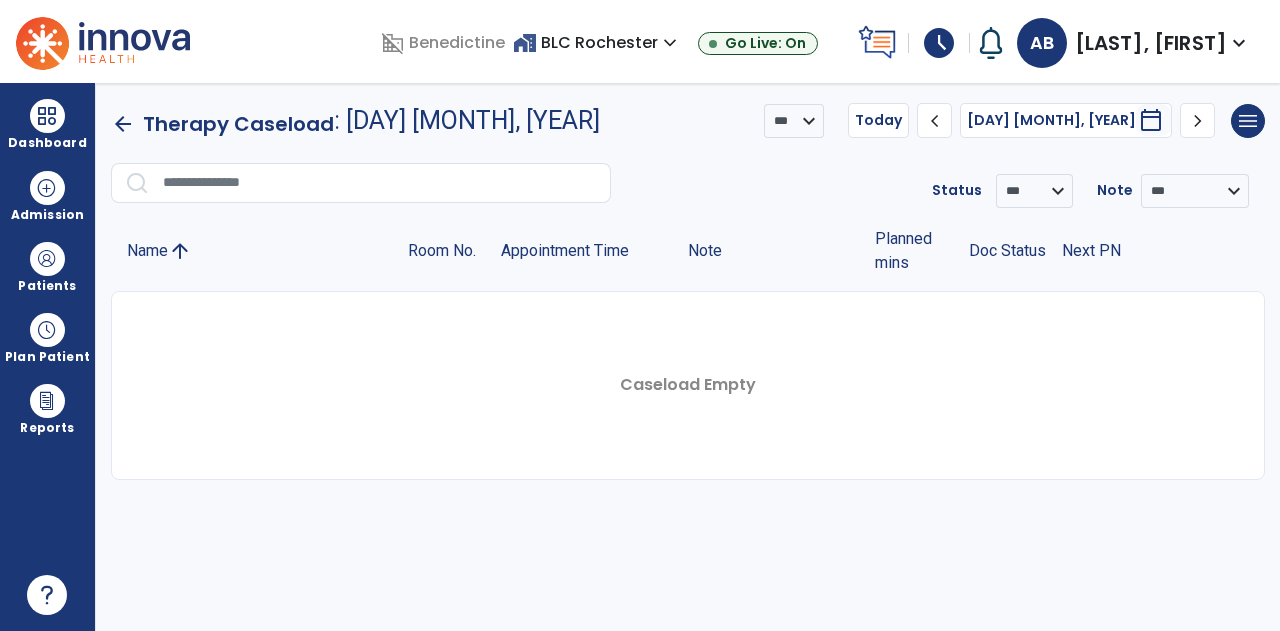 click on "chevron_right" 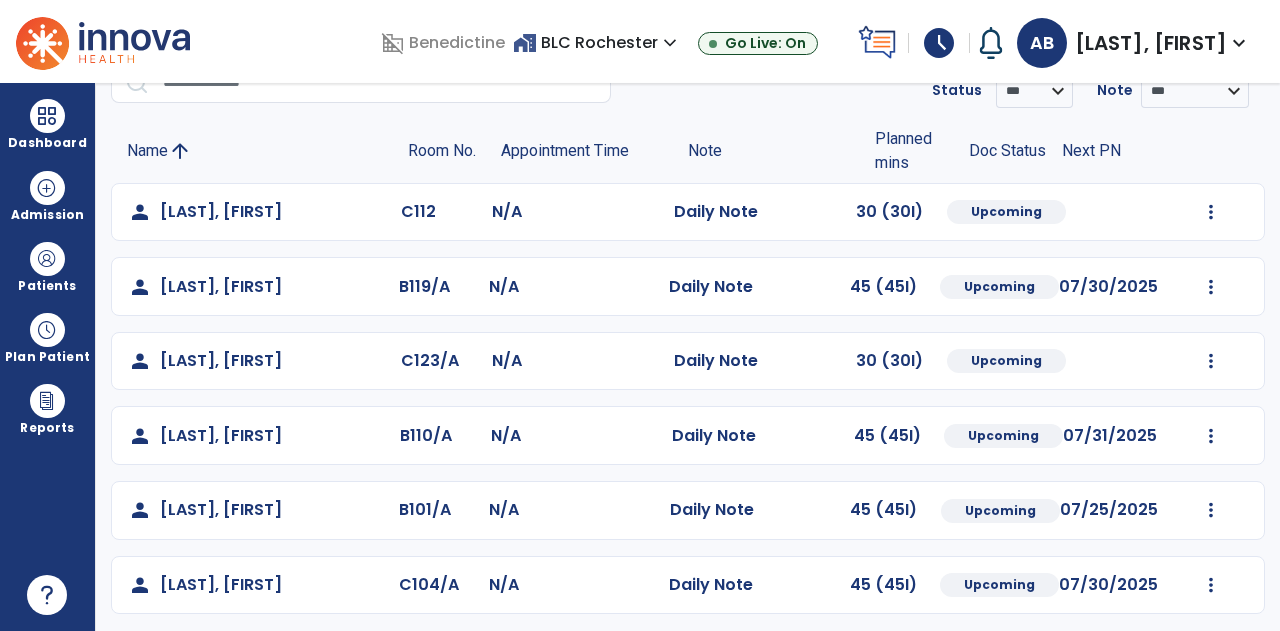 scroll, scrollTop: 98, scrollLeft: 0, axis: vertical 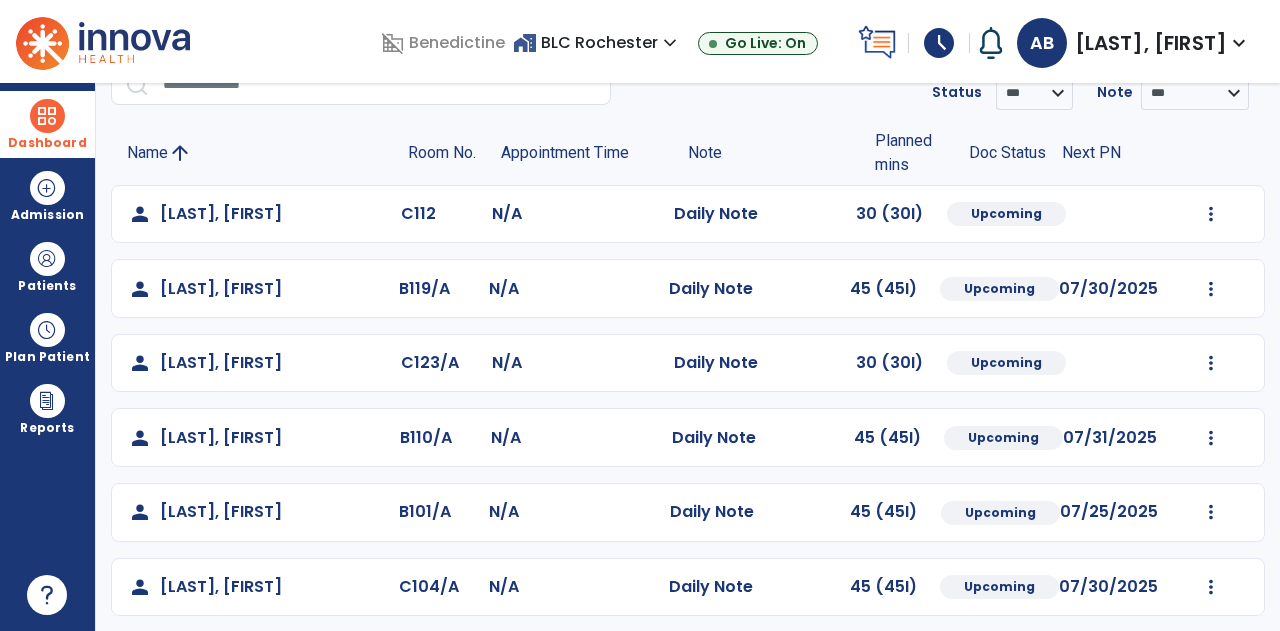 click at bounding box center (47, 116) 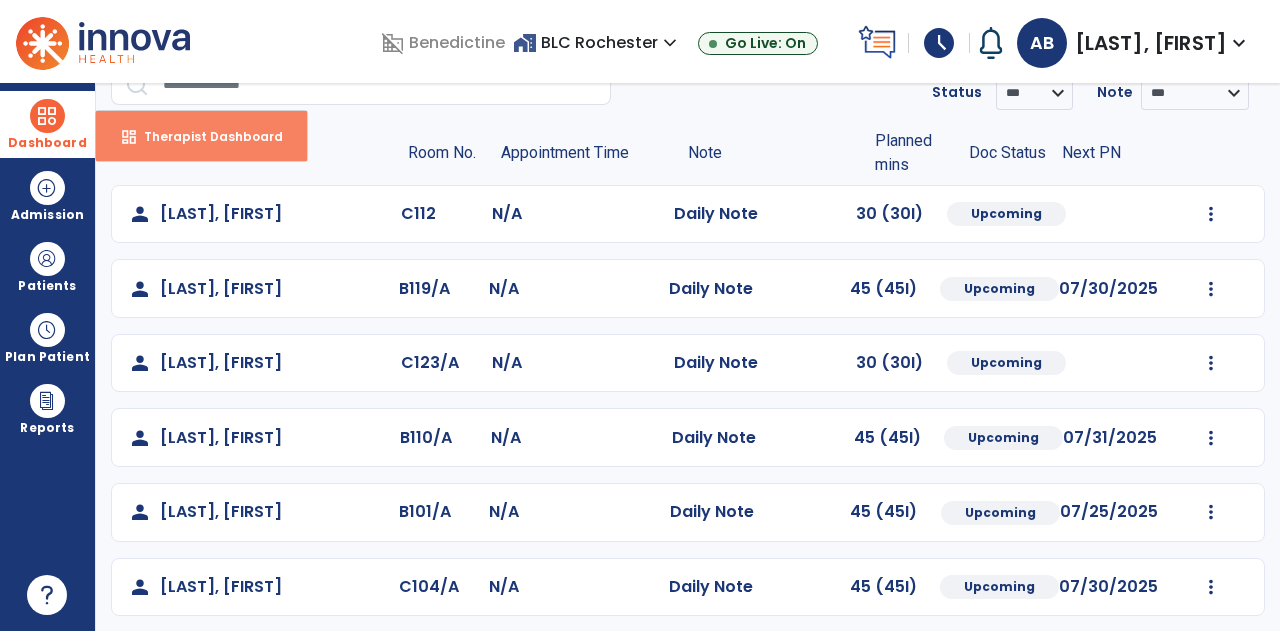 click on "Therapist Dashboard" at bounding box center (205, 136) 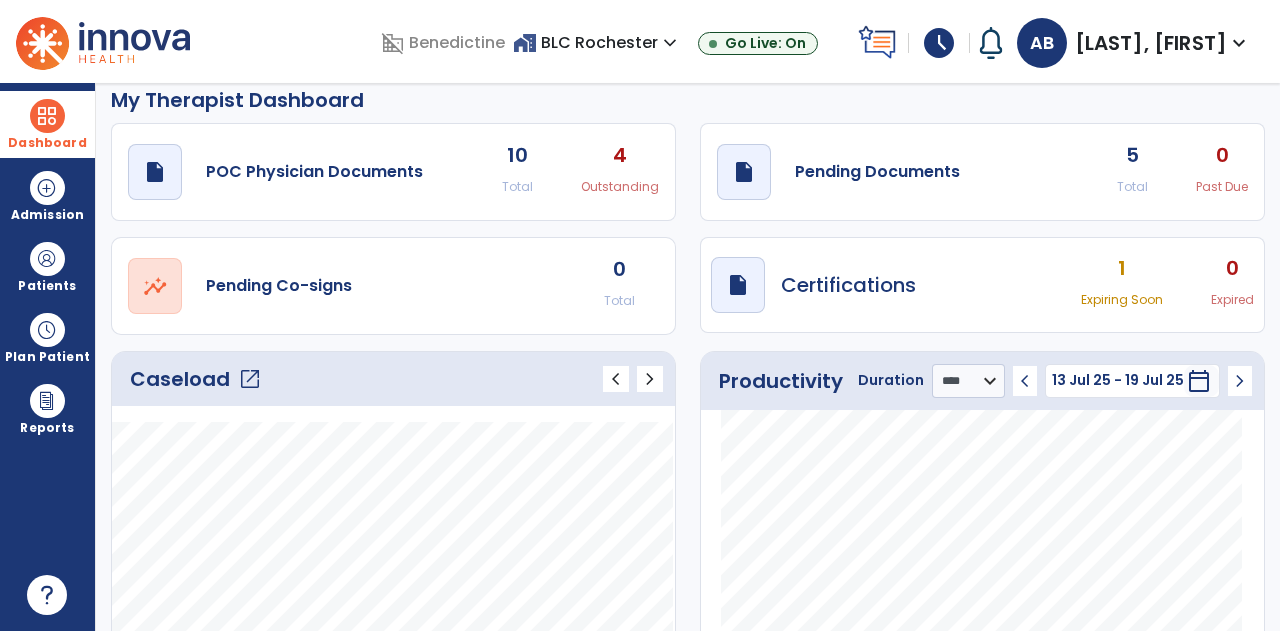 scroll, scrollTop: 0, scrollLeft: 0, axis: both 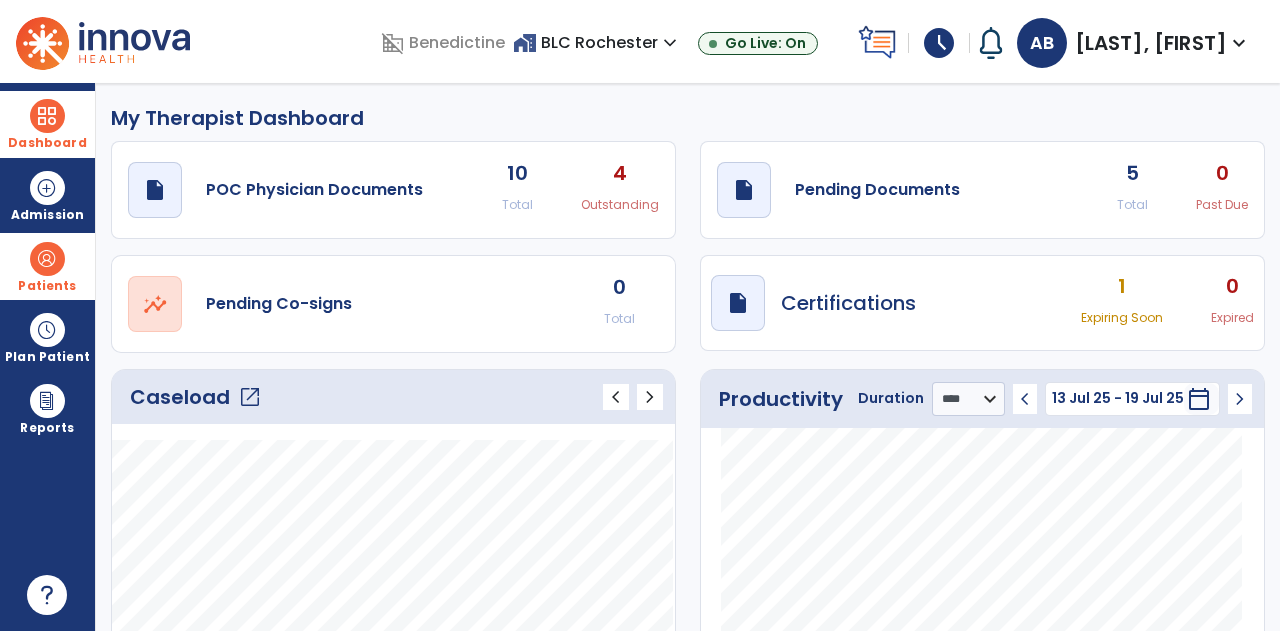 click on "Patients" at bounding box center (47, 266) 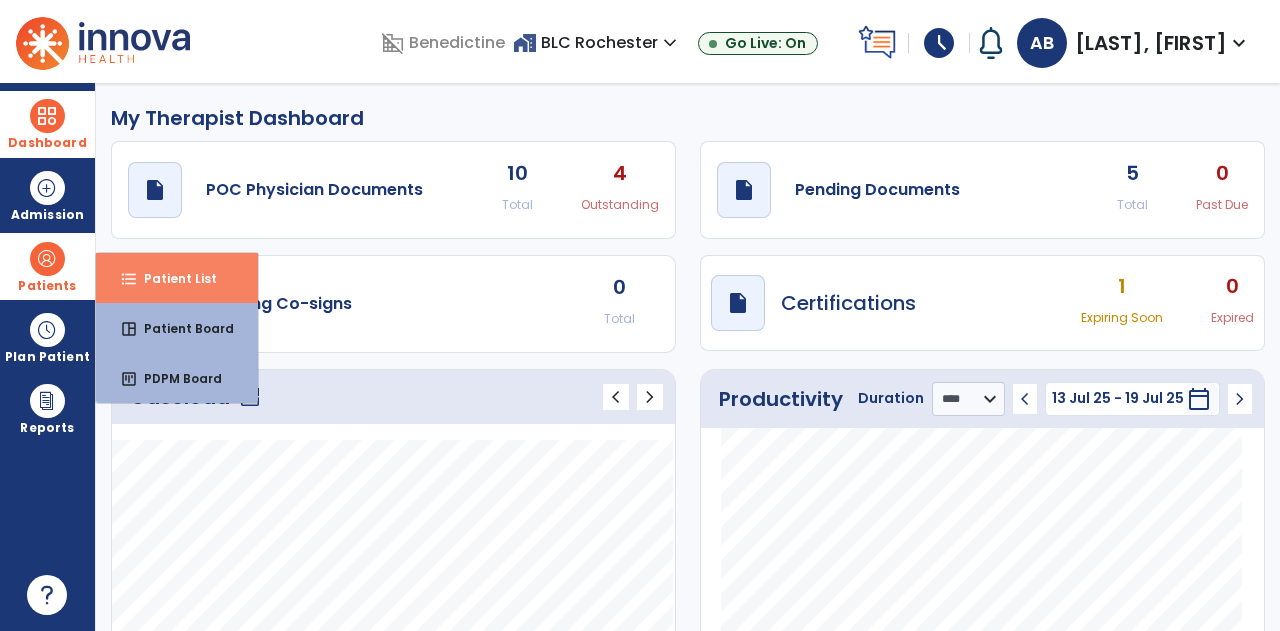 click on "format_list_bulleted  Patient List" at bounding box center (177, 278) 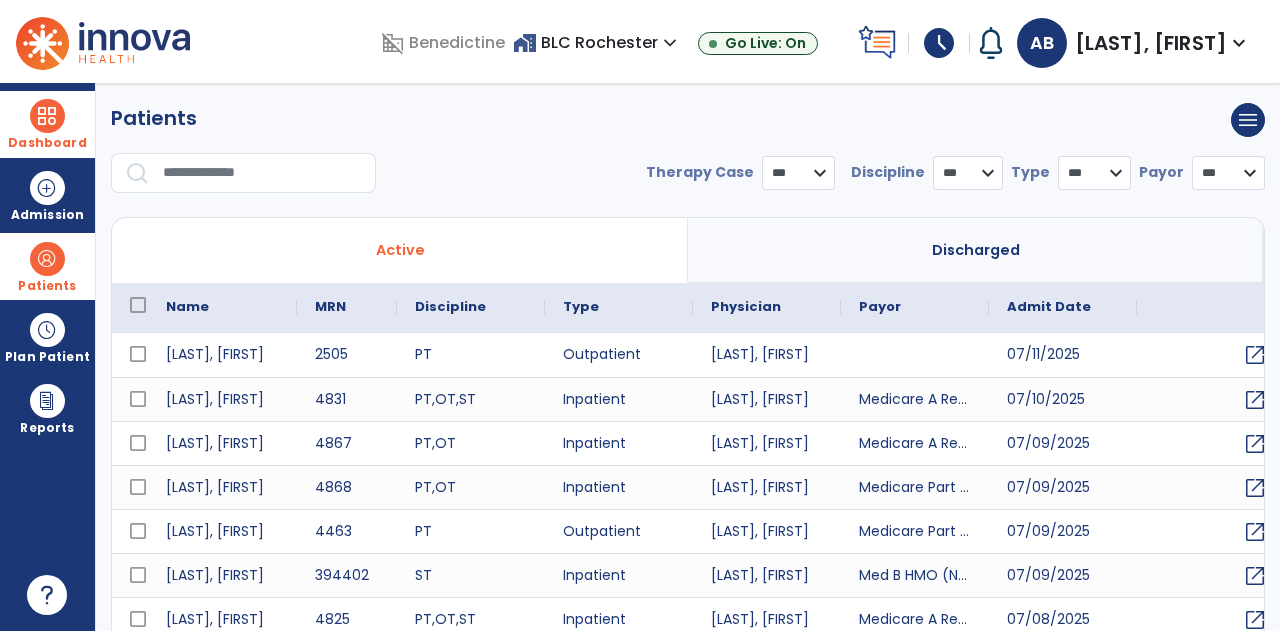 select on "***" 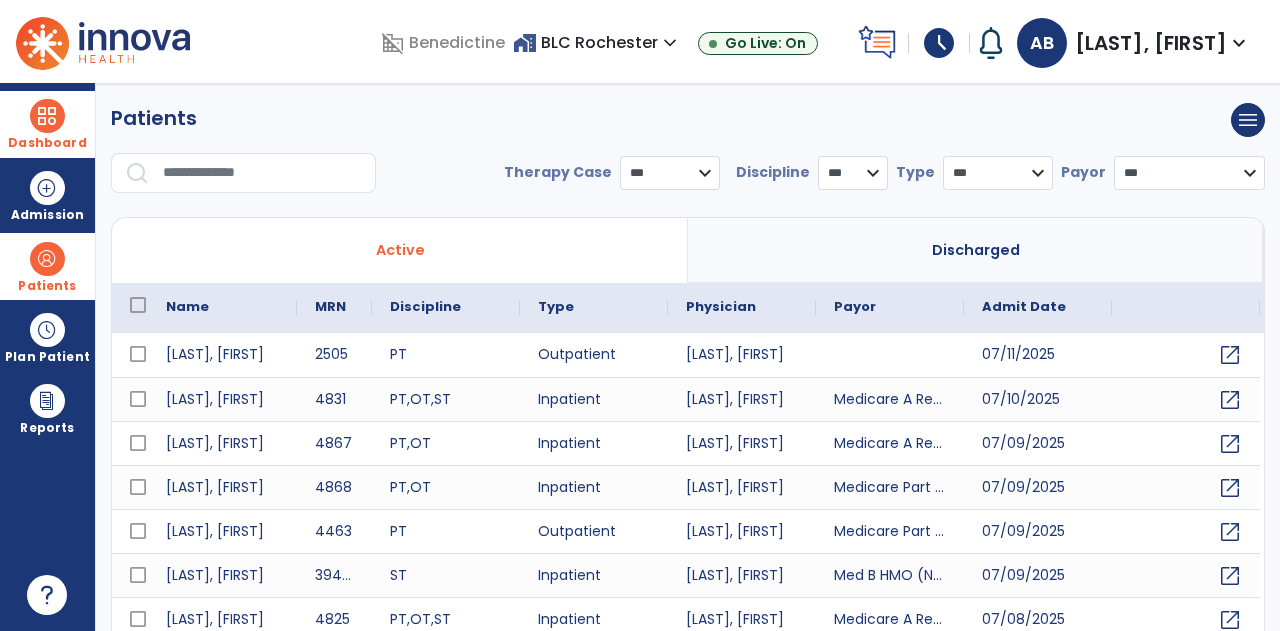 click at bounding box center [262, 173] 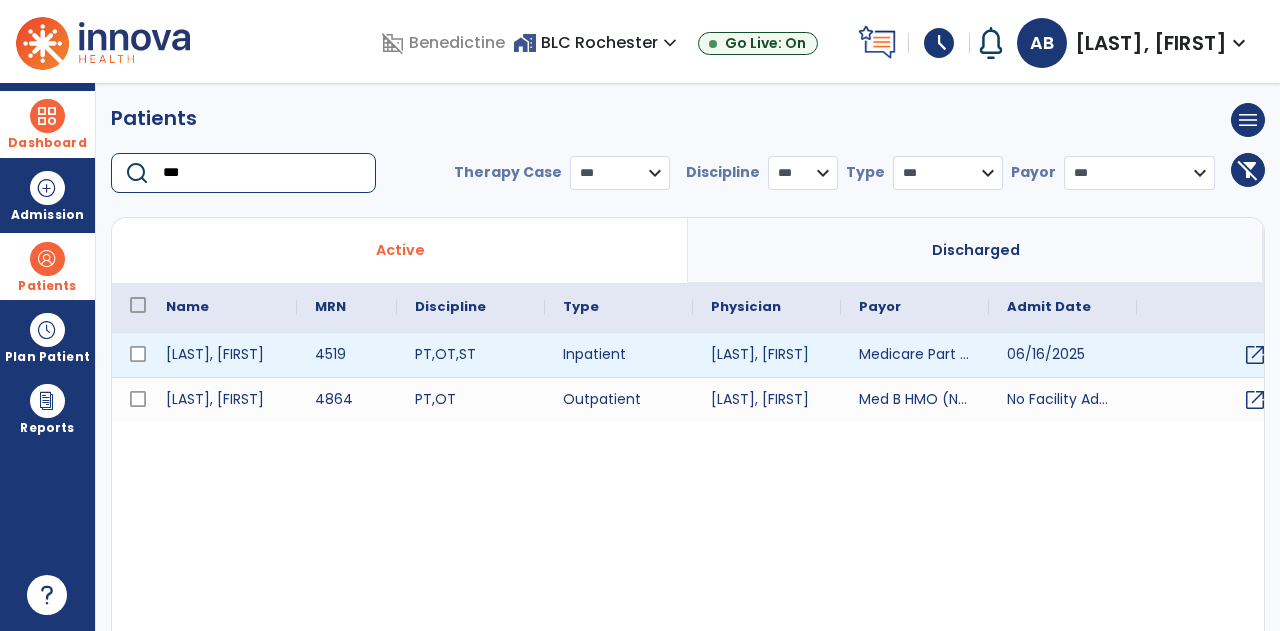 type on "***" 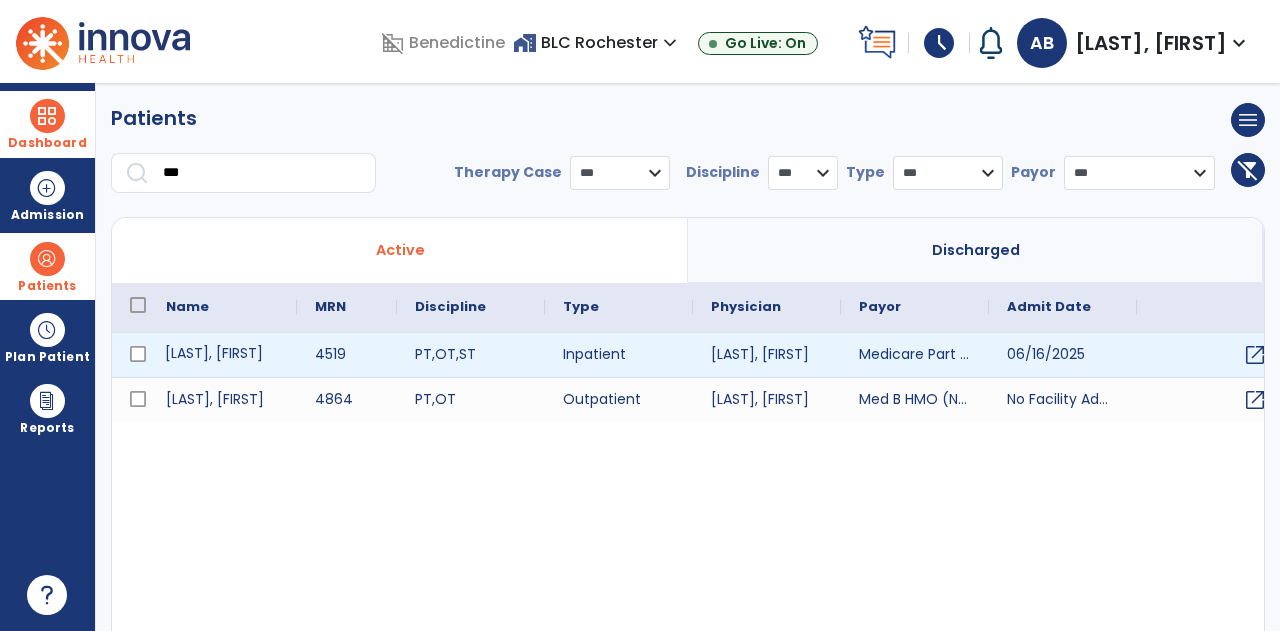 click on "[LAST], [FIRST]" at bounding box center [222, 355] 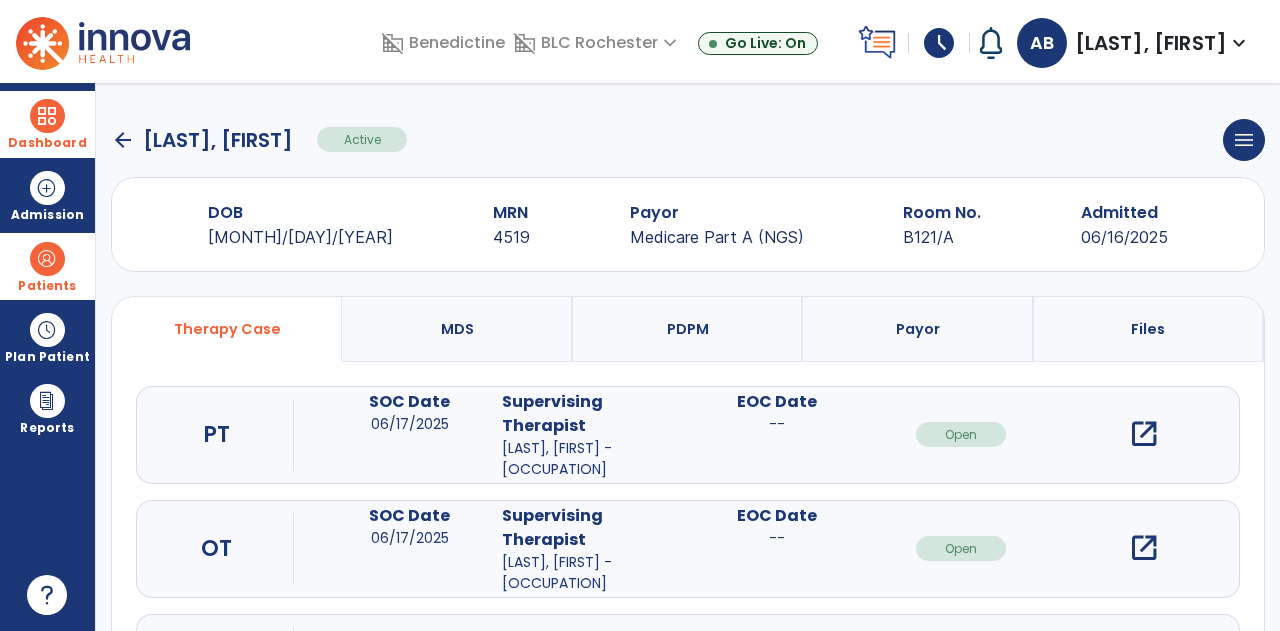 scroll, scrollTop: 125, scrollLeft: 0, axis: vertical 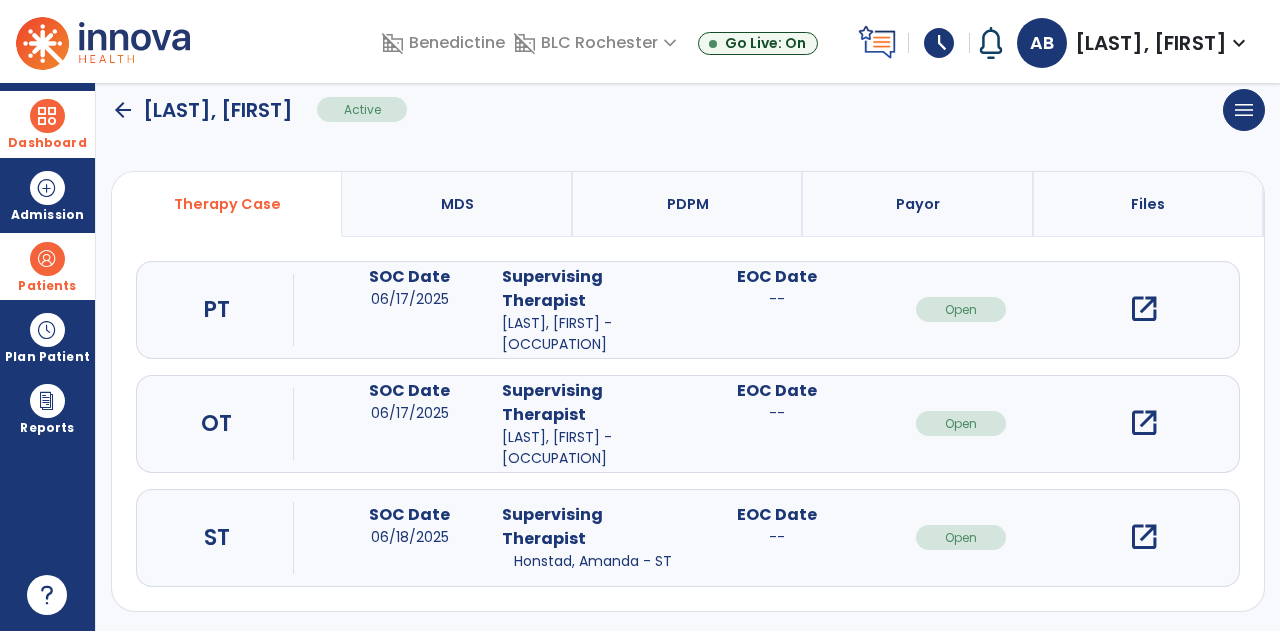 click on "open_in_new" at bounding box center (1144, 537) 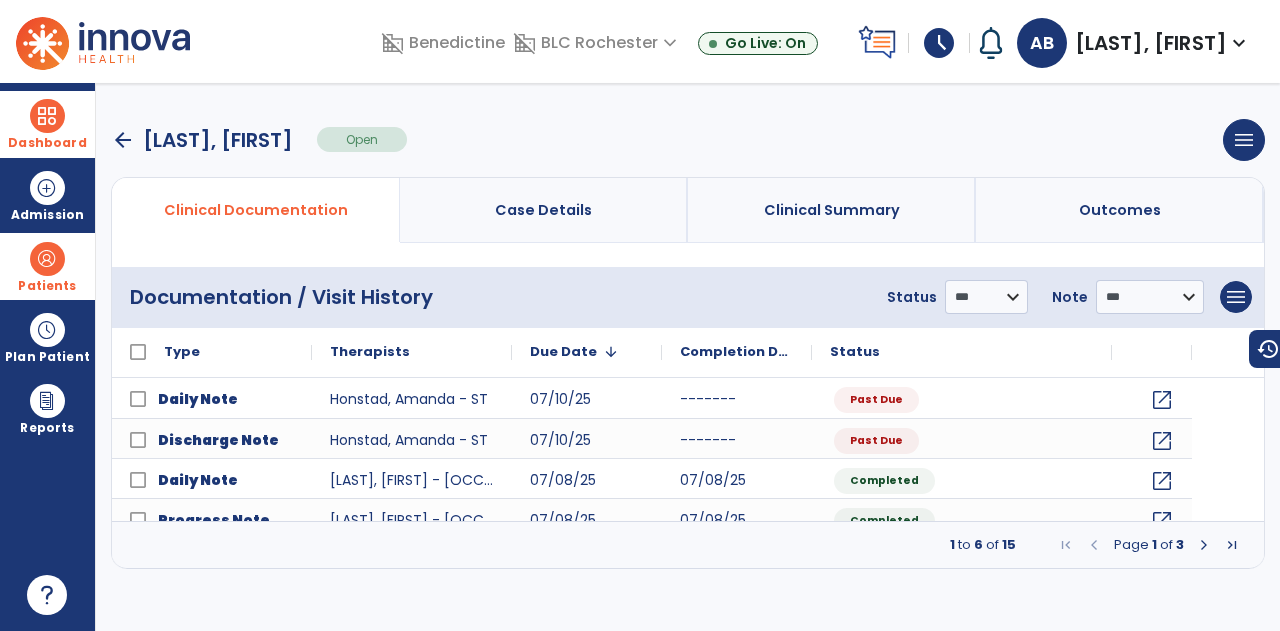 scroll, scrollTop: 0, scrollLeft: 0, axis: both 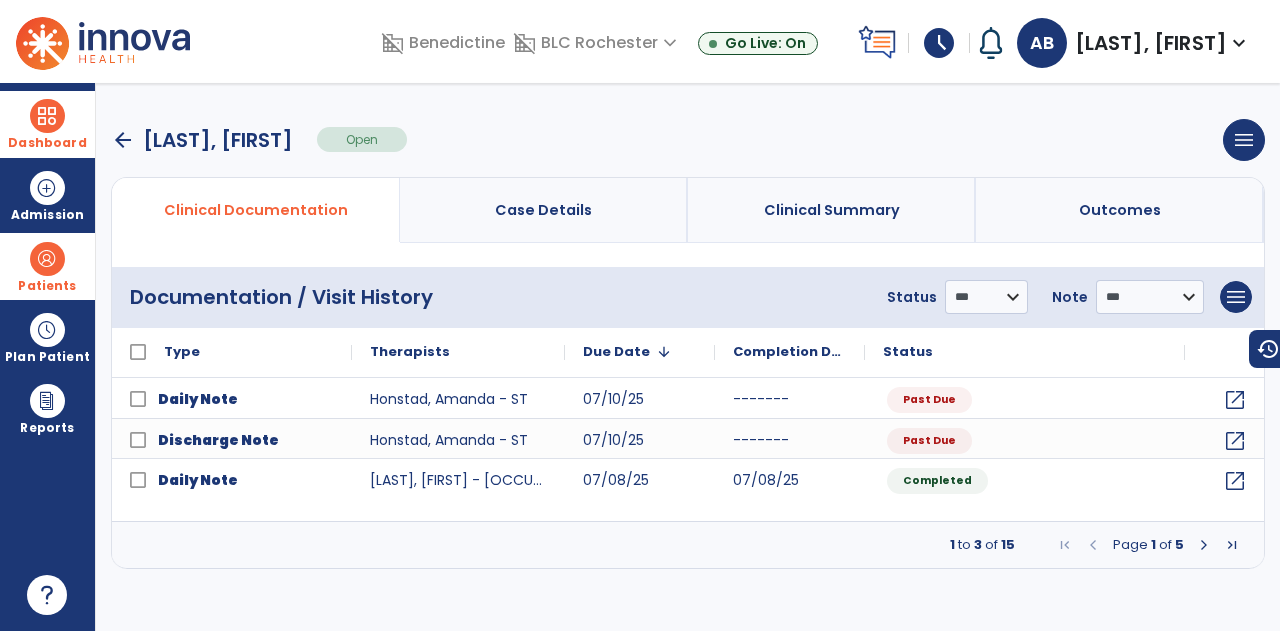 click on "arrow_back" at bounding box center (123, 140) 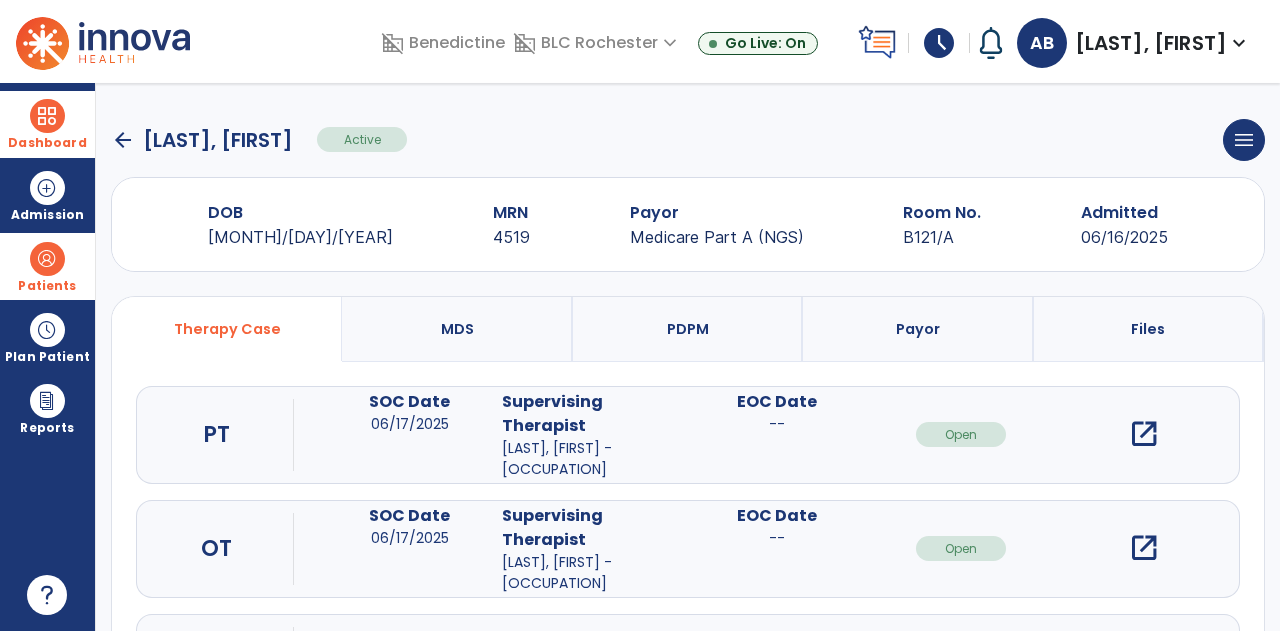 click on "arrow_back" 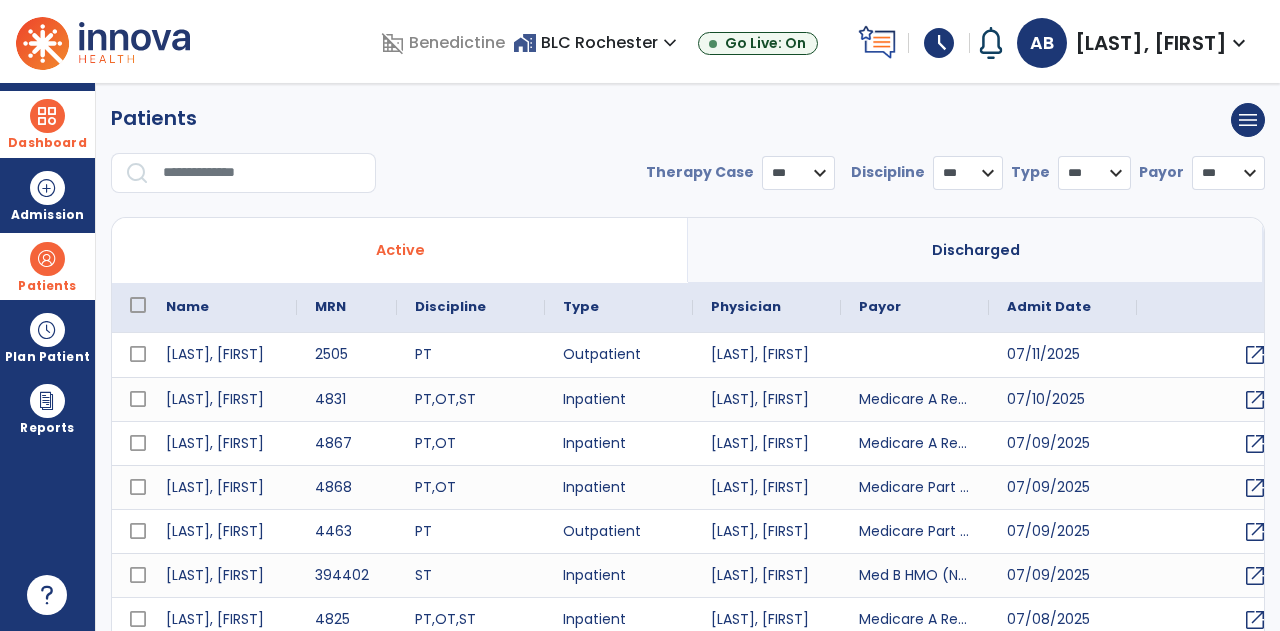 select on "***" 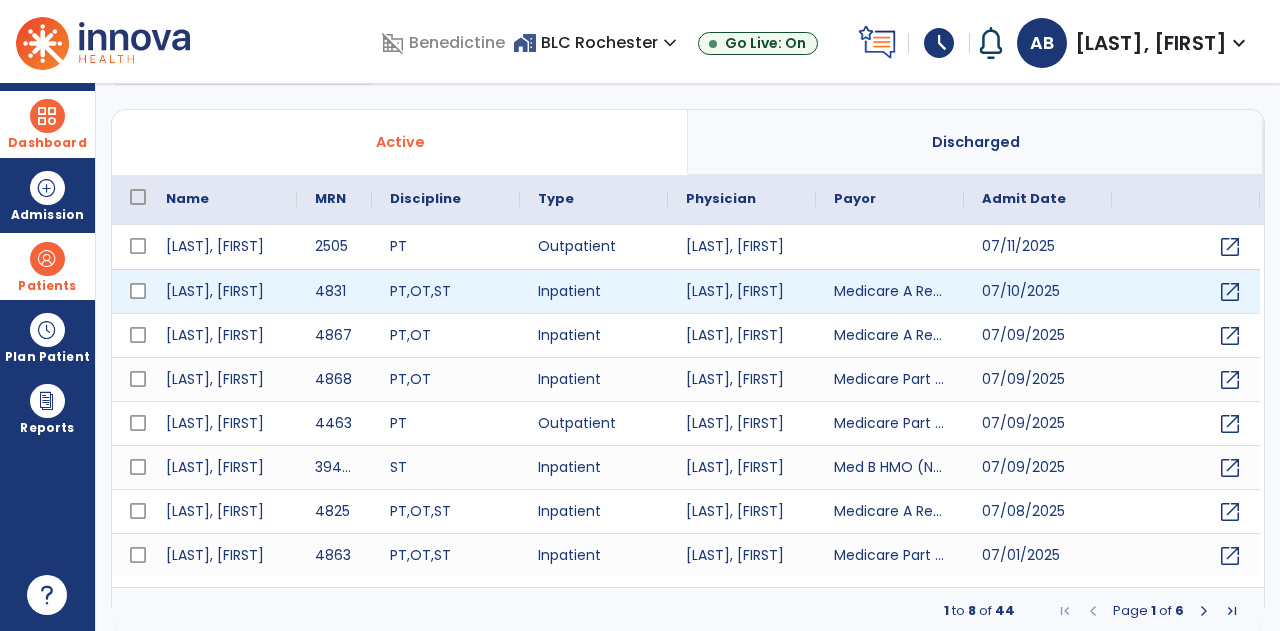 scroll, scrollTop: 0, scrollLeft: 0, axis: both 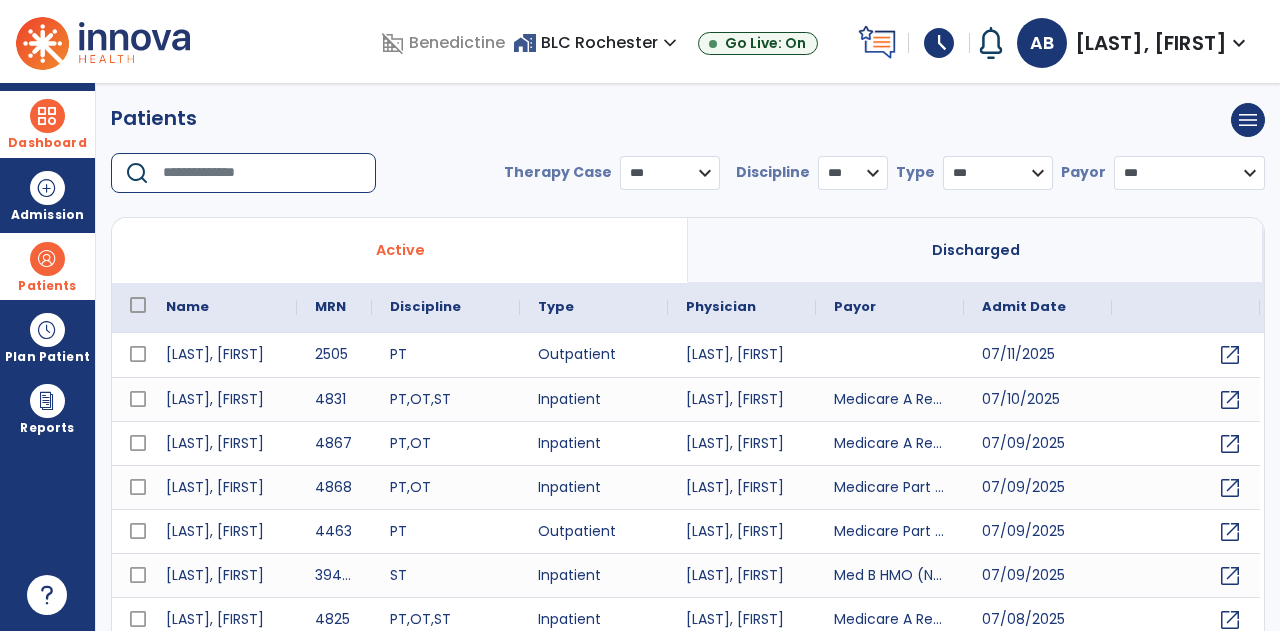 click at bounding box center [262, 173] 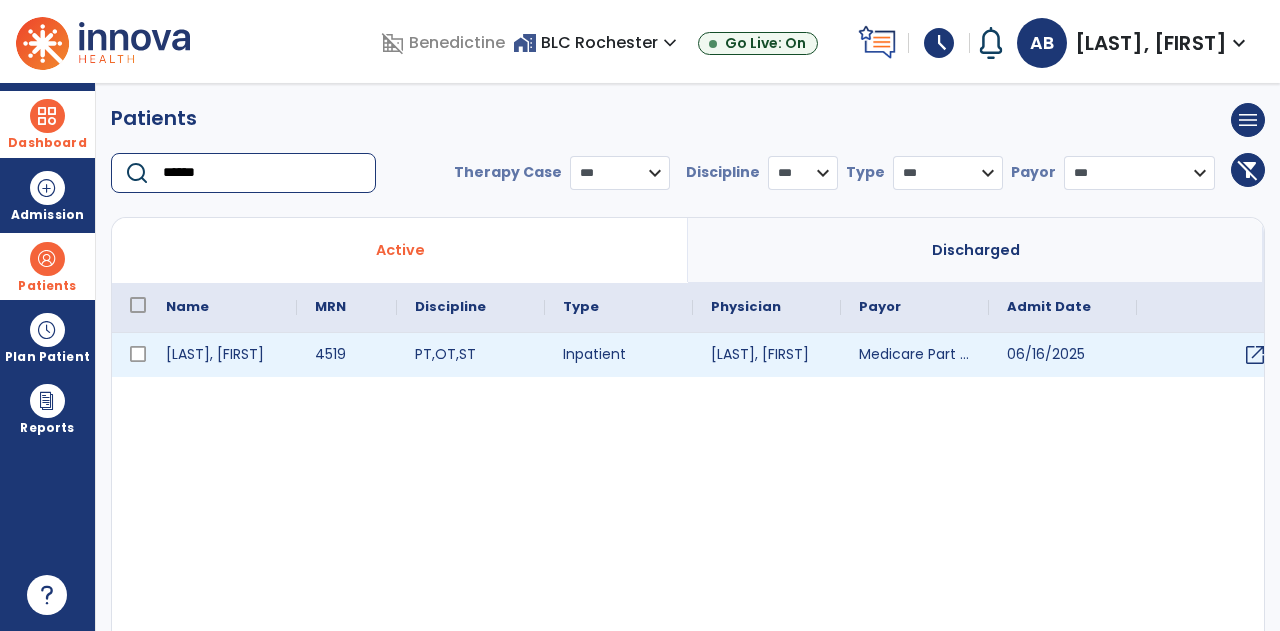 type on "******" 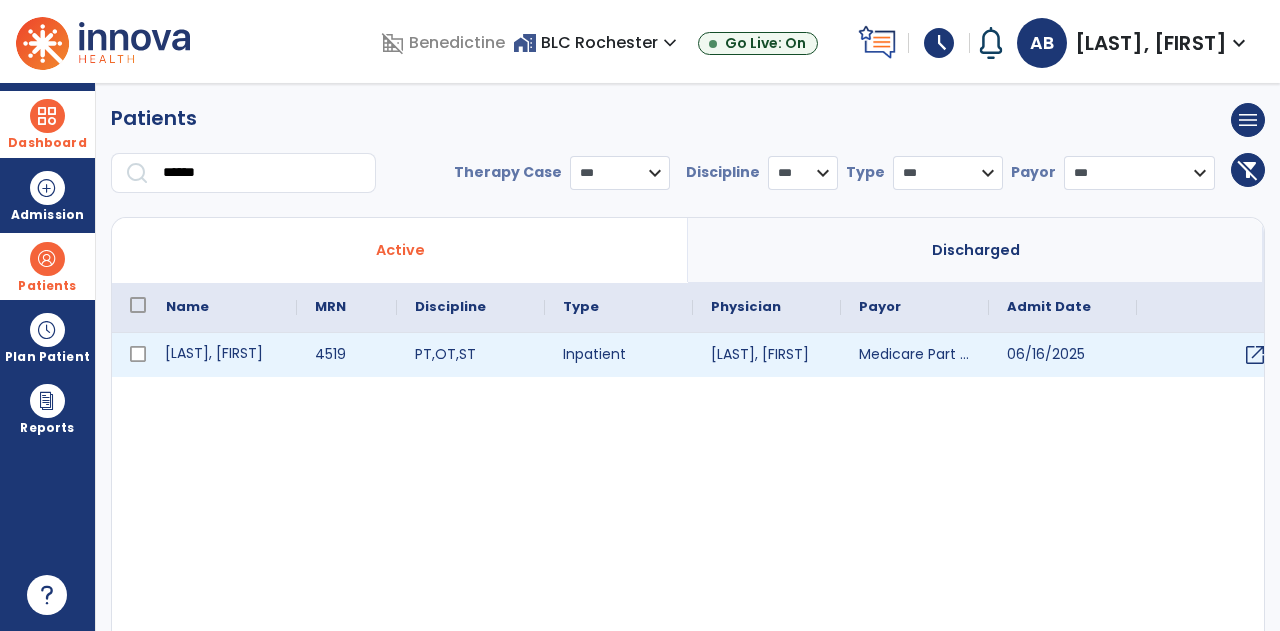 click on "[LAST], [FIRST]" at bounding box center [222, 355] 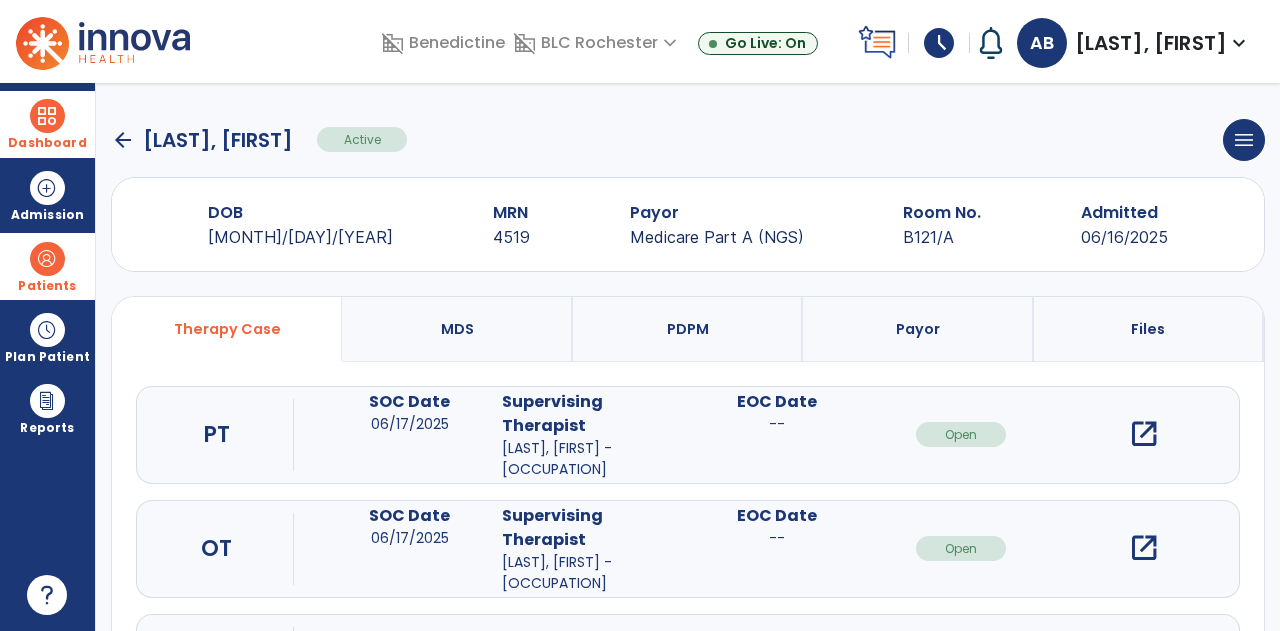scroll, scrollTop: 119, scrollLeft: 0, axis: vertical 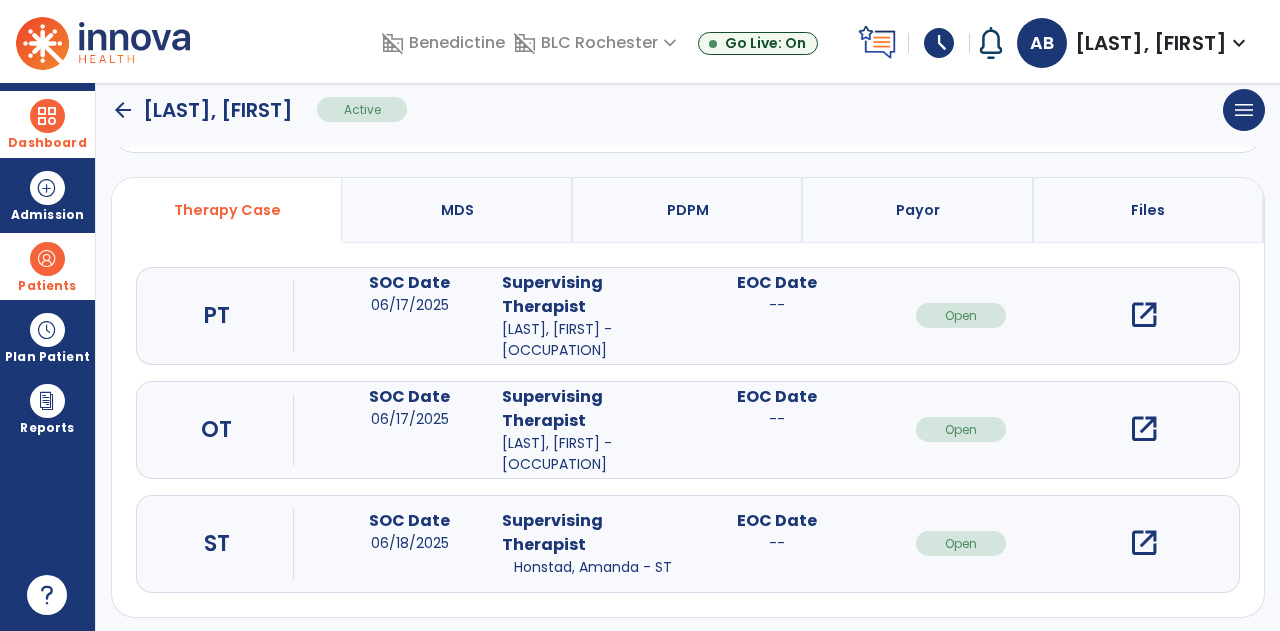 click on "open_in_new" at bounding box center [1144, 429] 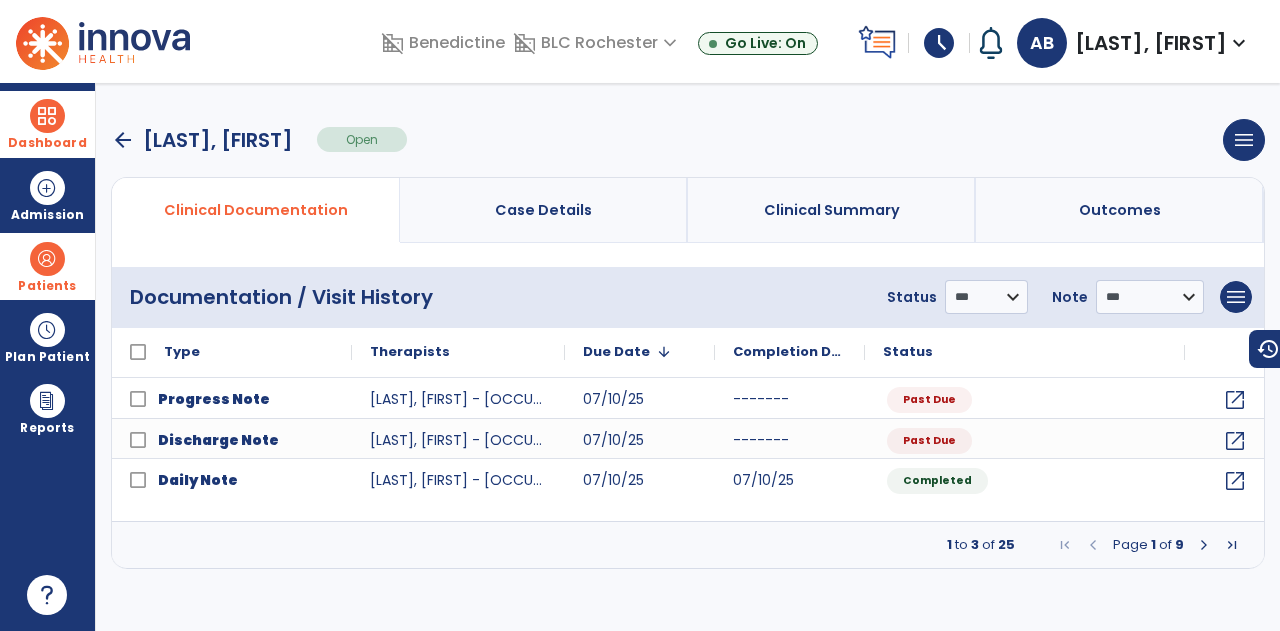 click on "arrow_back" at bounding box center (123, 140) 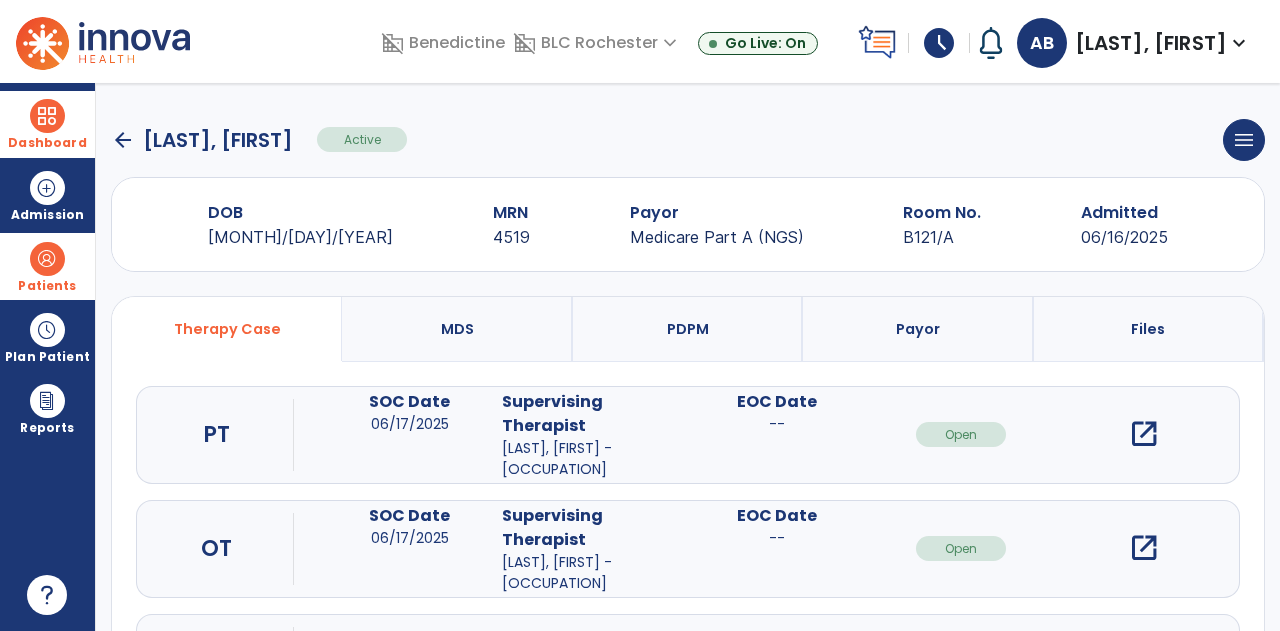 click on "open_in_new" at bounding box center [1144, 435] 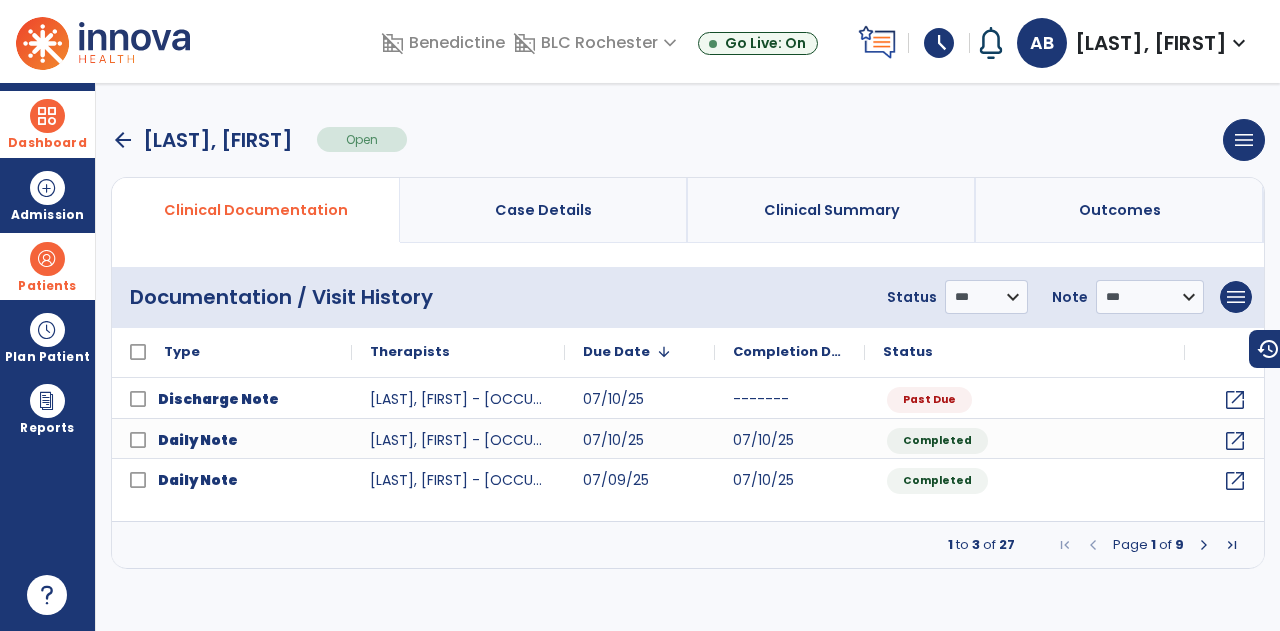 click on "arrow_back" at bounding box center (123, 140) 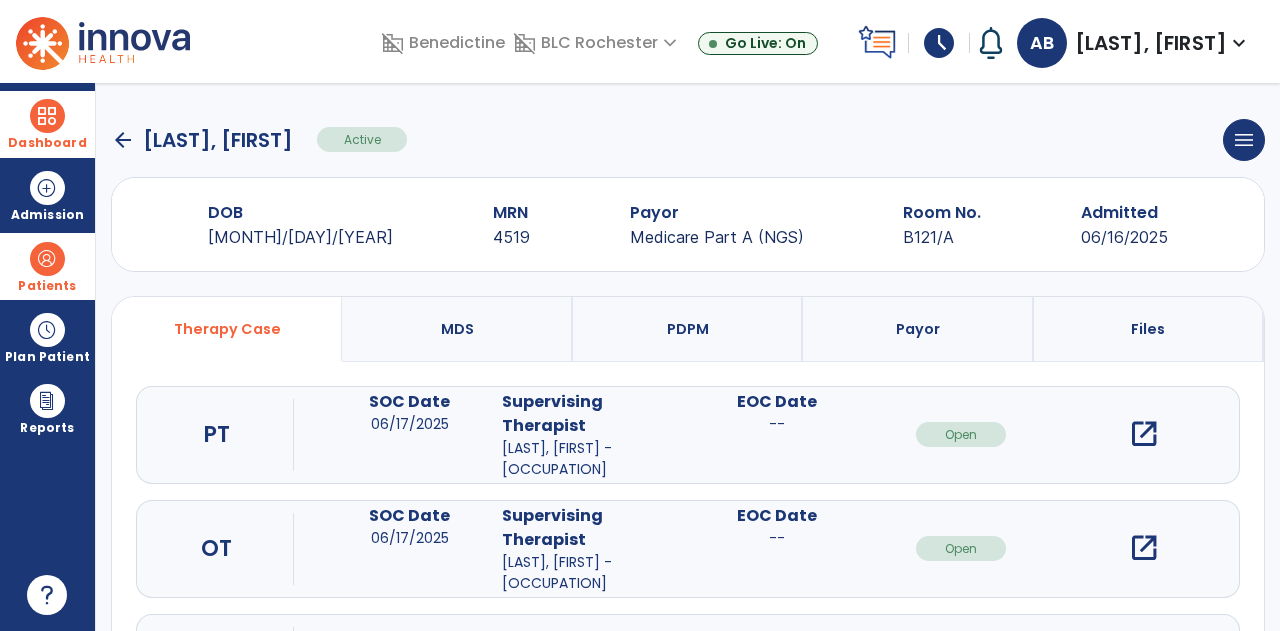 click on "open_in_new" at bounding box center (1144, 548) 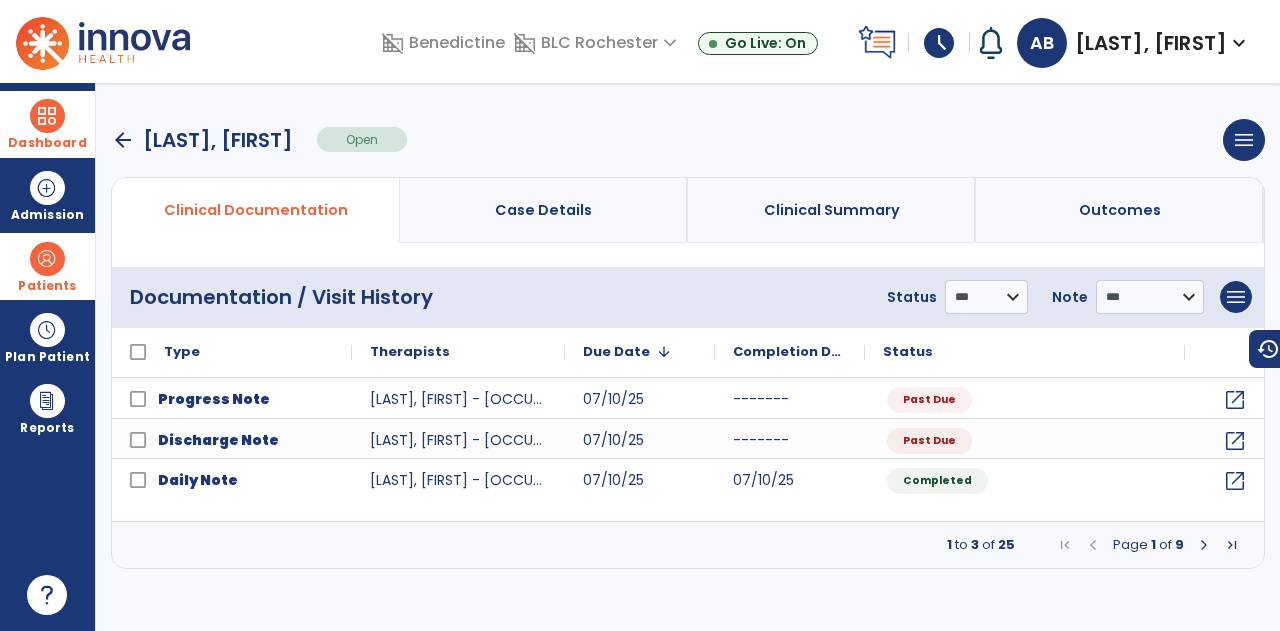 click on "arrow_back" at bounding box center [123, 140] 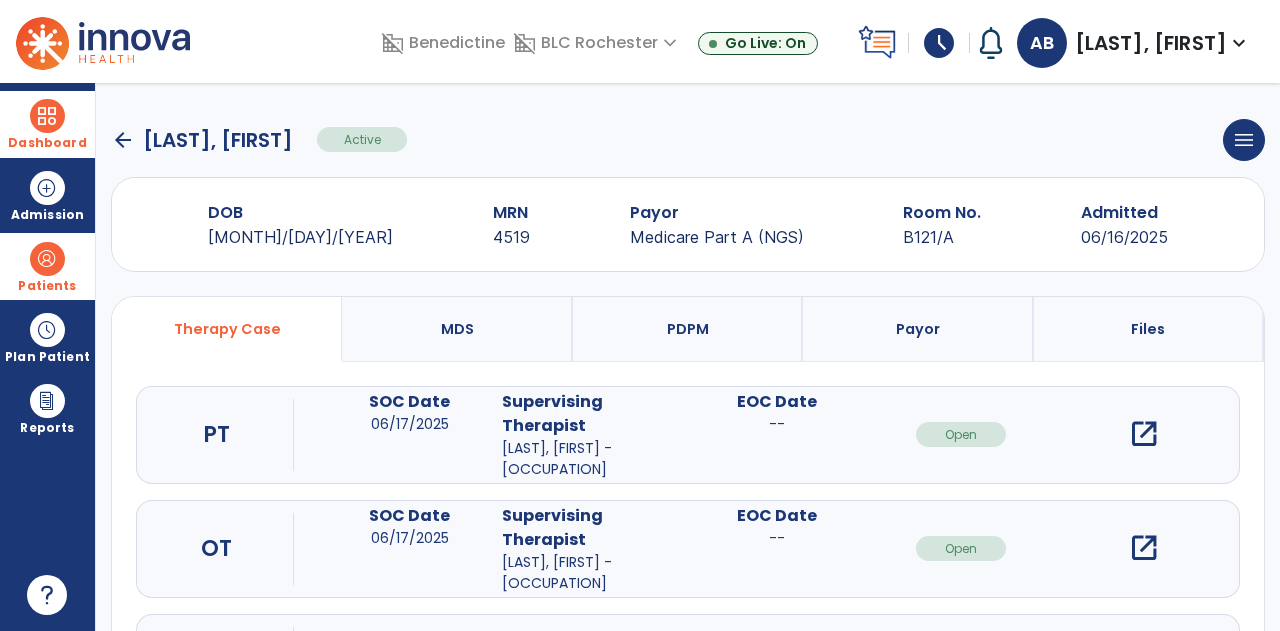 scroll, scrollTop: 125, scrollLeft: 0, axis: vertical 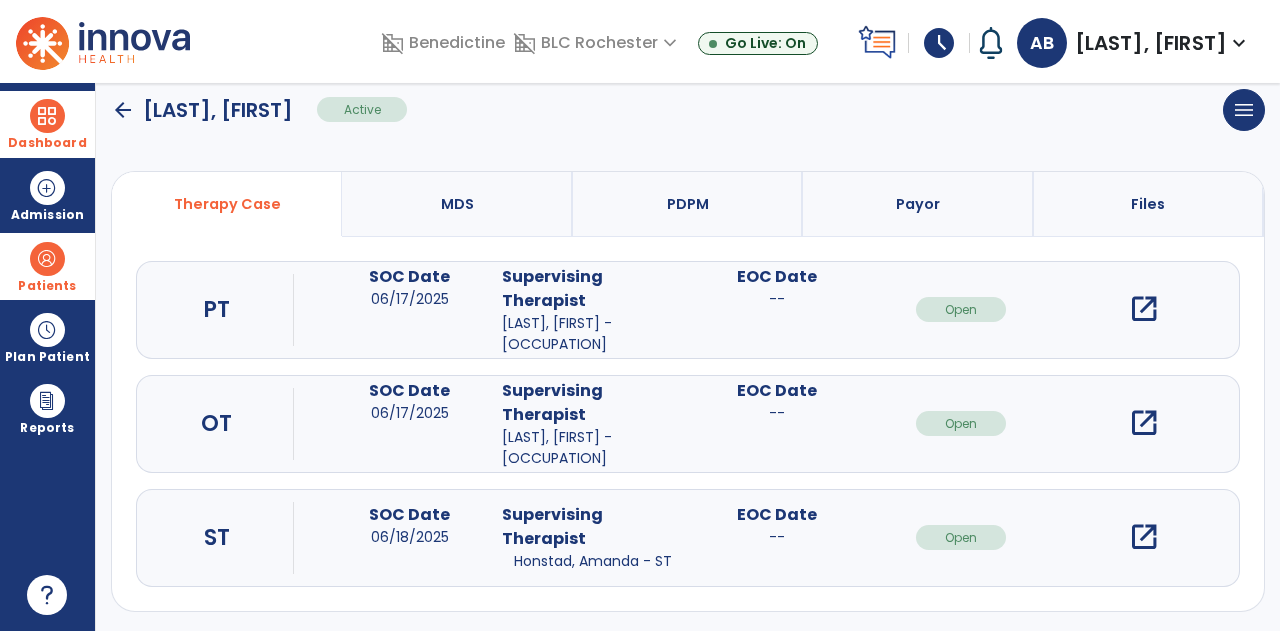 click on "open_in_new" at bounding box center [1144, 537] 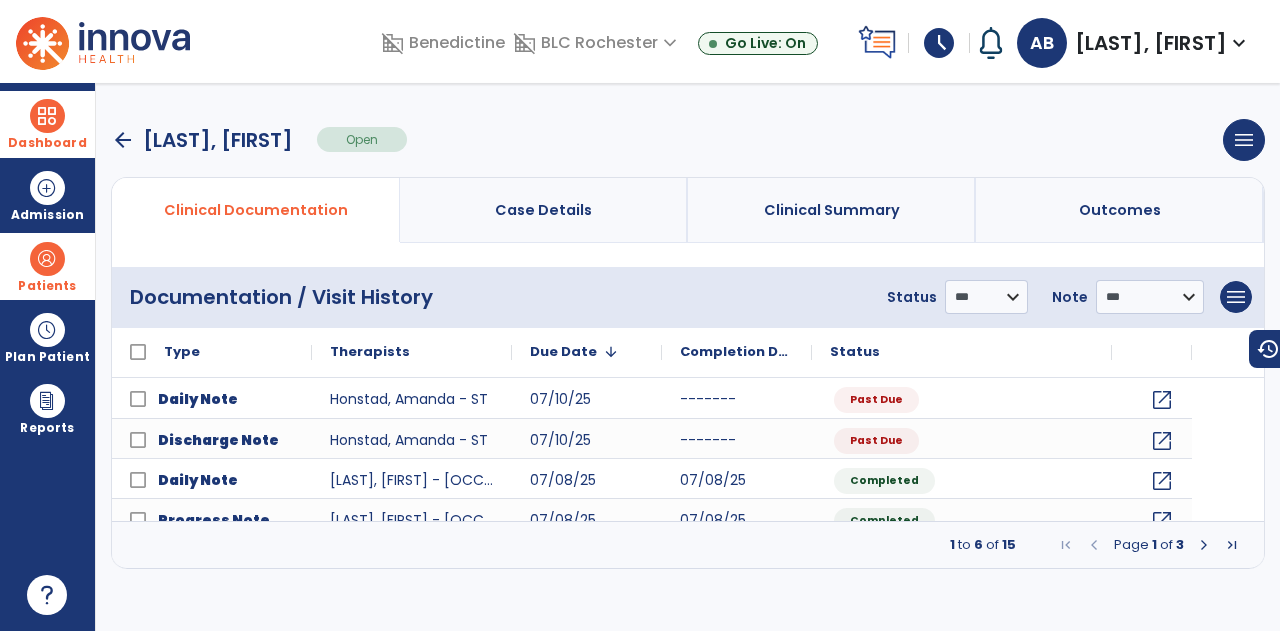 scroll, scrollTop: 0, scrollLeft: 0, axis: both 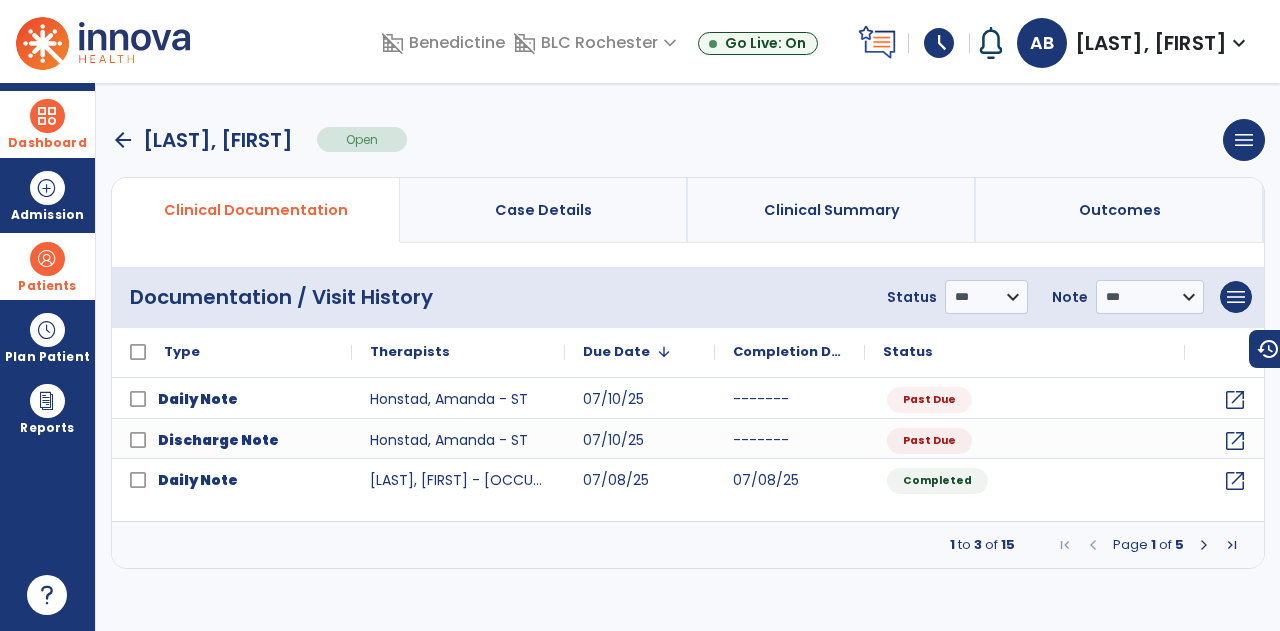 click on "arrow_back" at bounding box center (123, 140) 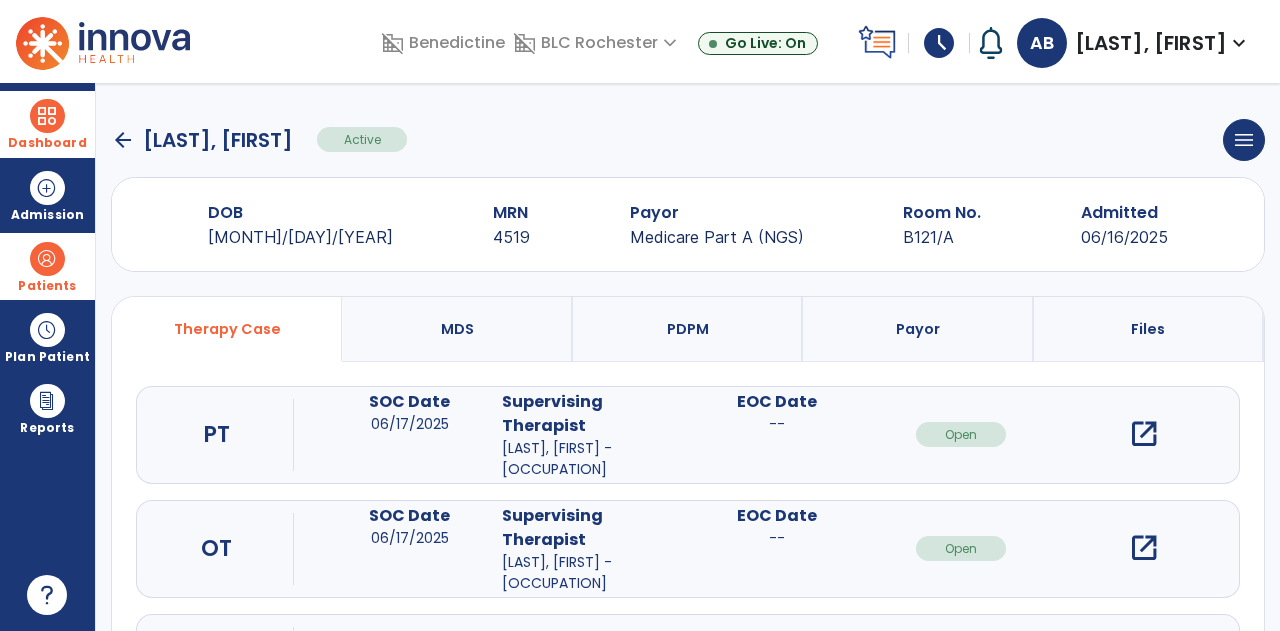 click at bounding box center (47, 116) 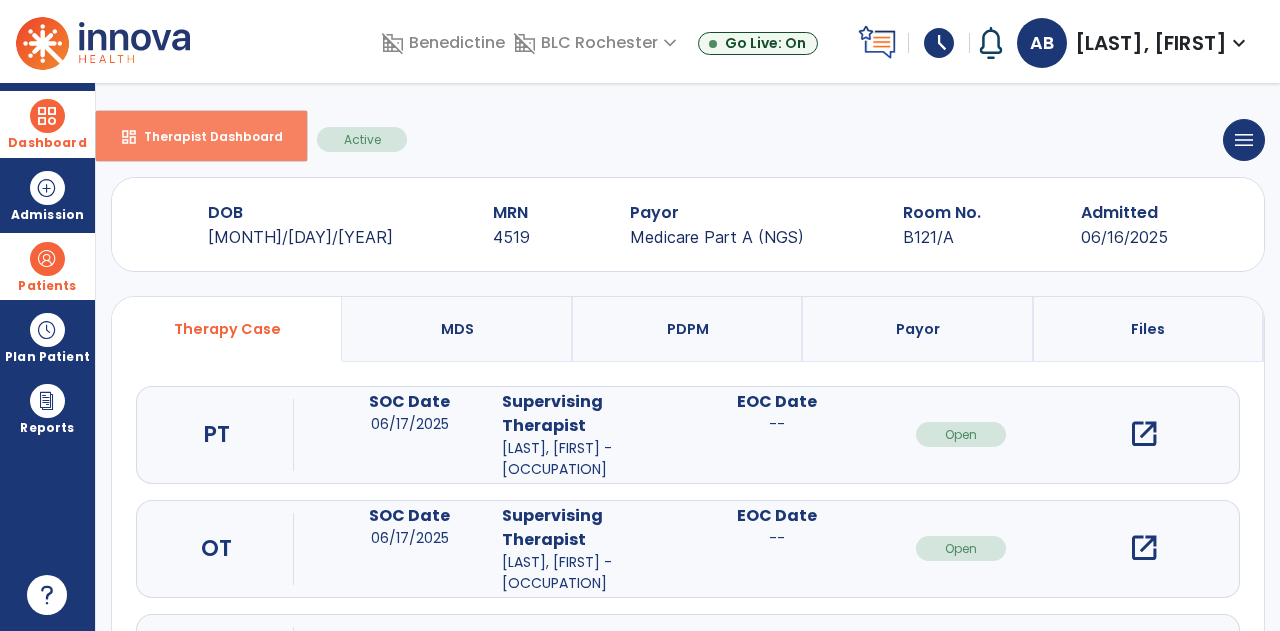 click on "Therapist Dashboard" at bounding box center (205, 136) 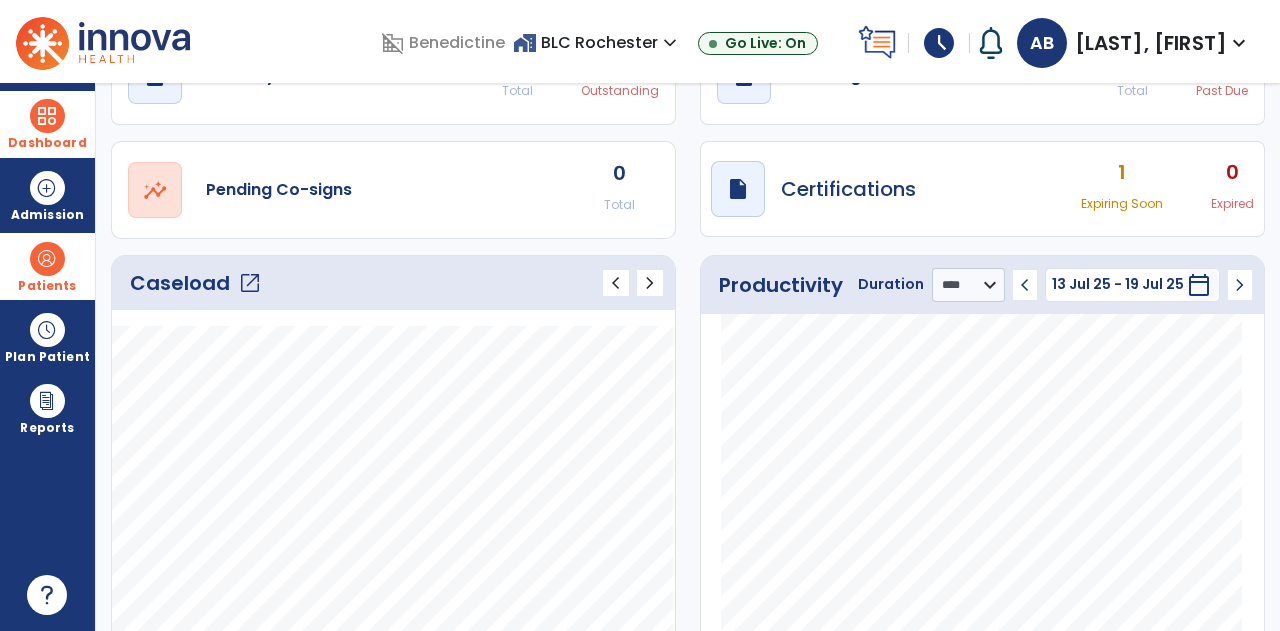scroll, scrollTop: 0, scrollLeft: 0, axis: both 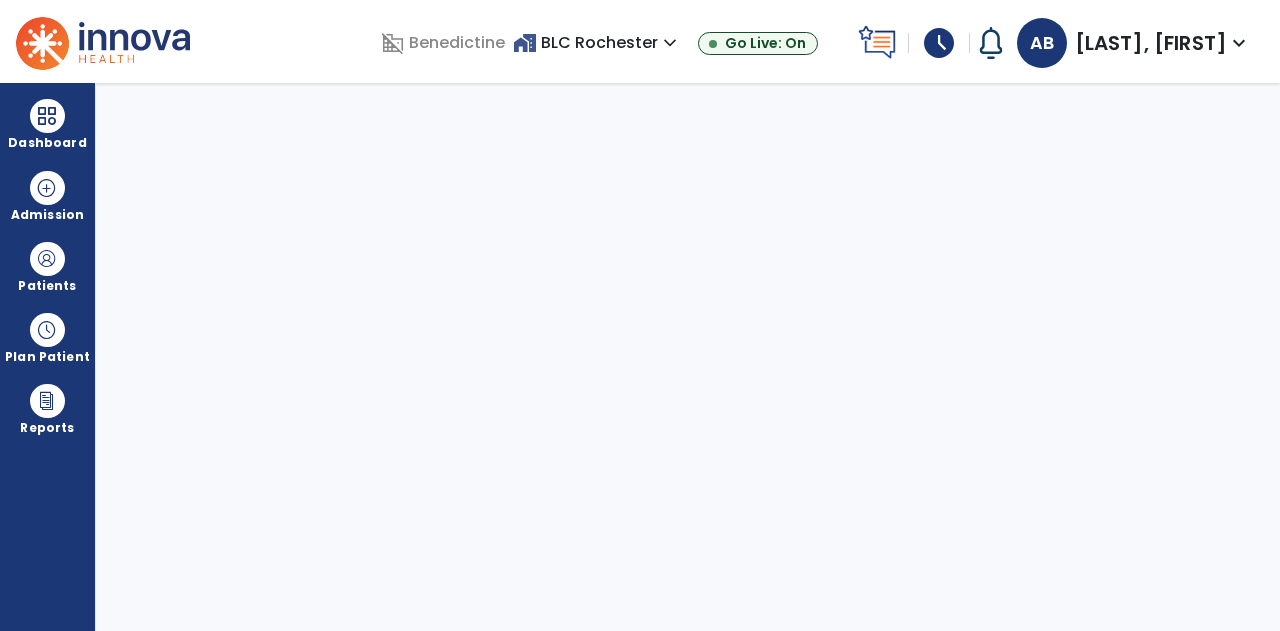 select on "****" 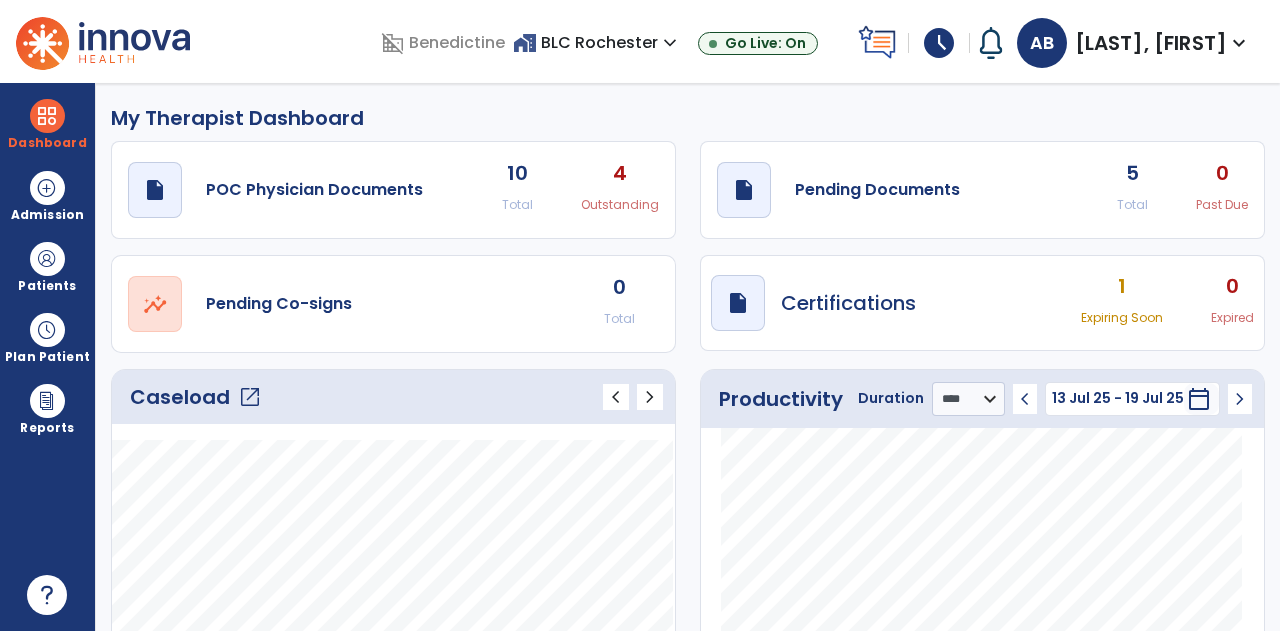 scroll, scrollTop: 1, scrollLeft: 0, axis: vertical 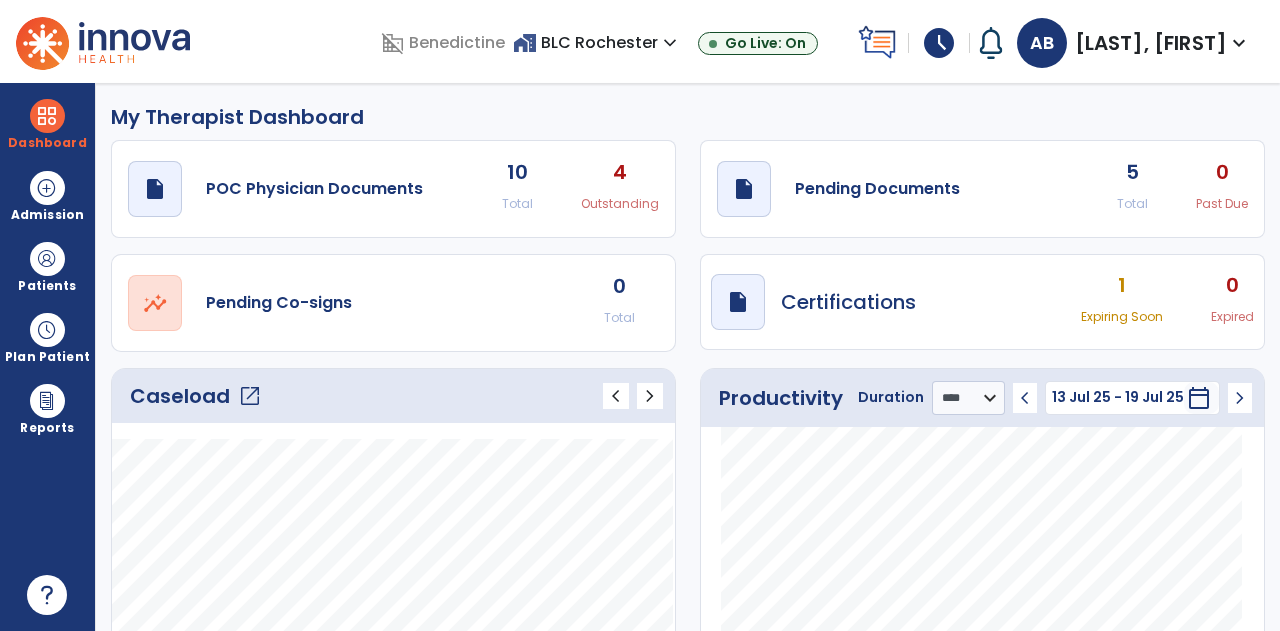 click on "draft   open_in_new  POC Physician Documents 10 Total 4 Outstanding" 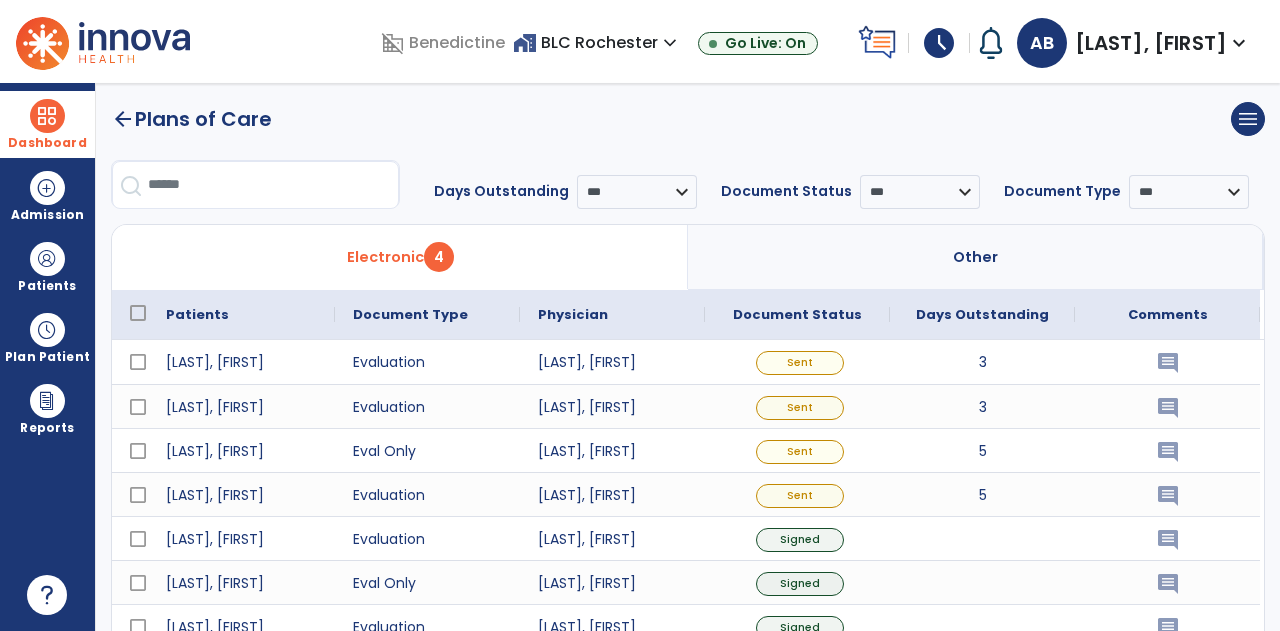 click at bounding box center (47, 116) 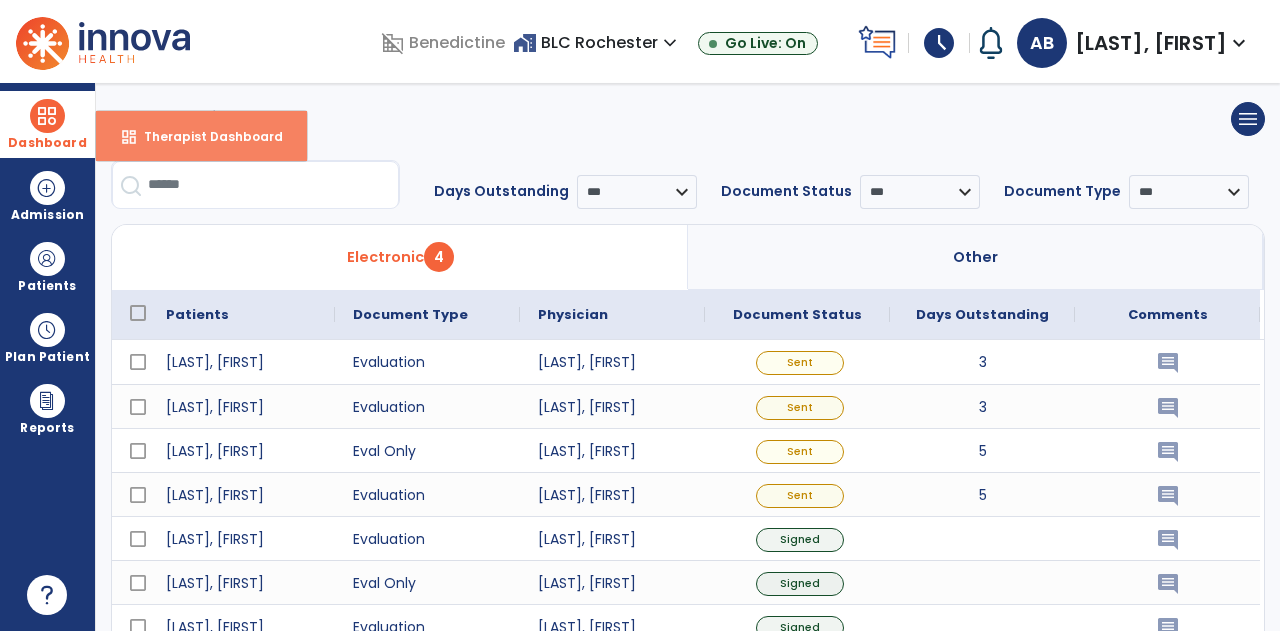 click on "Therapist Dashboard" at bounding box center [205, 136] 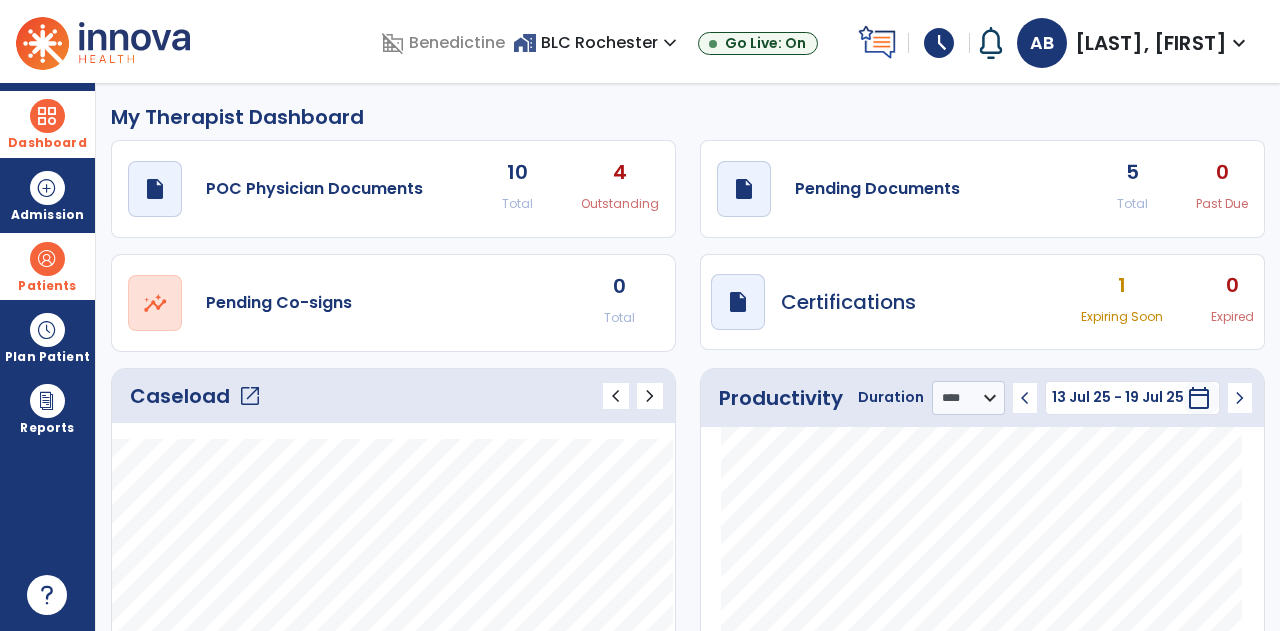 click at bounding box center [47, 259] 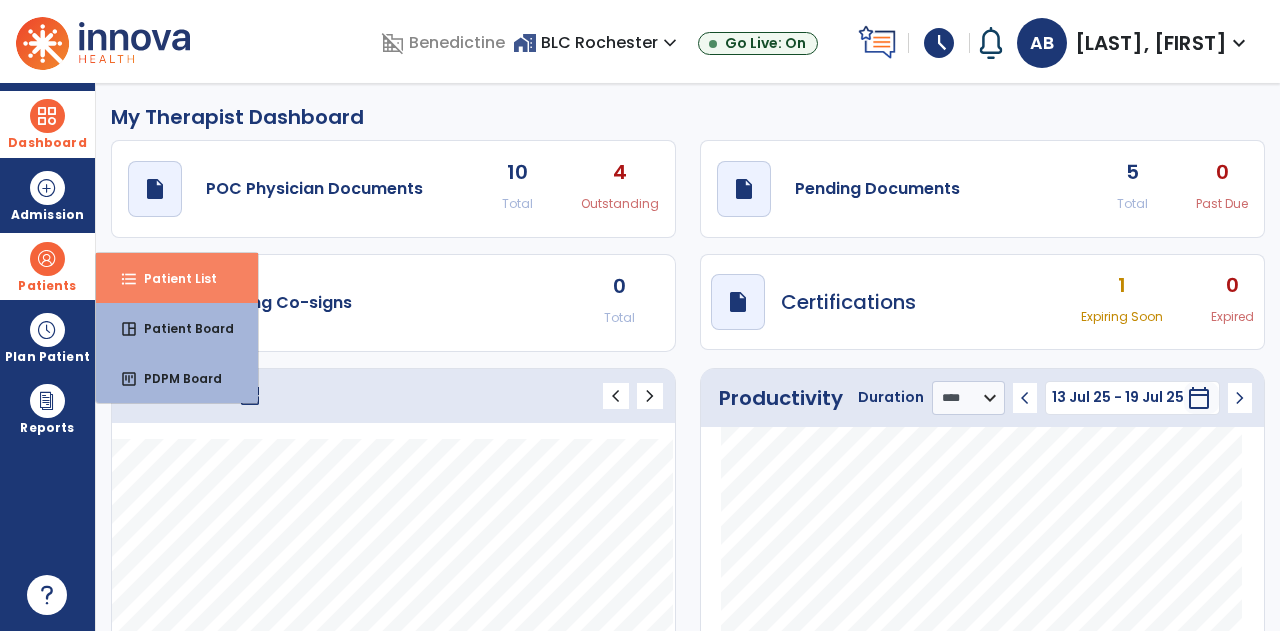 click on "format_list_bulleted  Patient List" at bounding box center (177, 278) 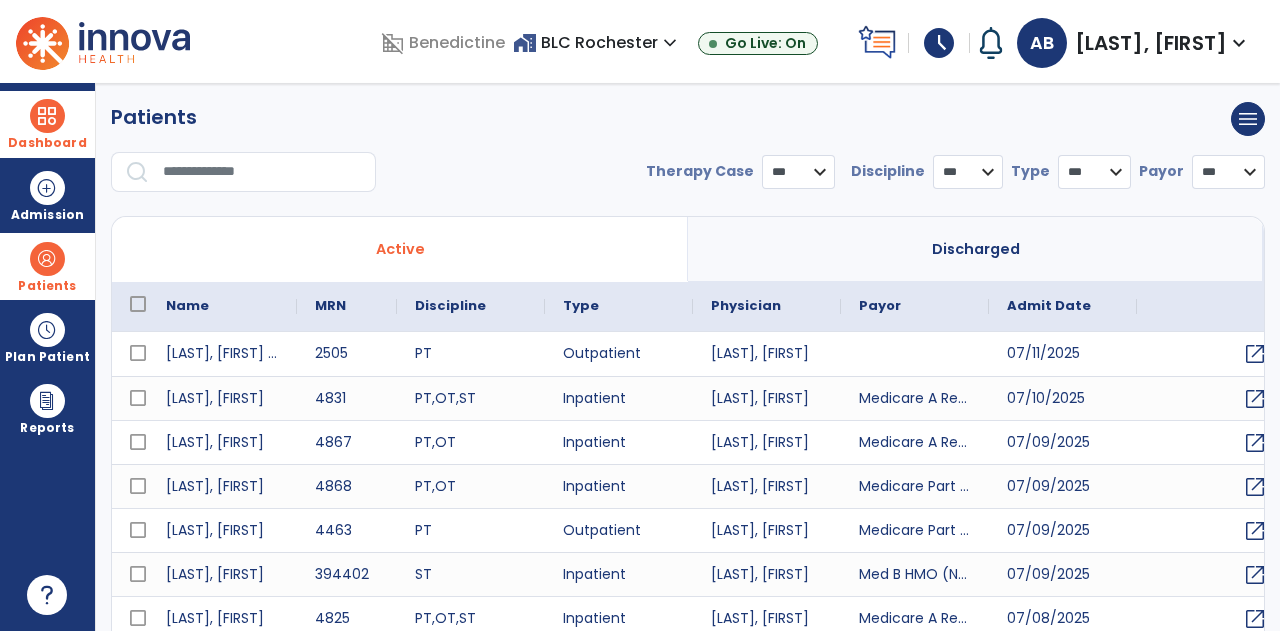 select on "***" 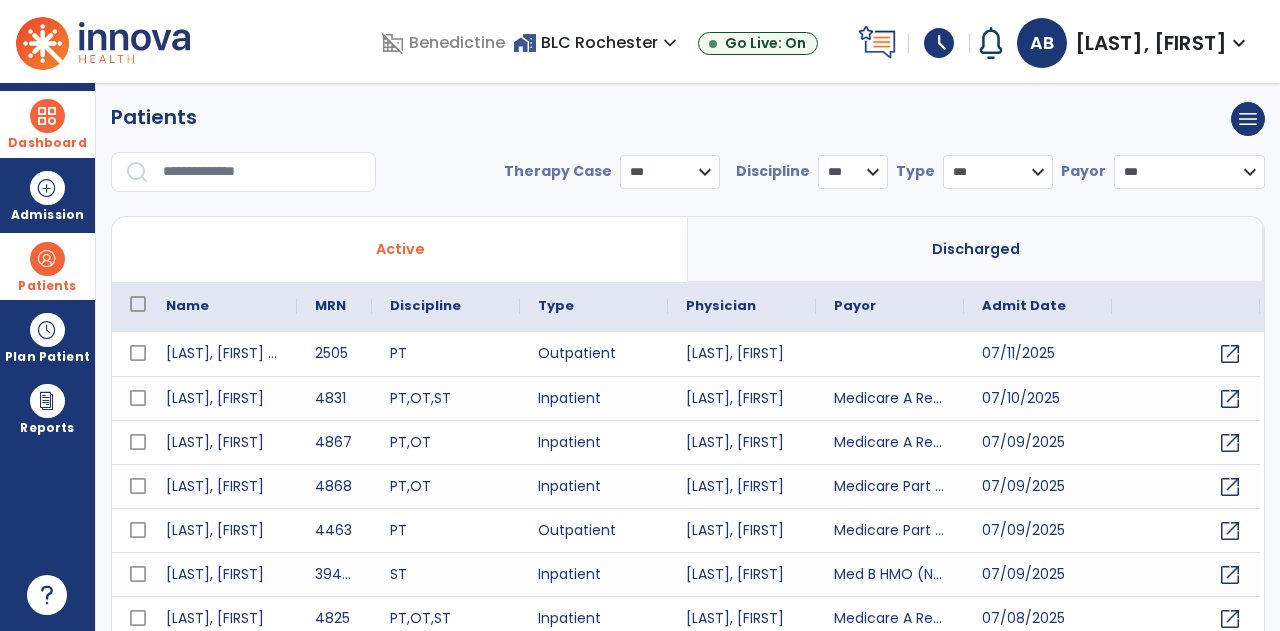 click at bounding box center [47, 116] 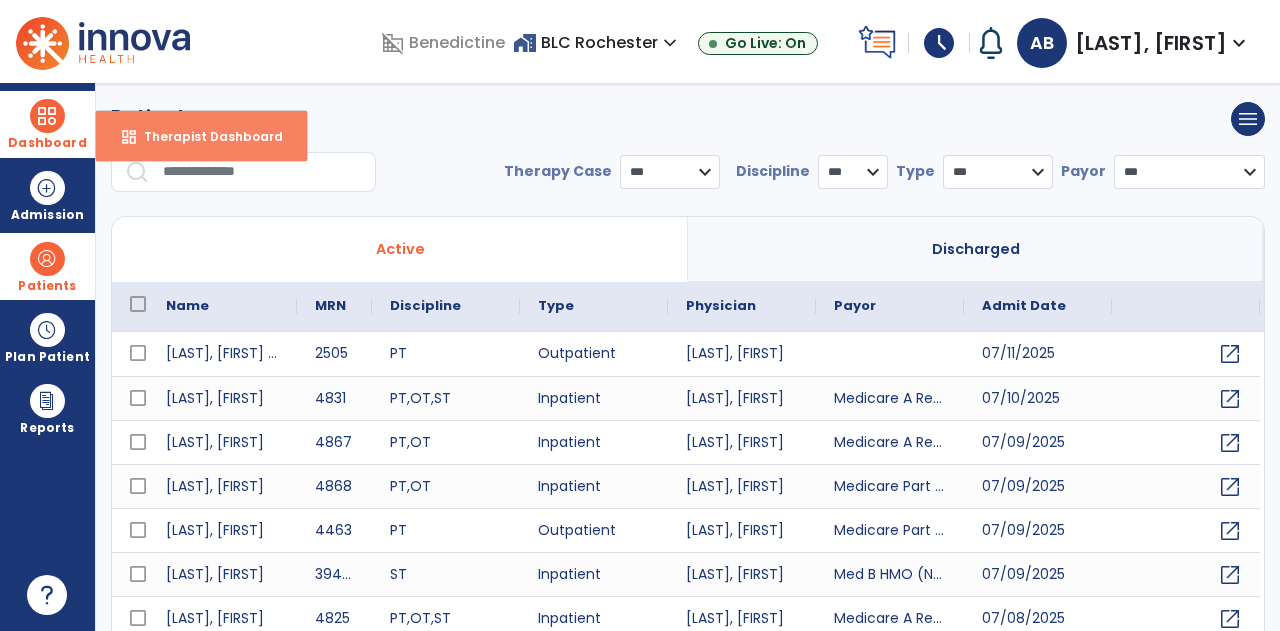 click on "dashboard  Therapist Dashboard" at bounding box center [201, 136] 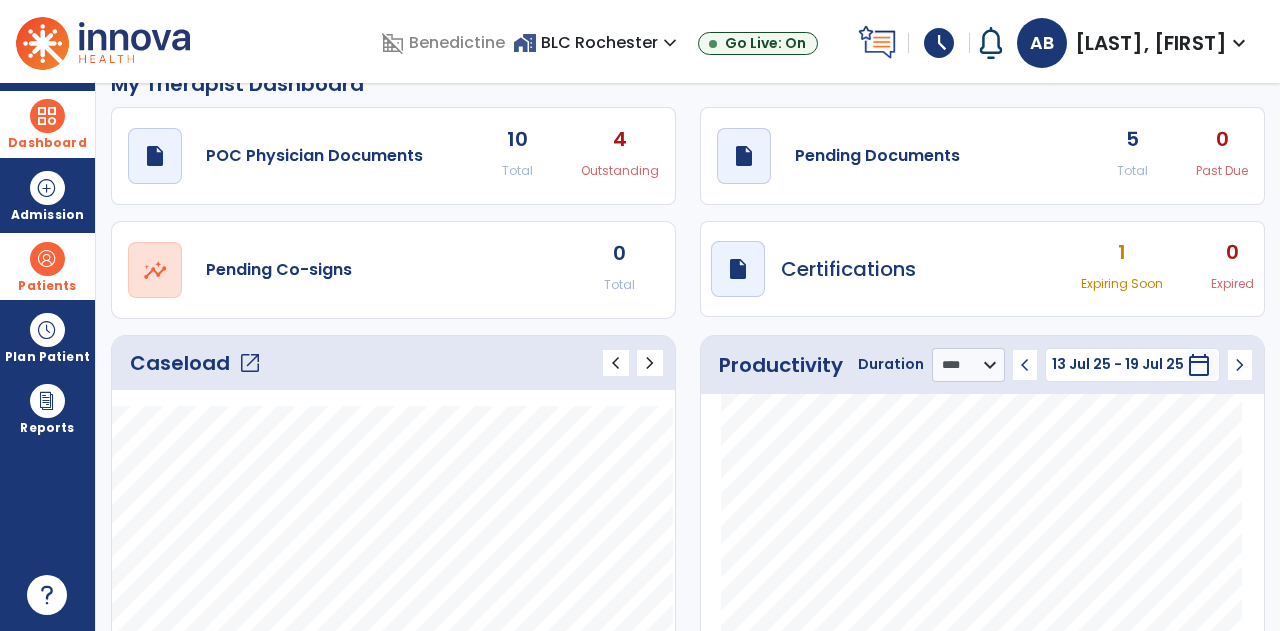 scroll, scrollTop: 0, scrollLeft: 0, axis: both 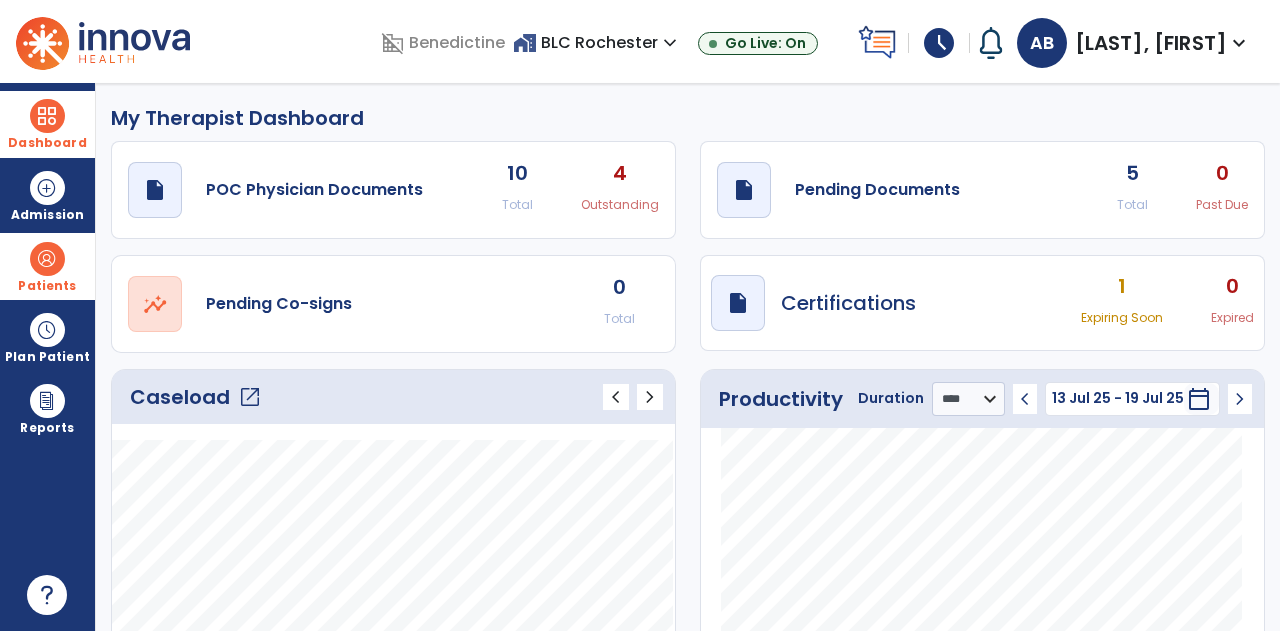 click on "Patients" at bounding box center (47, 266) 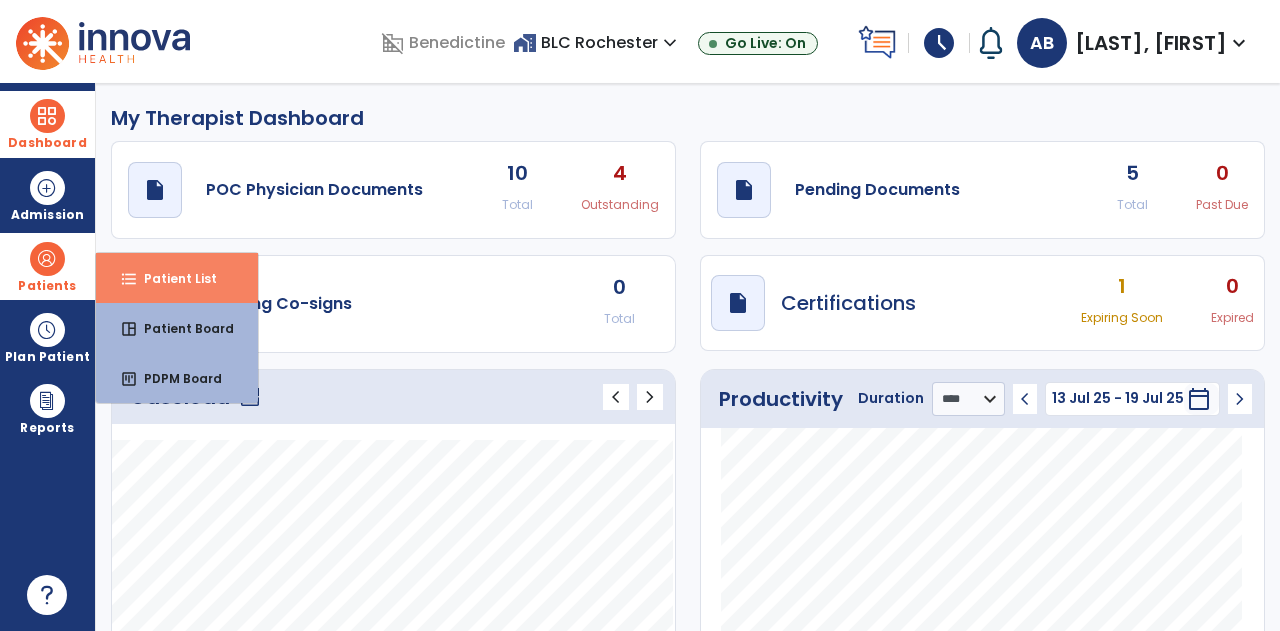 click on "Patient List" at bounding box center (172, 278) 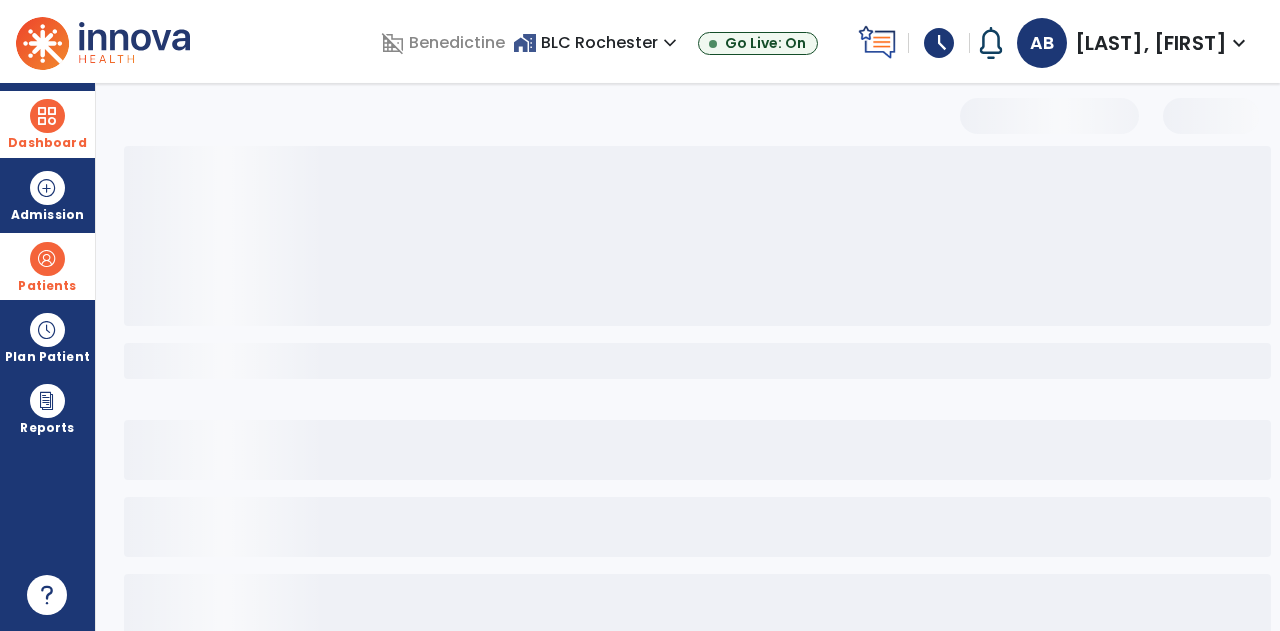 select on "***" 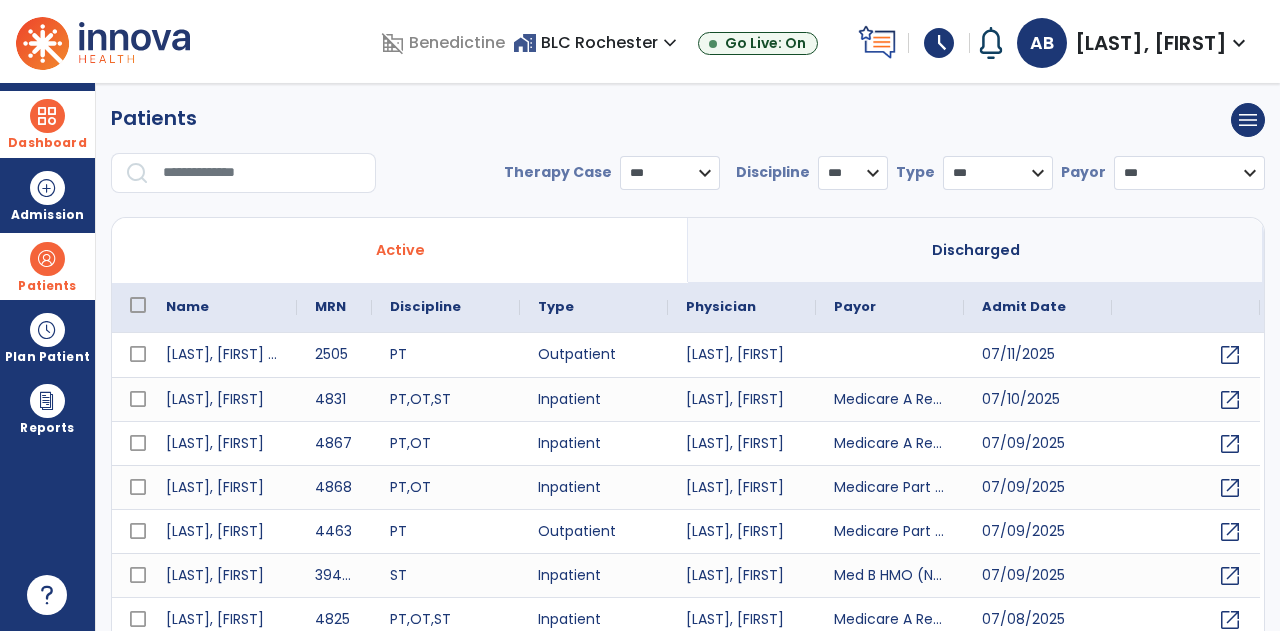 click at bounding box center (262, 173) 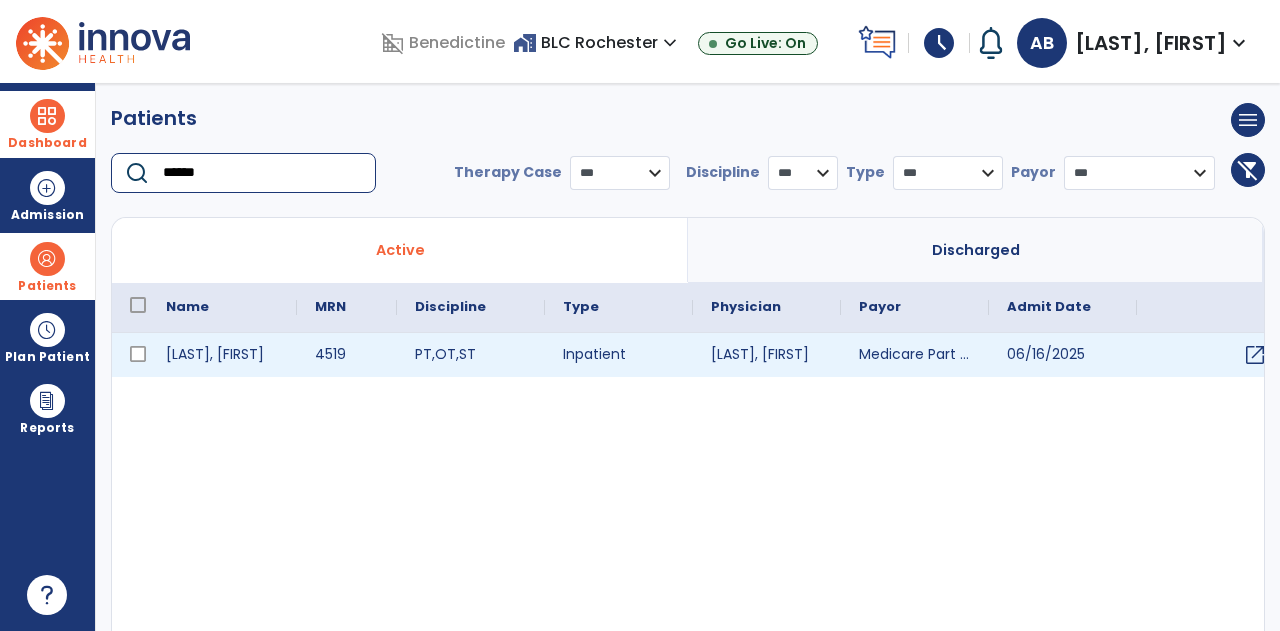 type on "******" 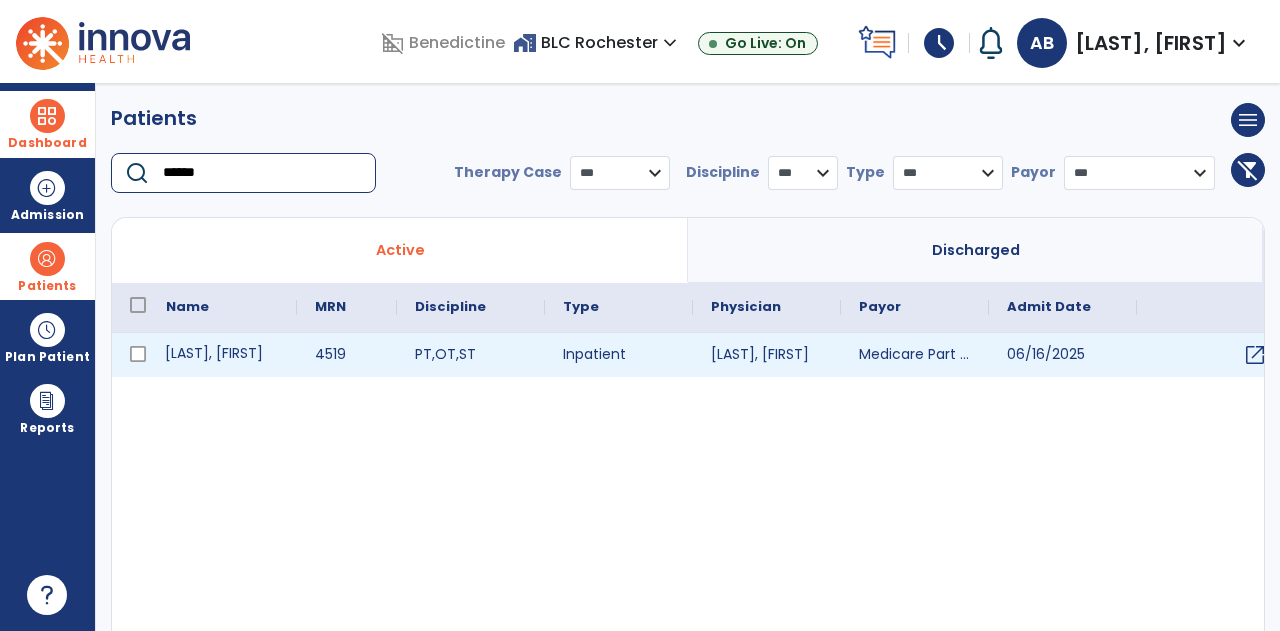 click on "[LAST], [FIRST]" at bounding box center (222, 355) 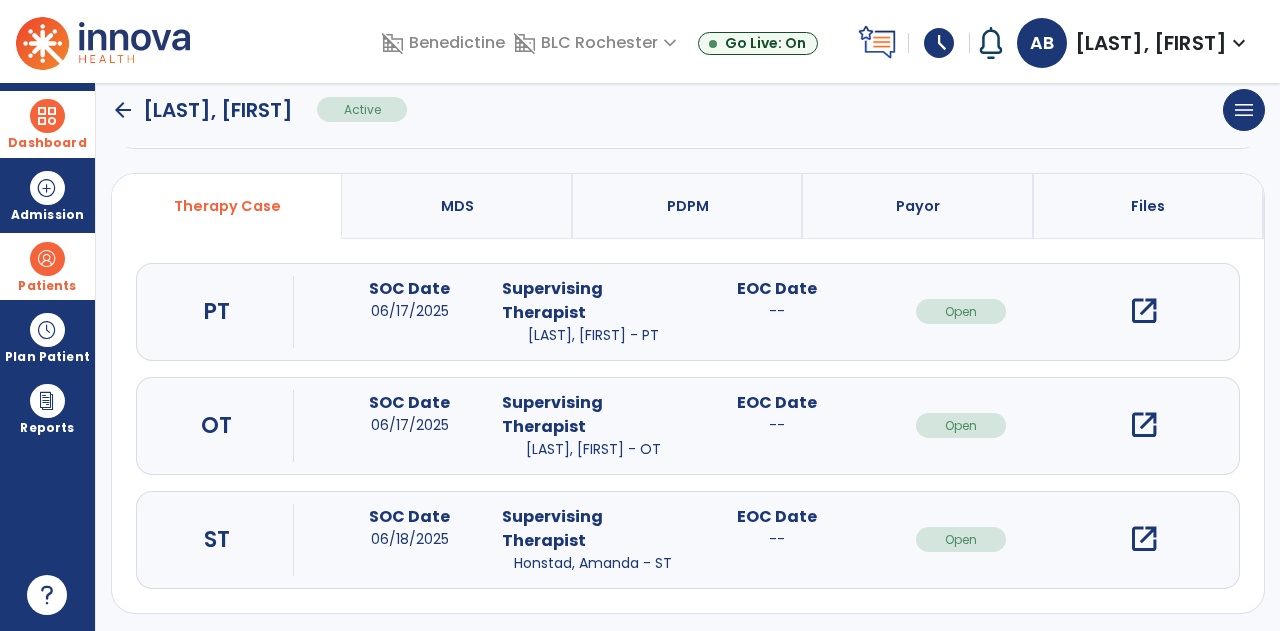 scroll, scrollTop: 125, scrollLeft: 0, axis: vertical 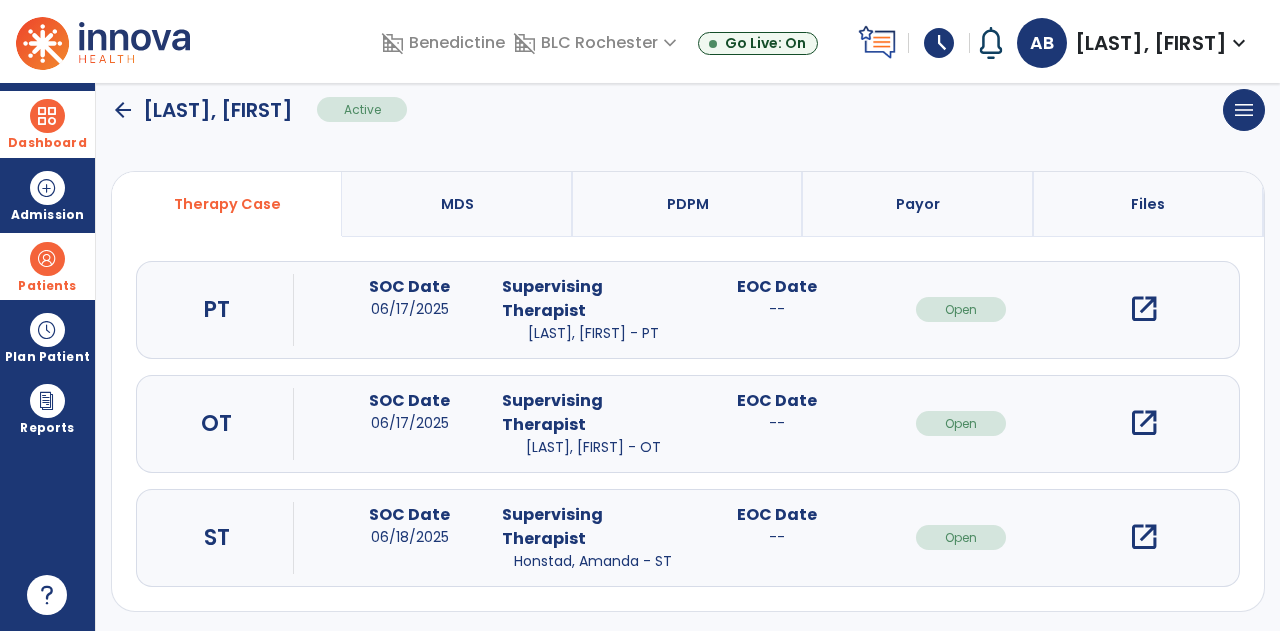 click on "open_in_new" at bounding box center (1144, 423) 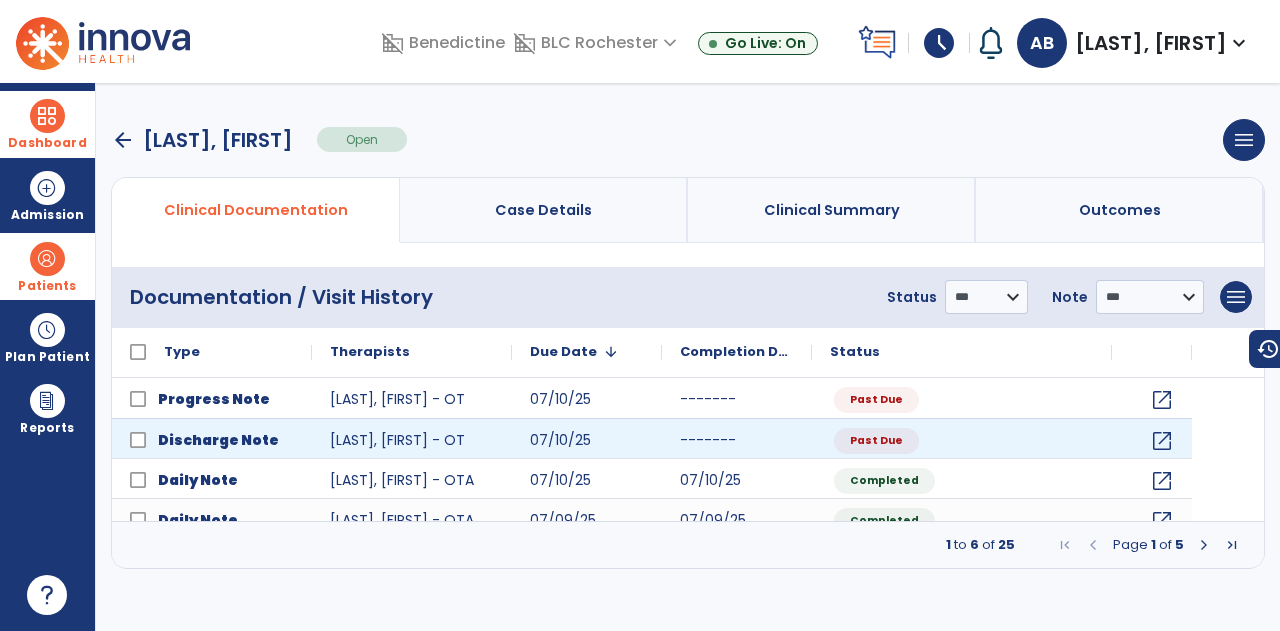scroll, scrollTop: 0, scrollLeft: 0, axis: both 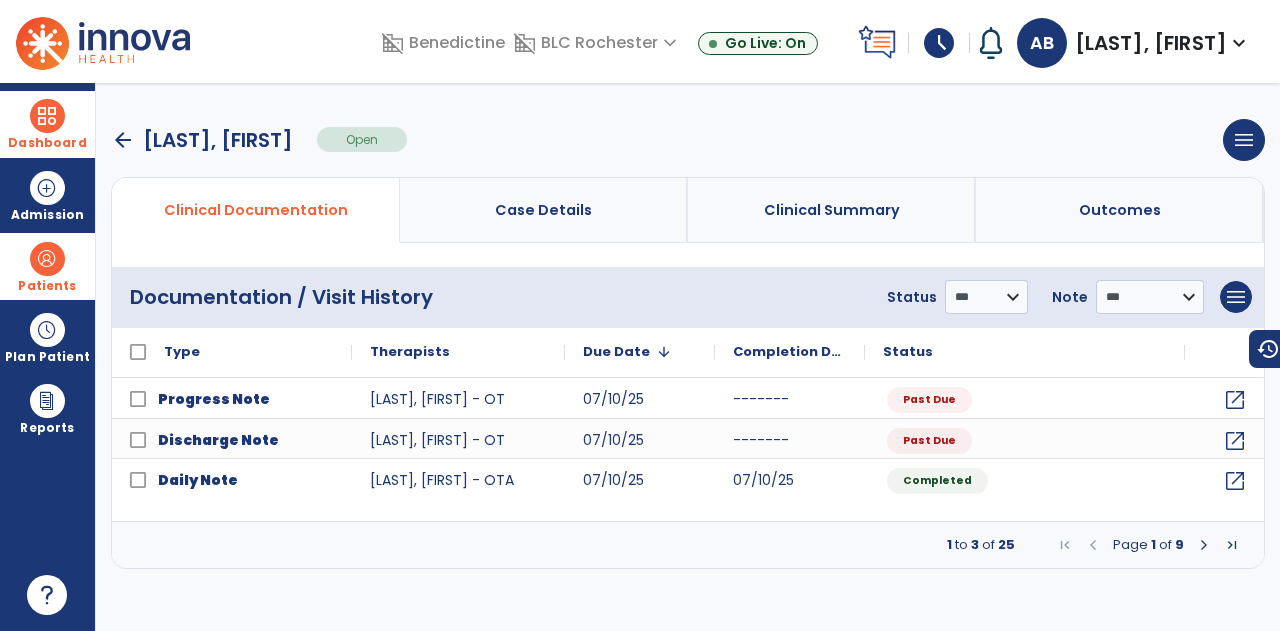 click on "arrow_back" at bounding box center (123, 140) 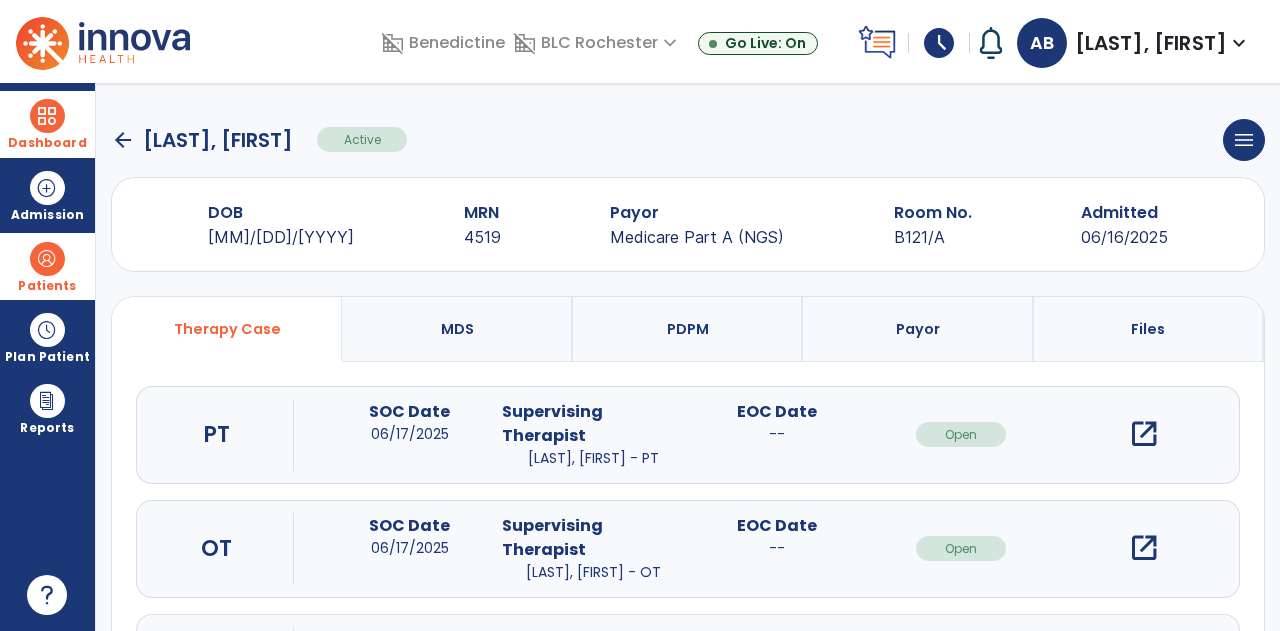 click on "open_in_new" at bounding box center [1144, 434] 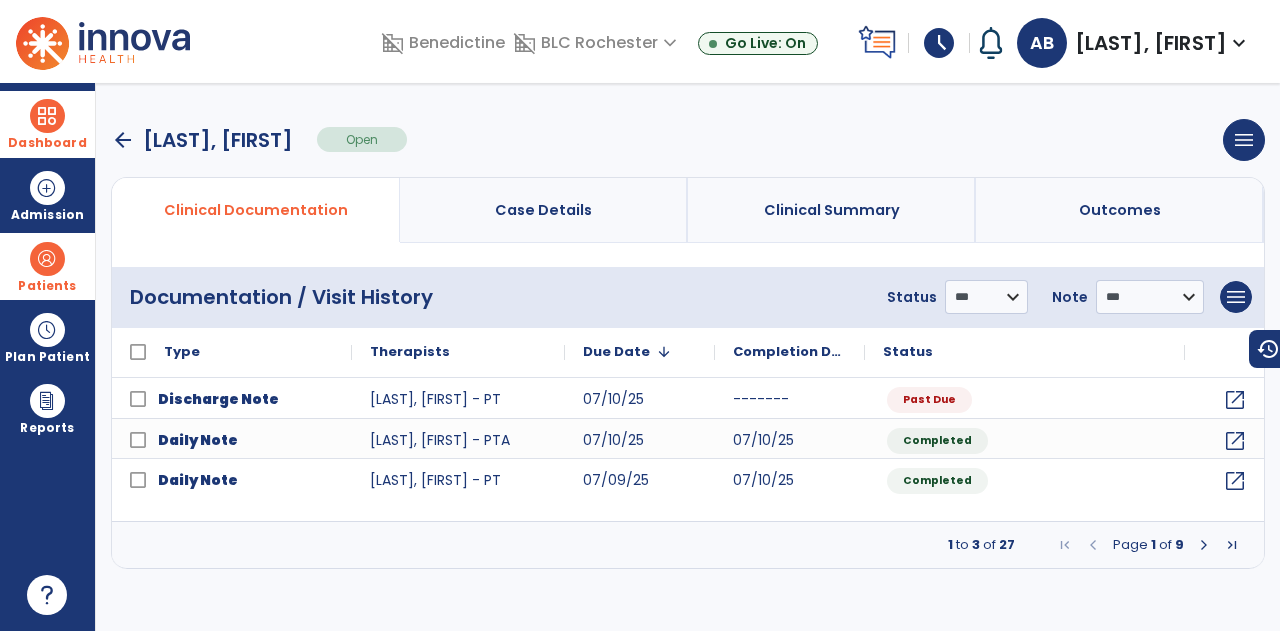 click on "arrow_back" at bounding box center [123, 140] 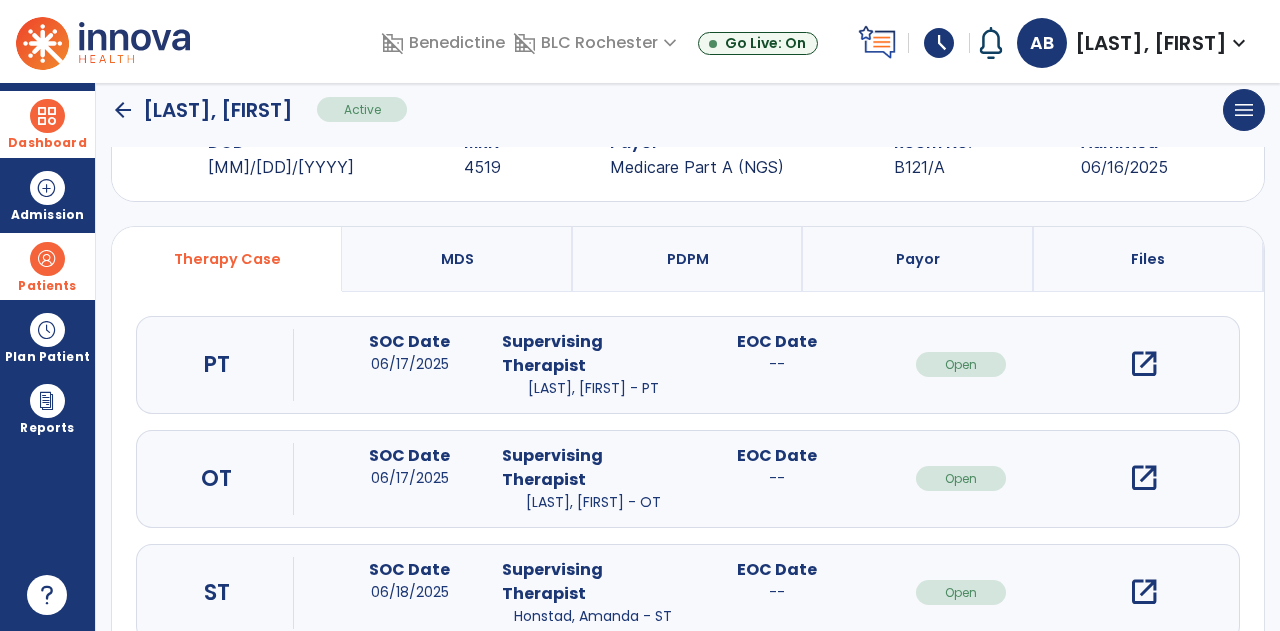 scroll, scrollTop: 125, scrollLeft: 0, axis: vertical 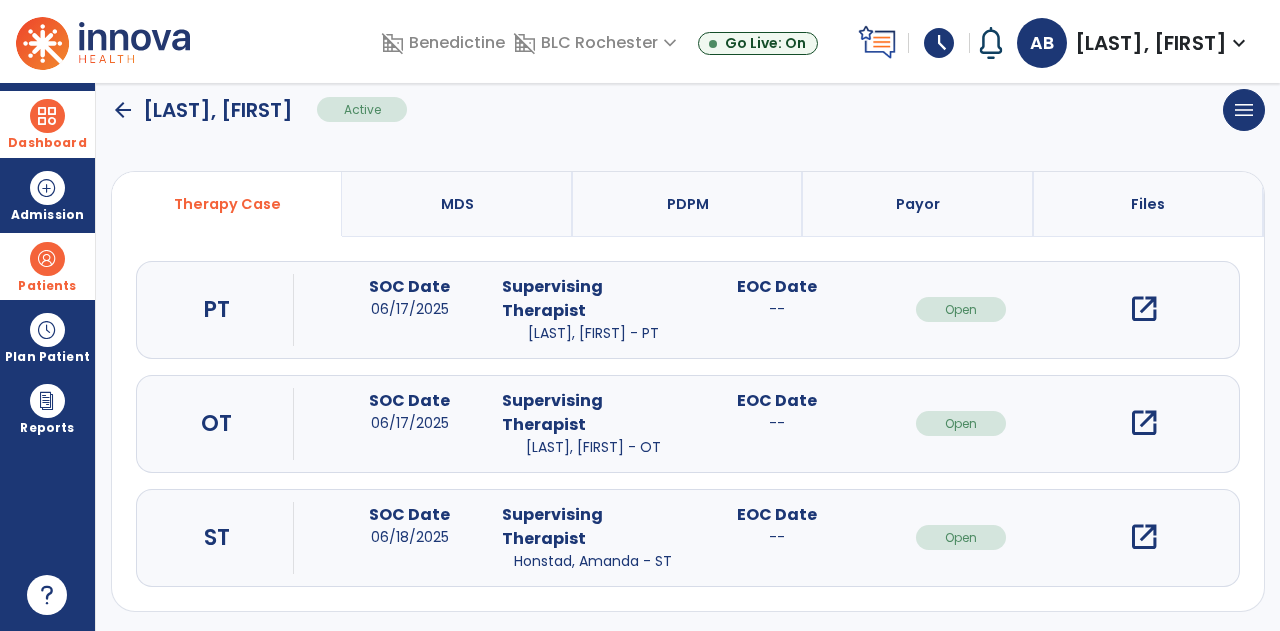 click on "open_in_new" at bounding box center (1144, 537) 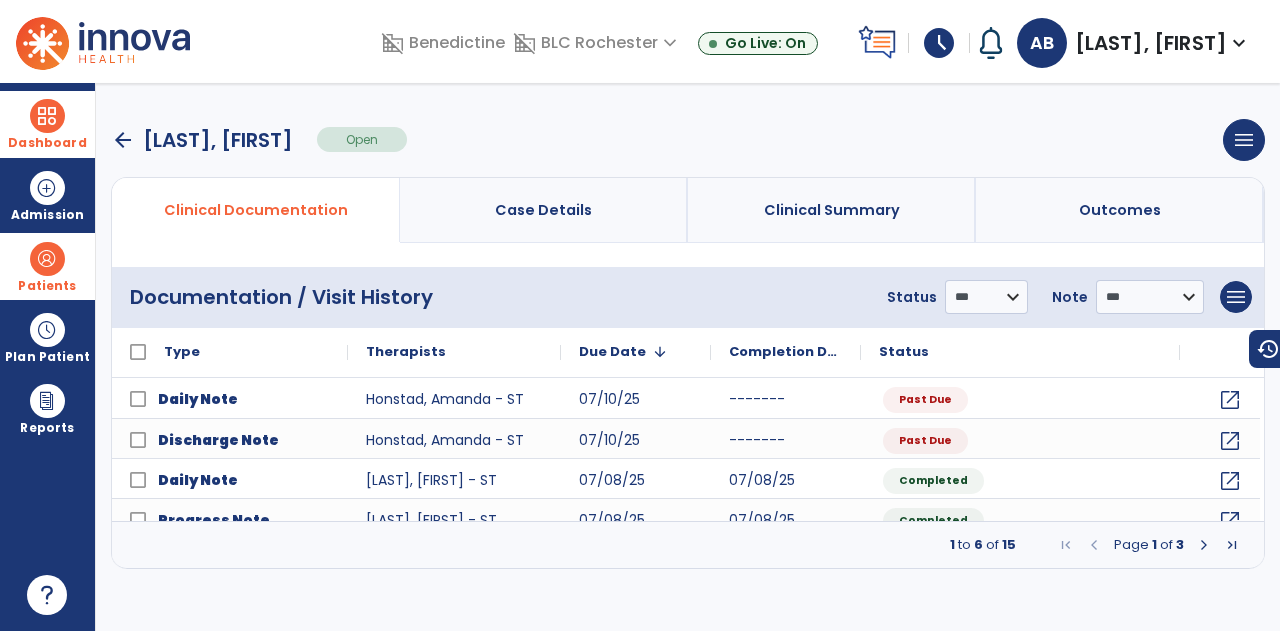 scroll, scrollTop: 0, scrollLeft: 0, axis: both 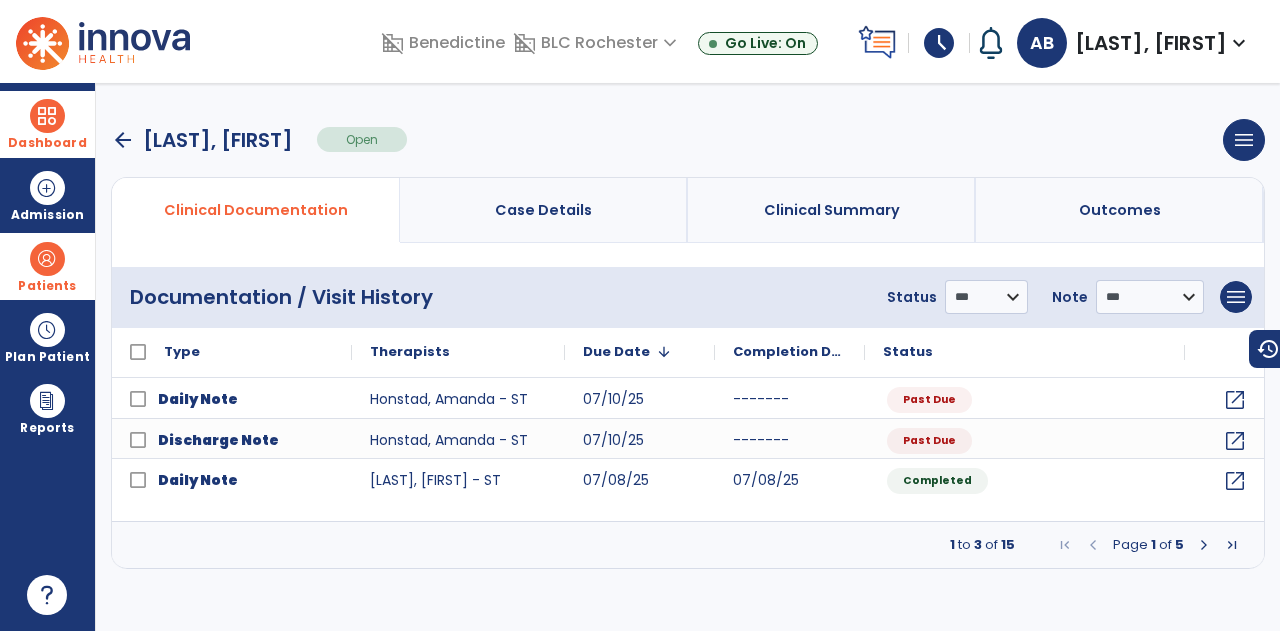 click on "Dashboard" at bounding box center [47, 124] 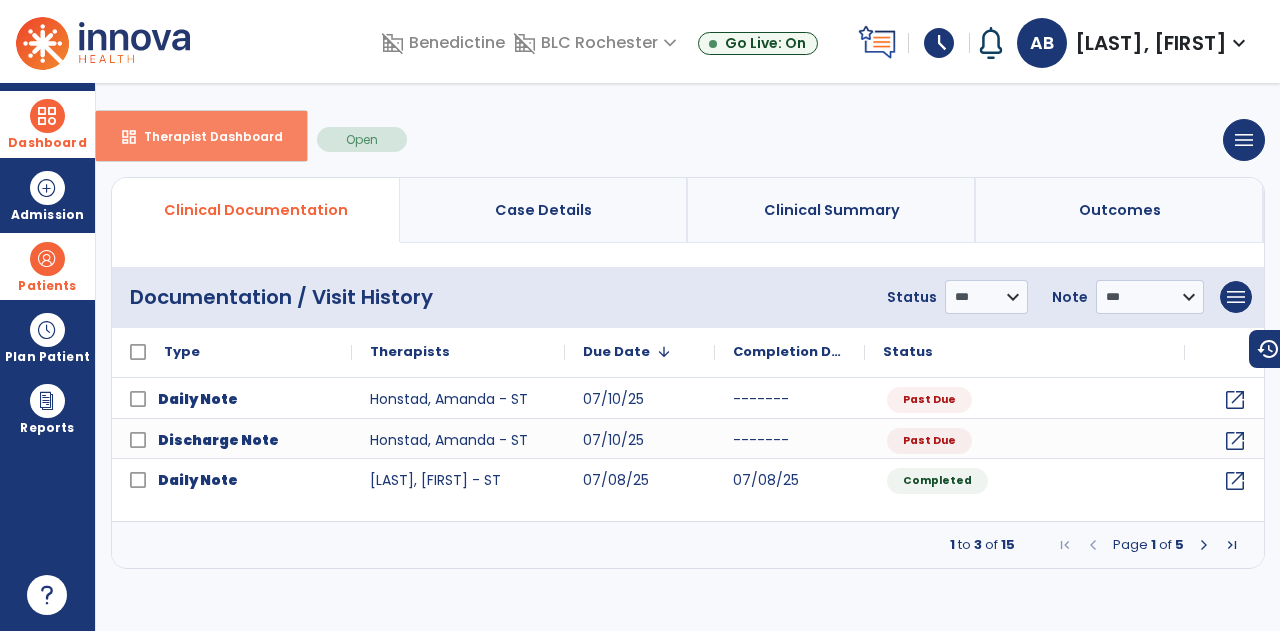 click on "Therapist Dashboard" at bounding box center [205, 136] 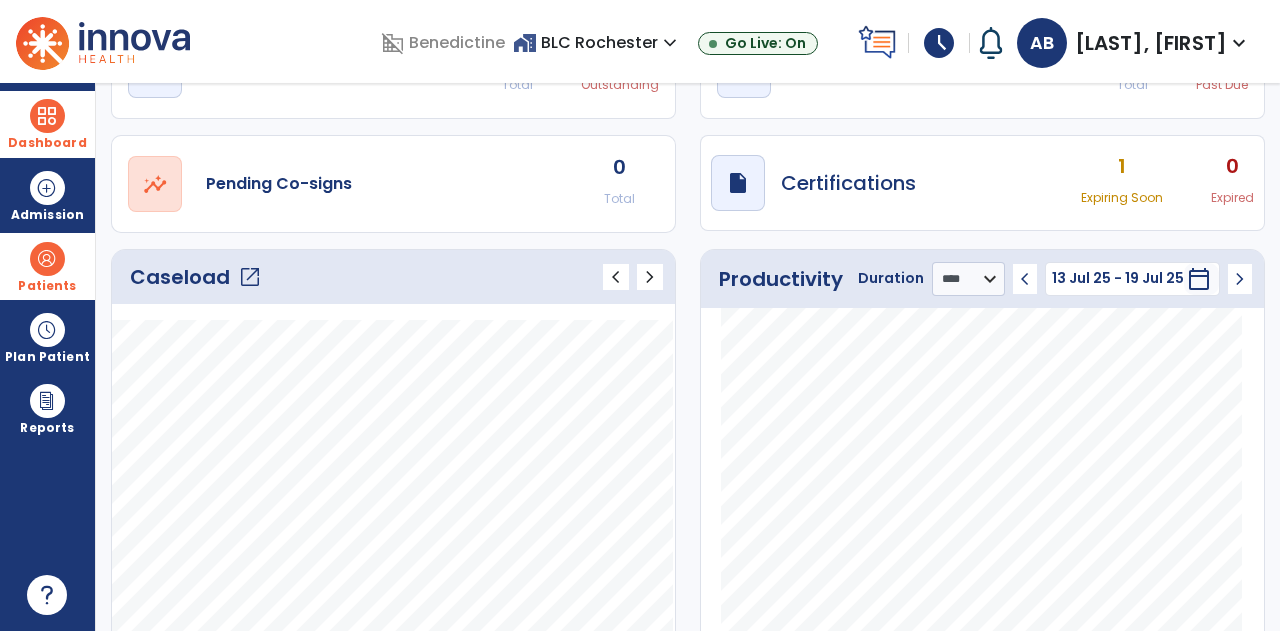 scroll, scrollTop: 0, scrollLeft: 0, axis: both 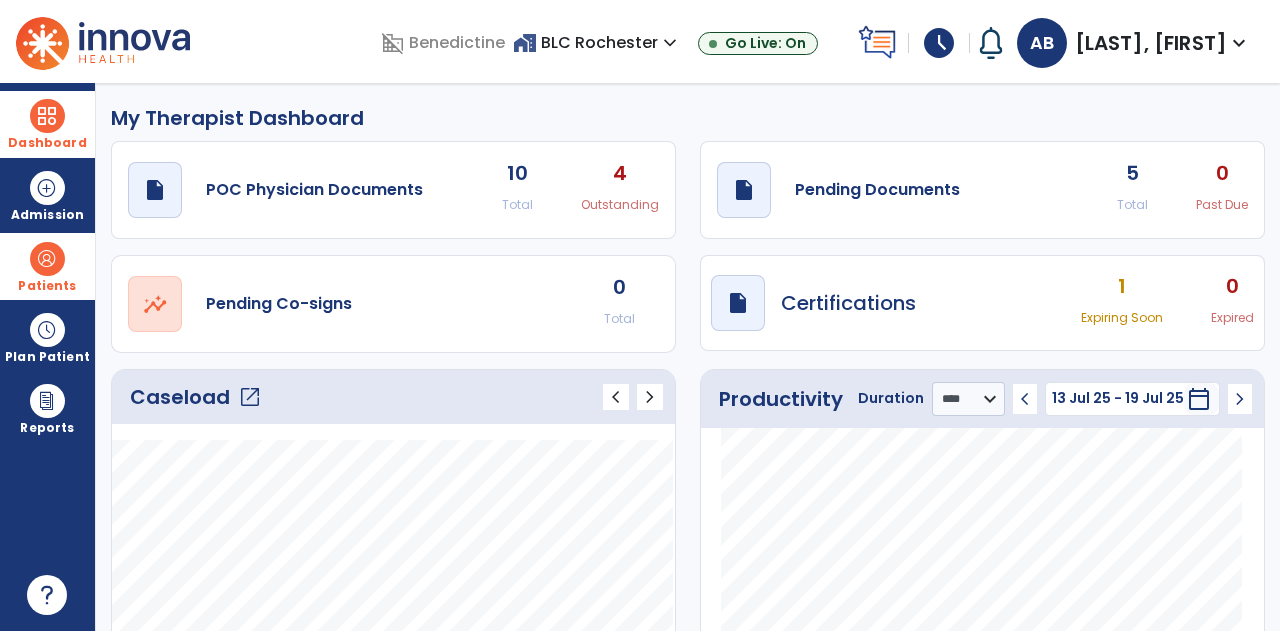 click on "schedule" at bounding box center [939, 43] 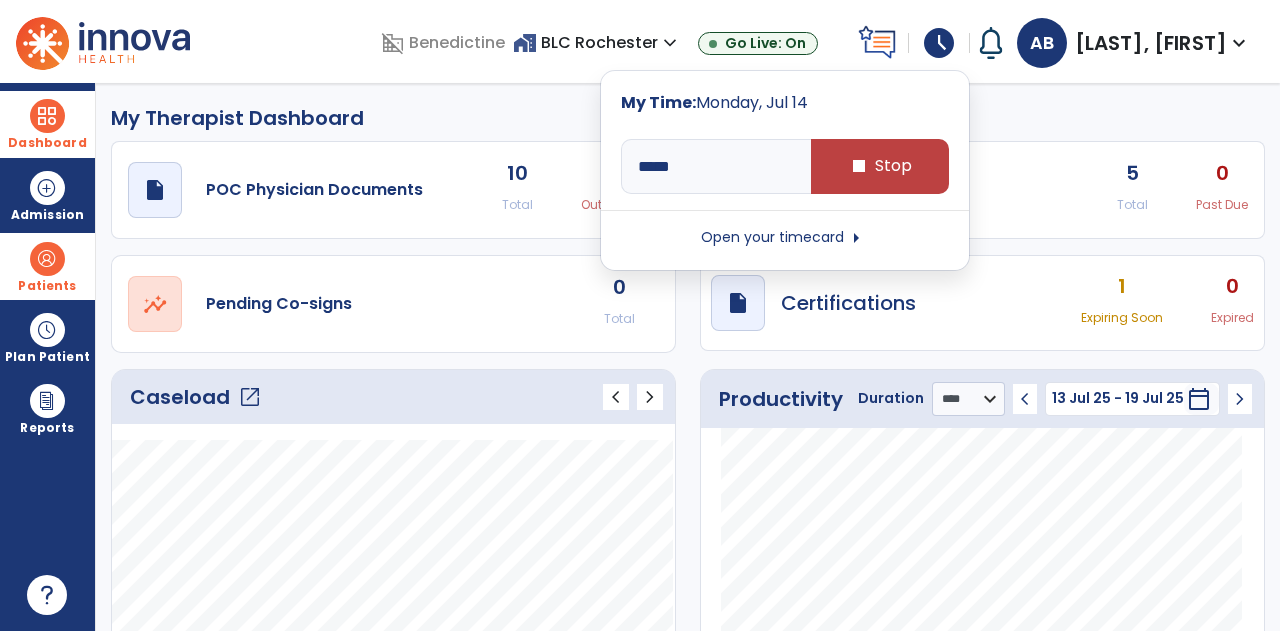 click on "schedule" at bounding box center (939, 43) 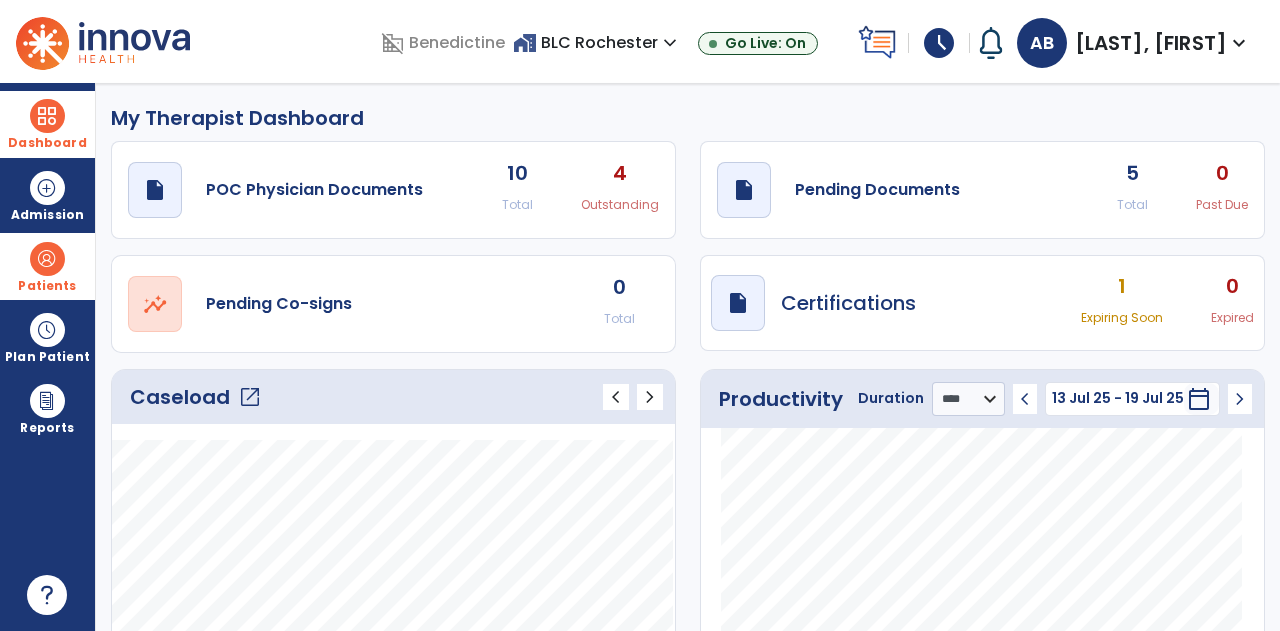 click on "schedule" at bounding box center (939, 43) 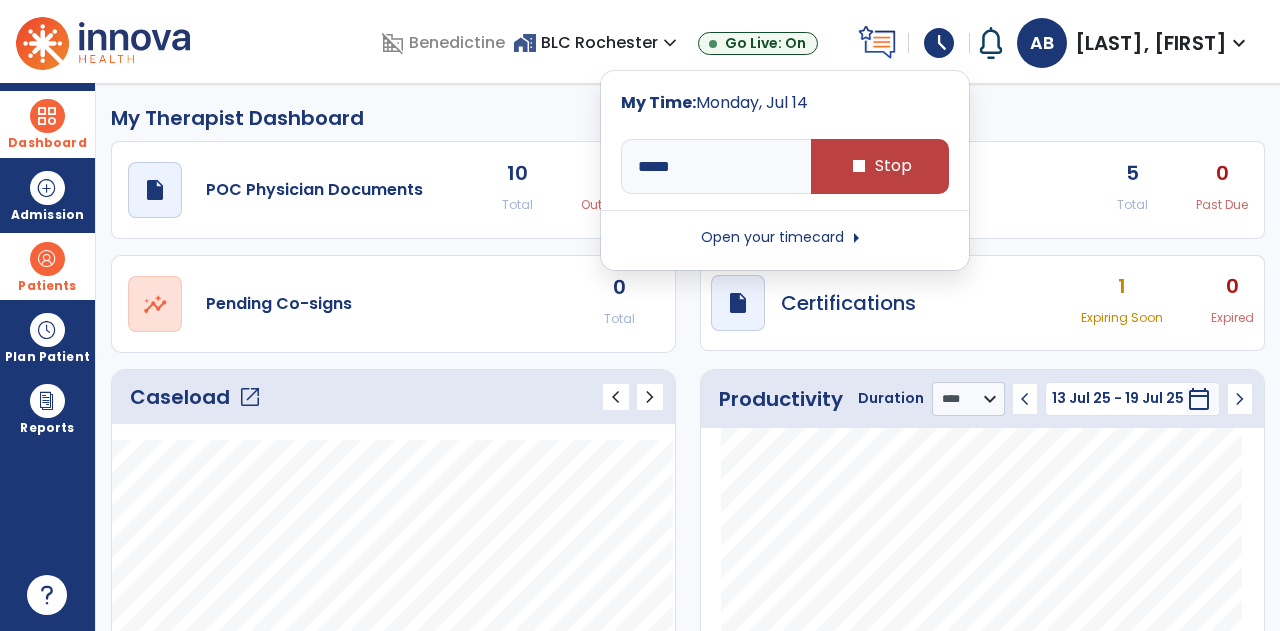 click on "arrow_right" at bounding box center [856, 238] 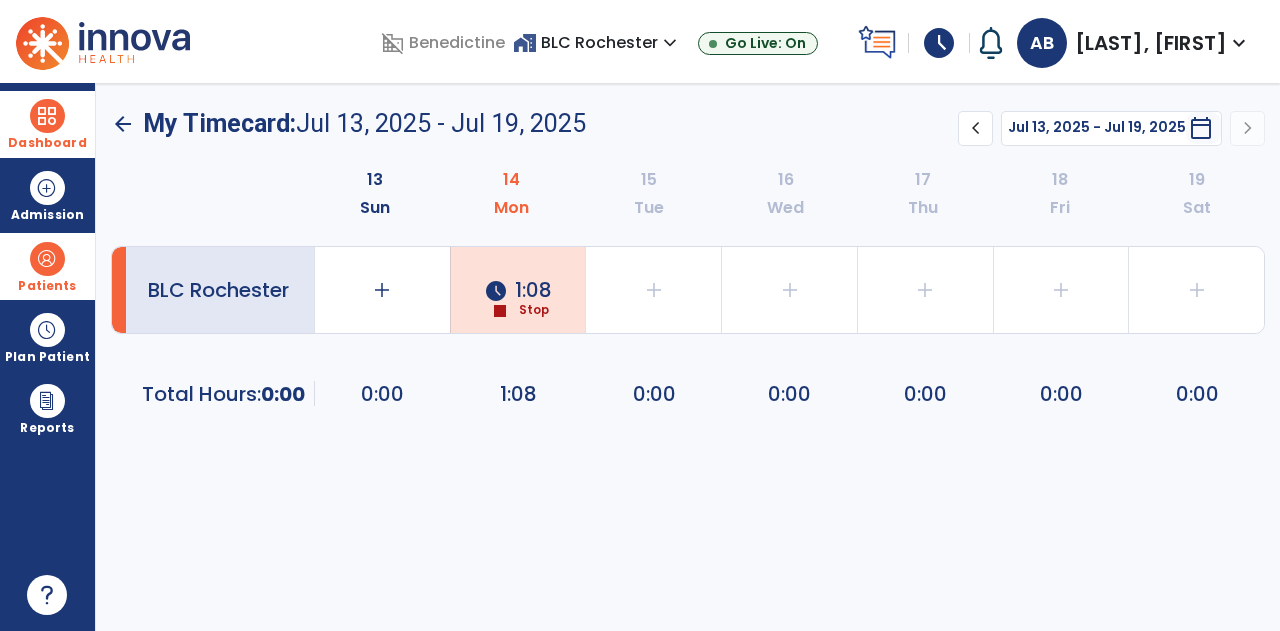 click on "chevron_left" 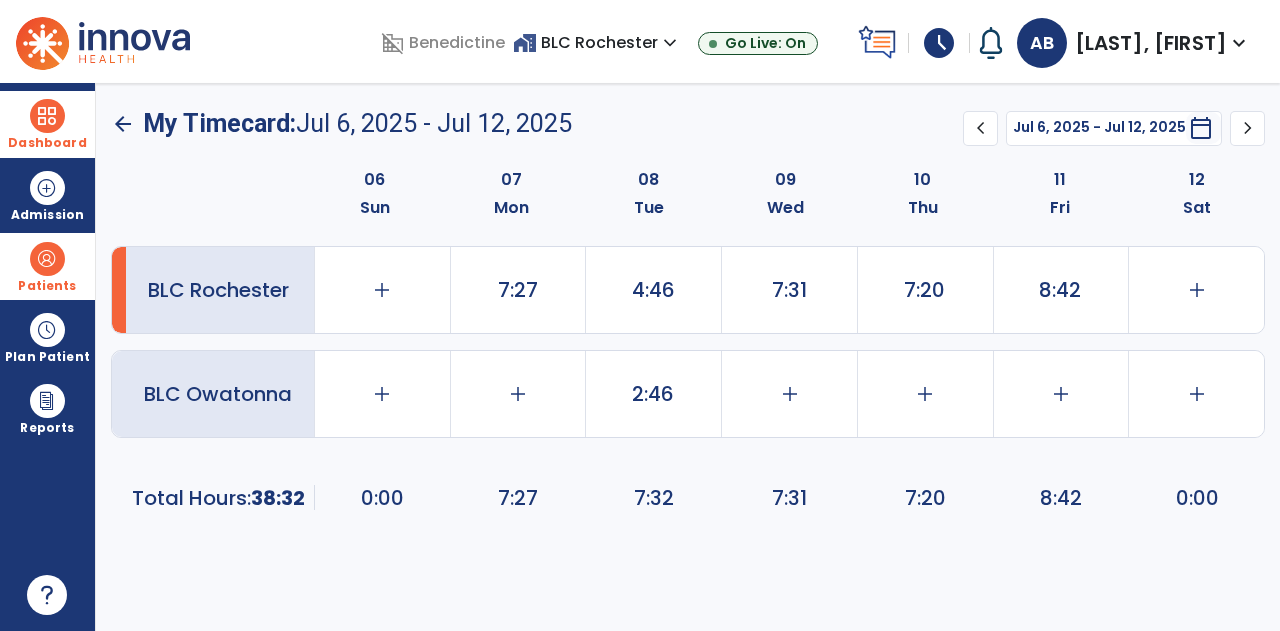 click on "chevron_right" 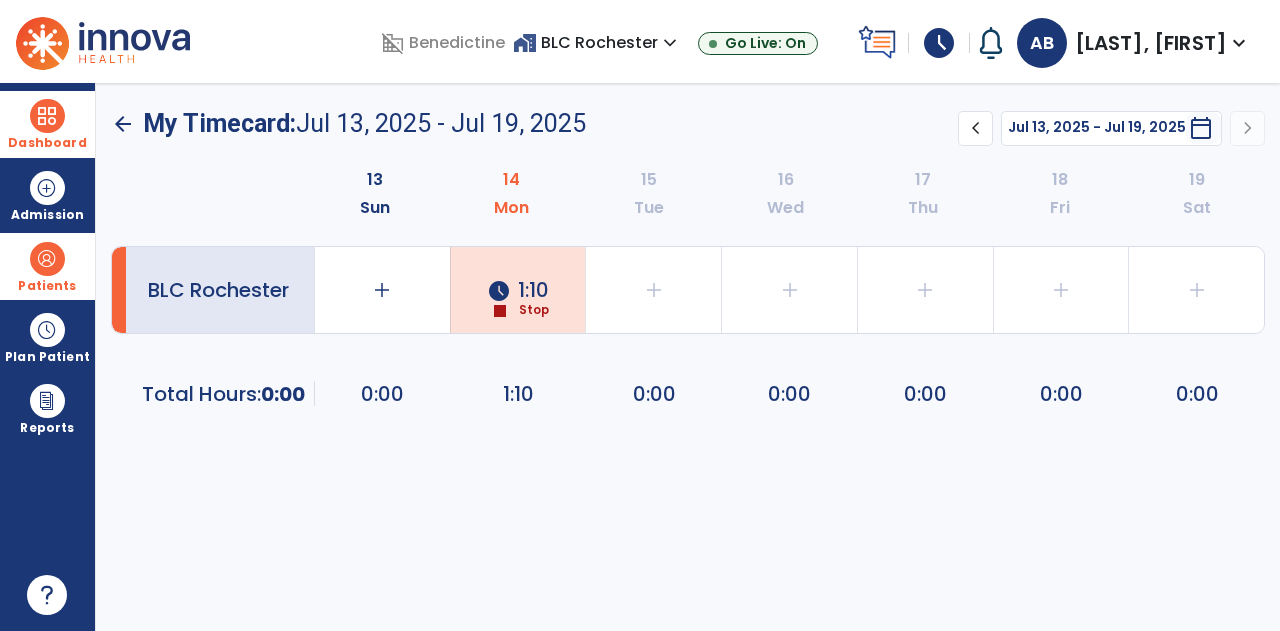 click on "Dashboard" at bounding box center [47, 124] 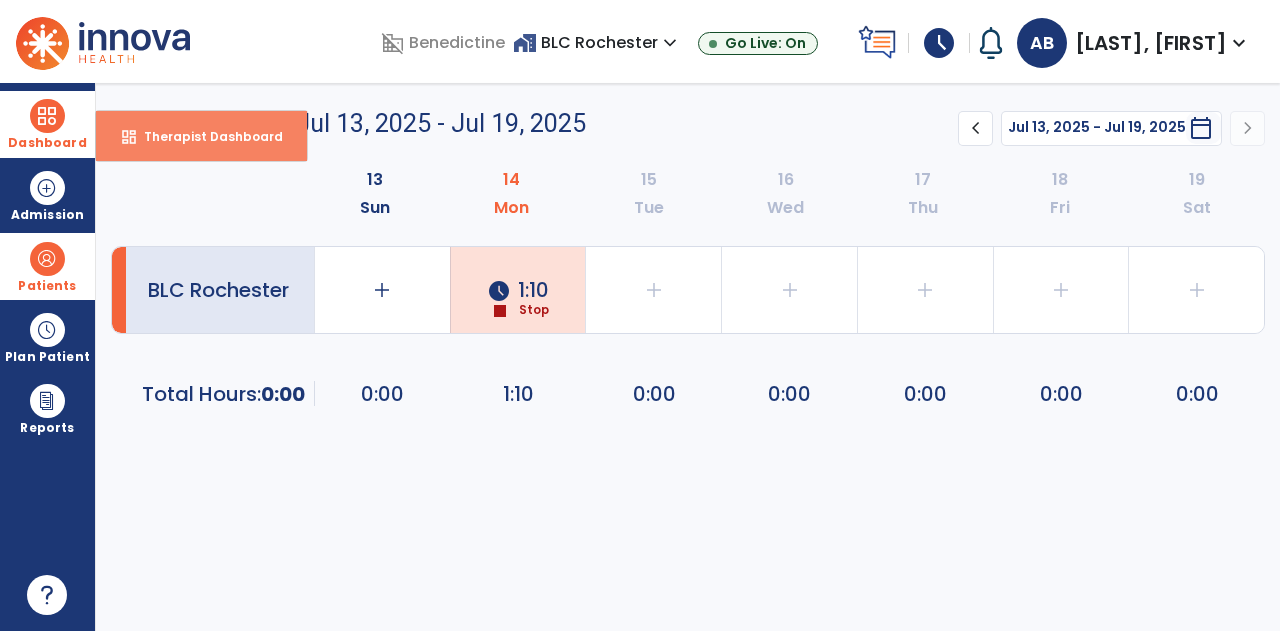 click on "Therapist Dashboard" at bounding box center (205, 136) 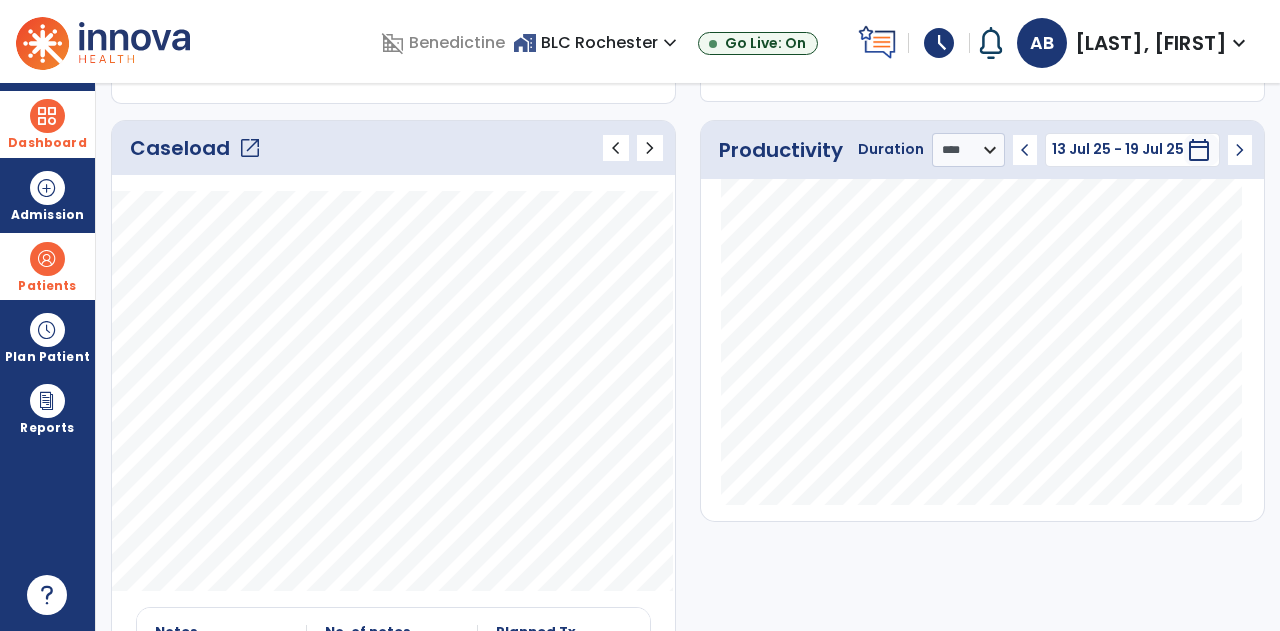 scroll, scrollTop: 214, scrollLeft: 0, axis: vertical 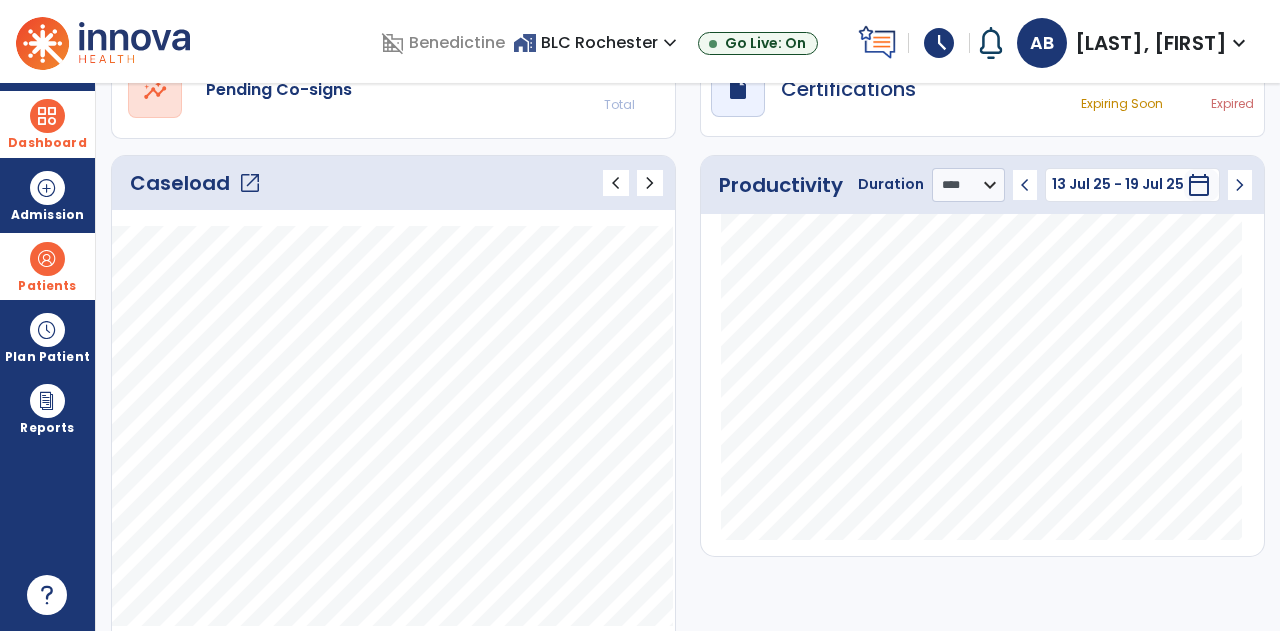 click on "open_in_new" 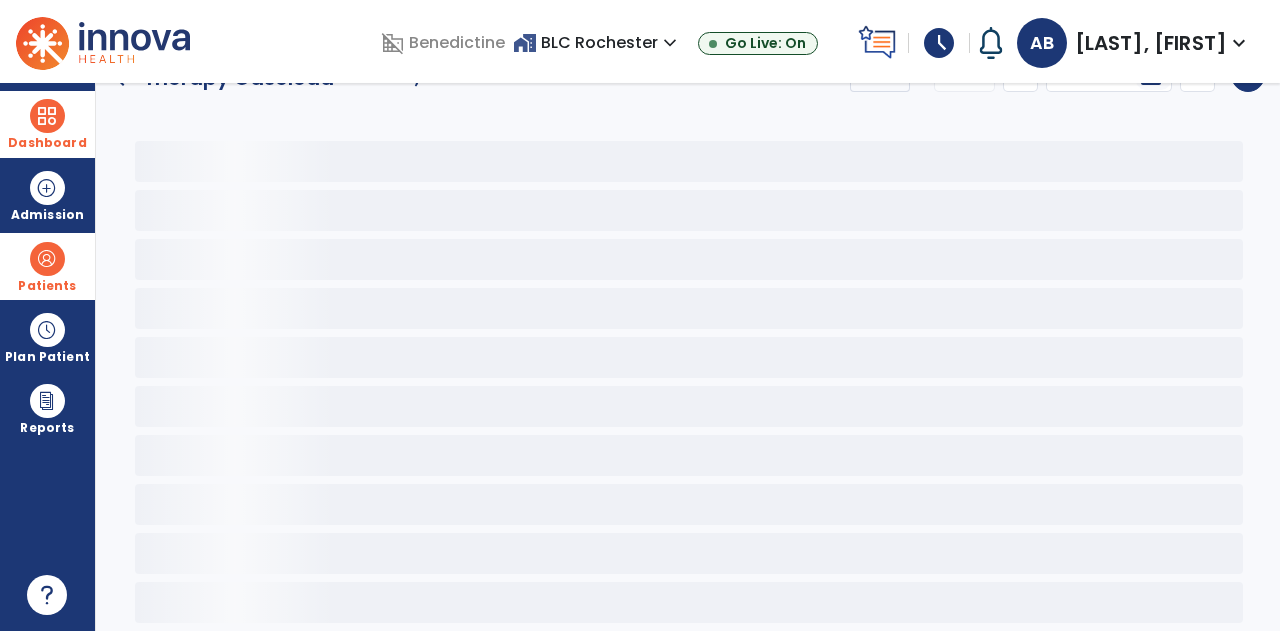 scroll, scrollTop: 28, scrollLeft: 0, axis: vertical 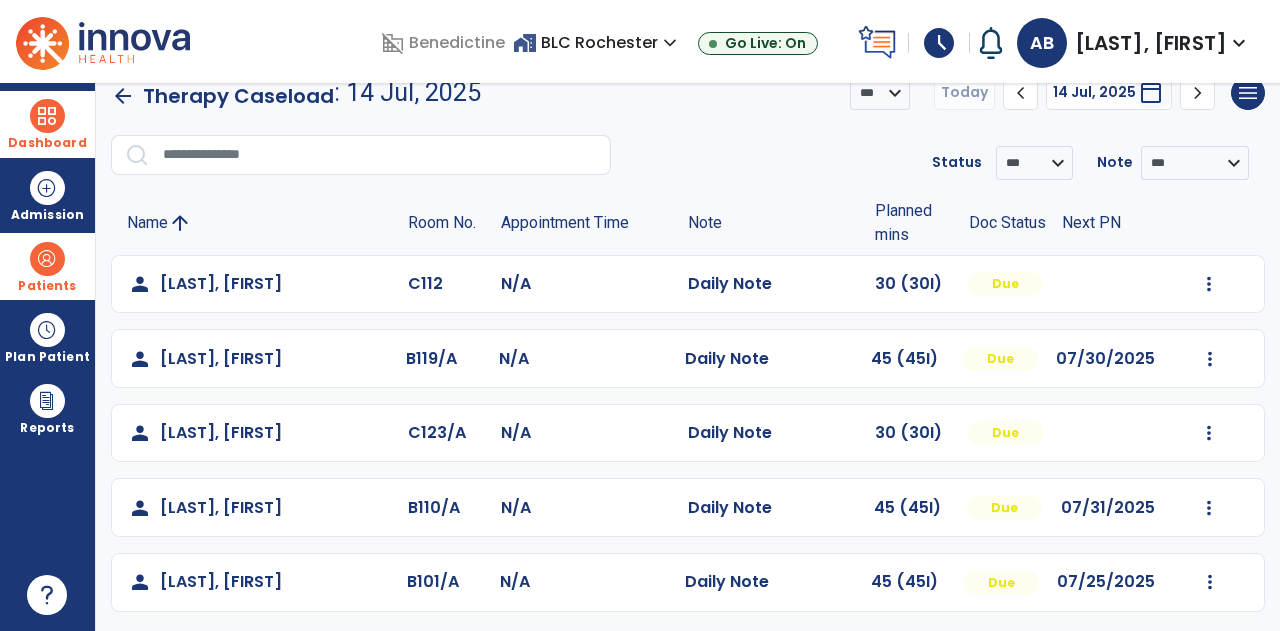 click on "chevron_right" 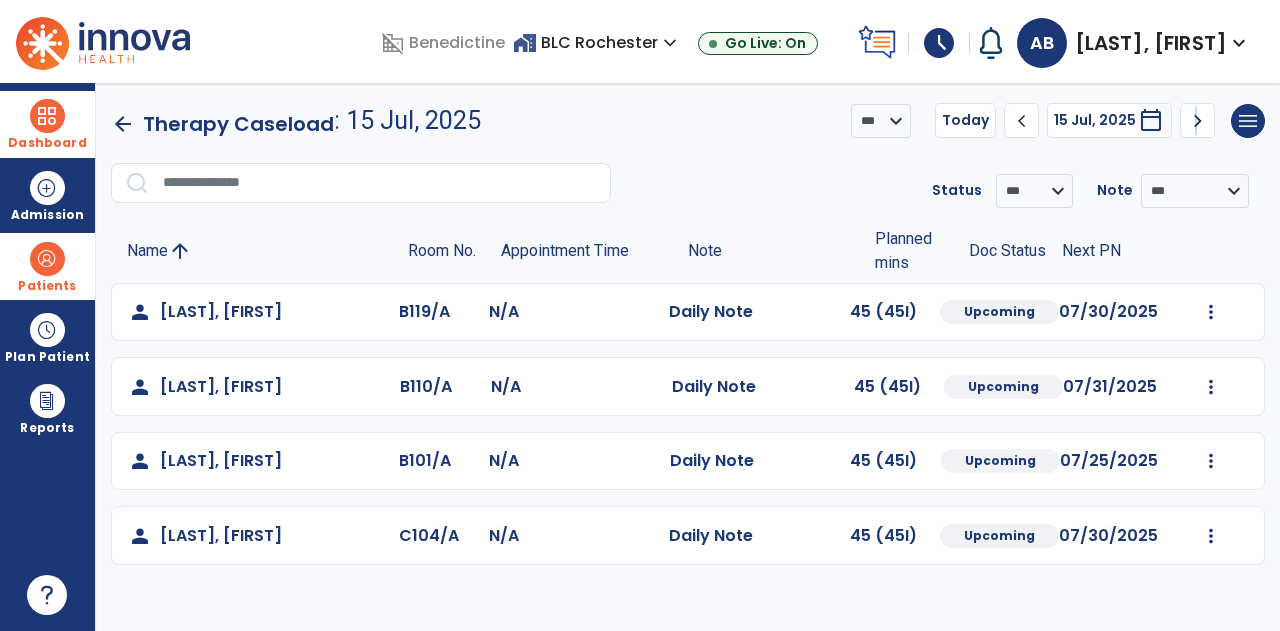 click on "chevron_right" 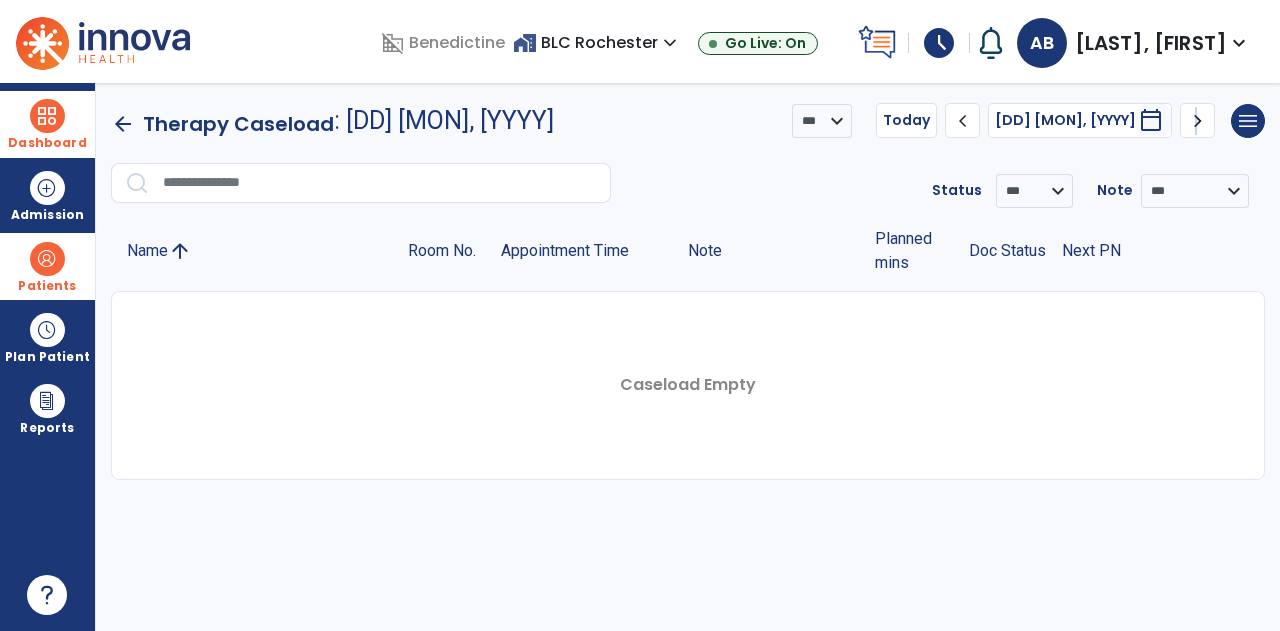 click on "chevron_right" 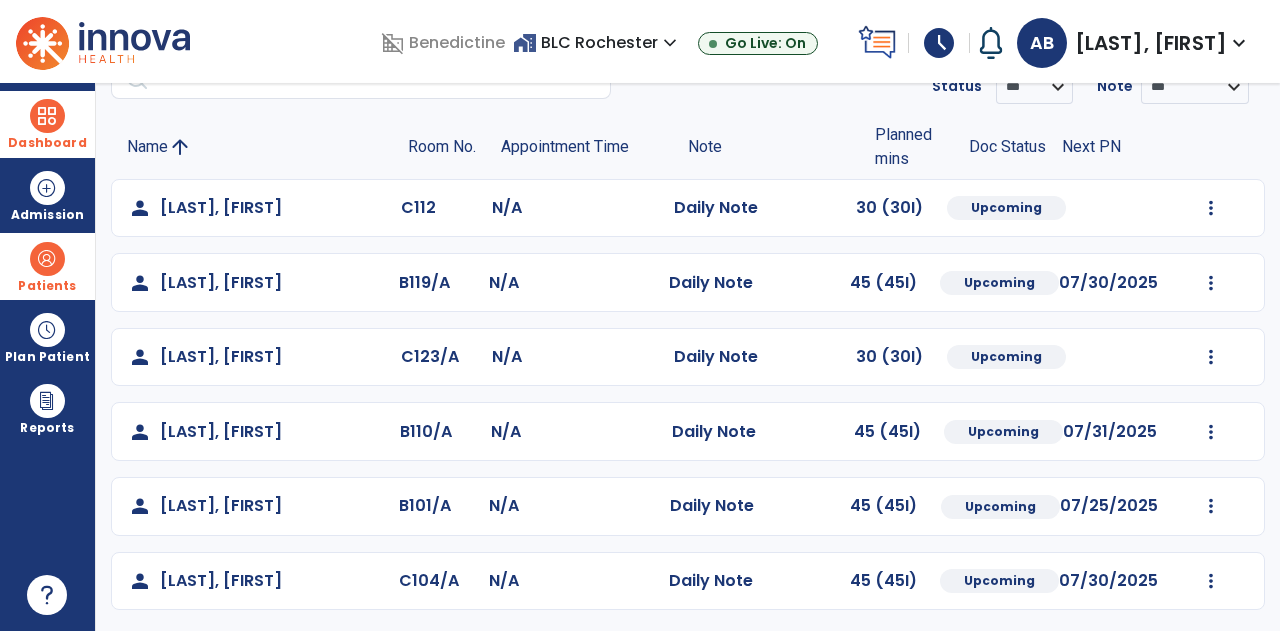 scroll, scrollTop: 104, scrollLeft: 0, axis: vertical 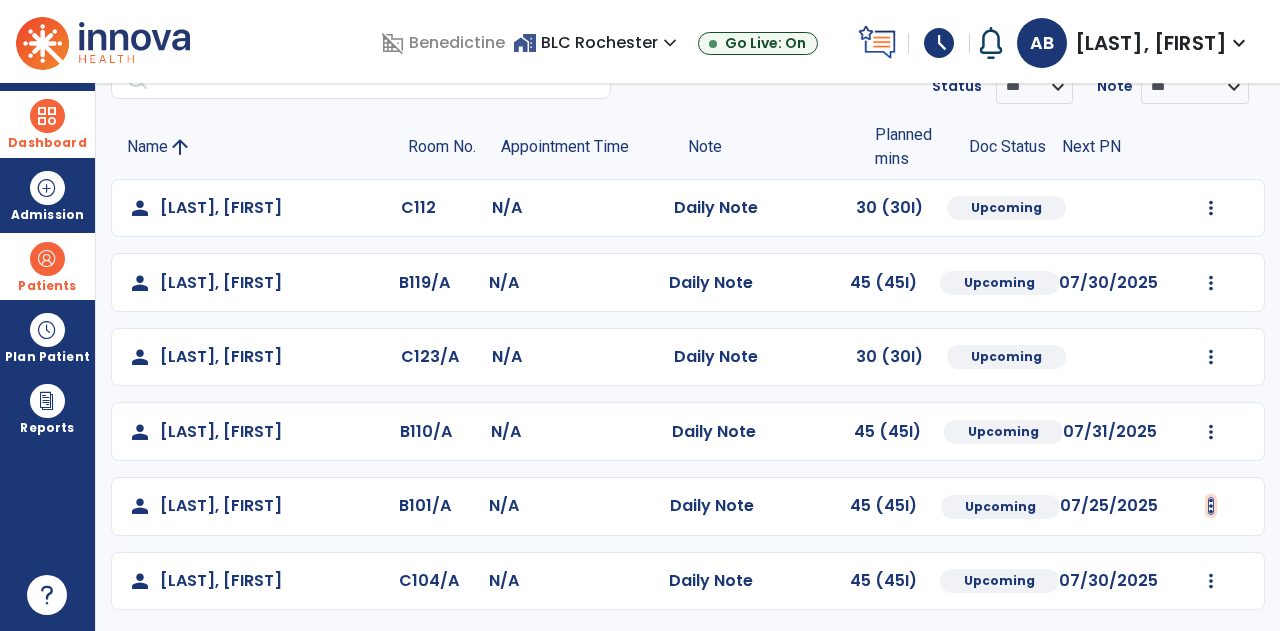 click at bounding box center [1211, 208] 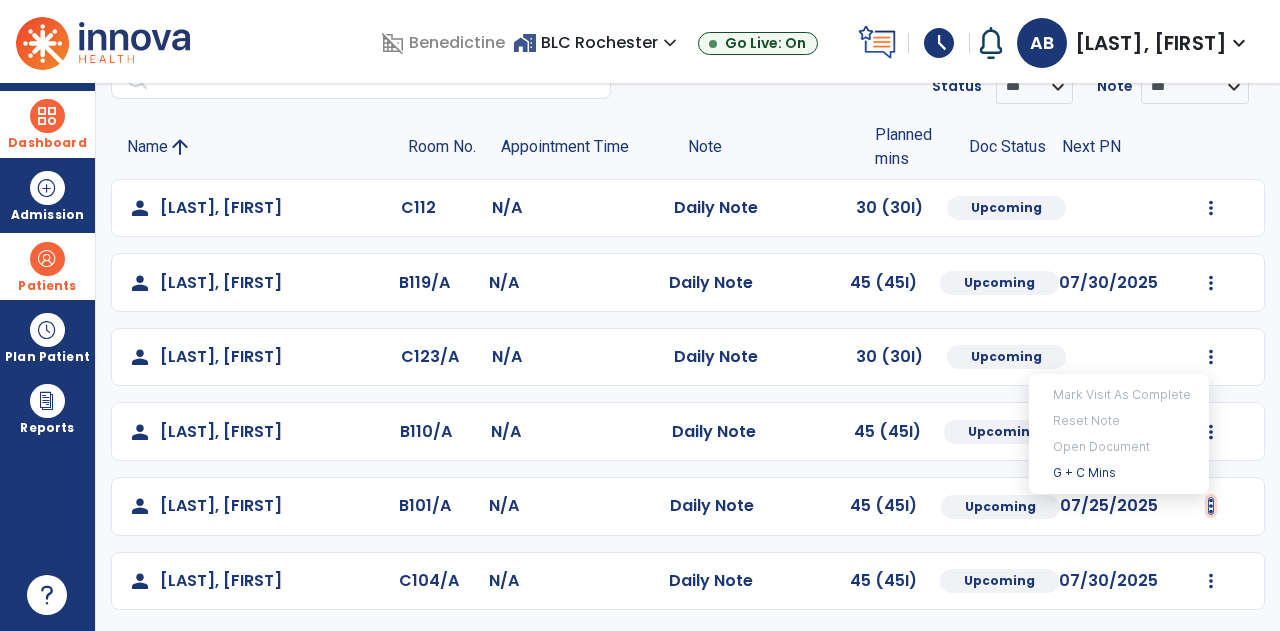click at bounding box center (1211, 506) 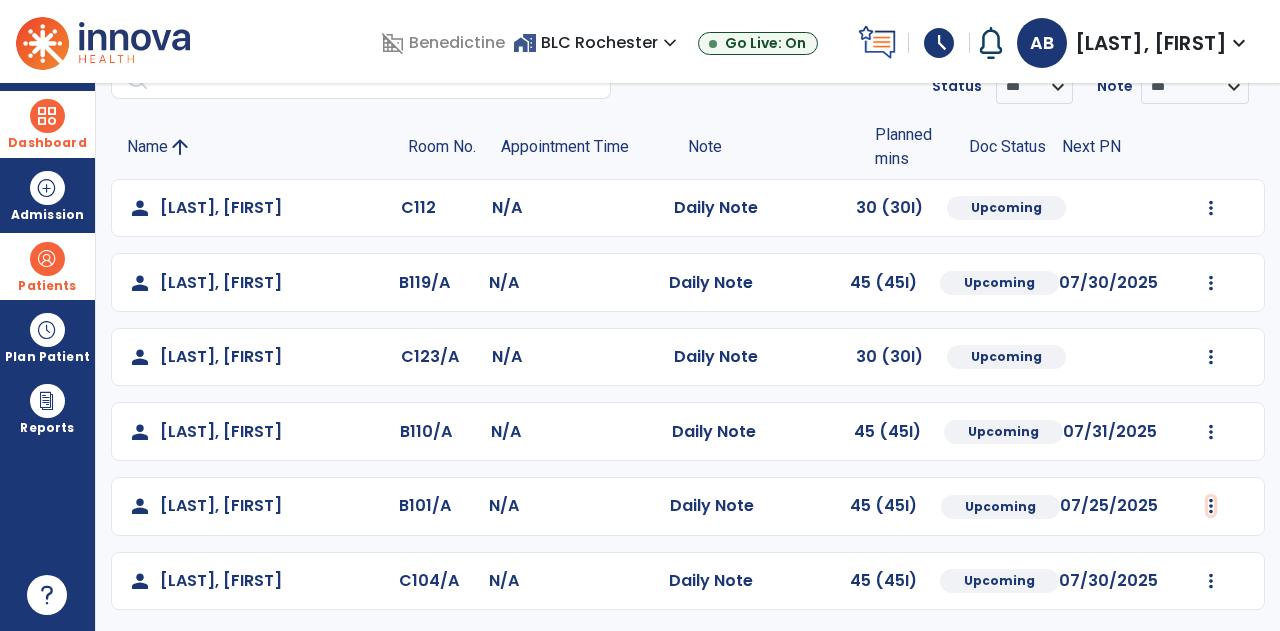 scroll, scrollTop: 0, scrollLeft: 0, axis: both 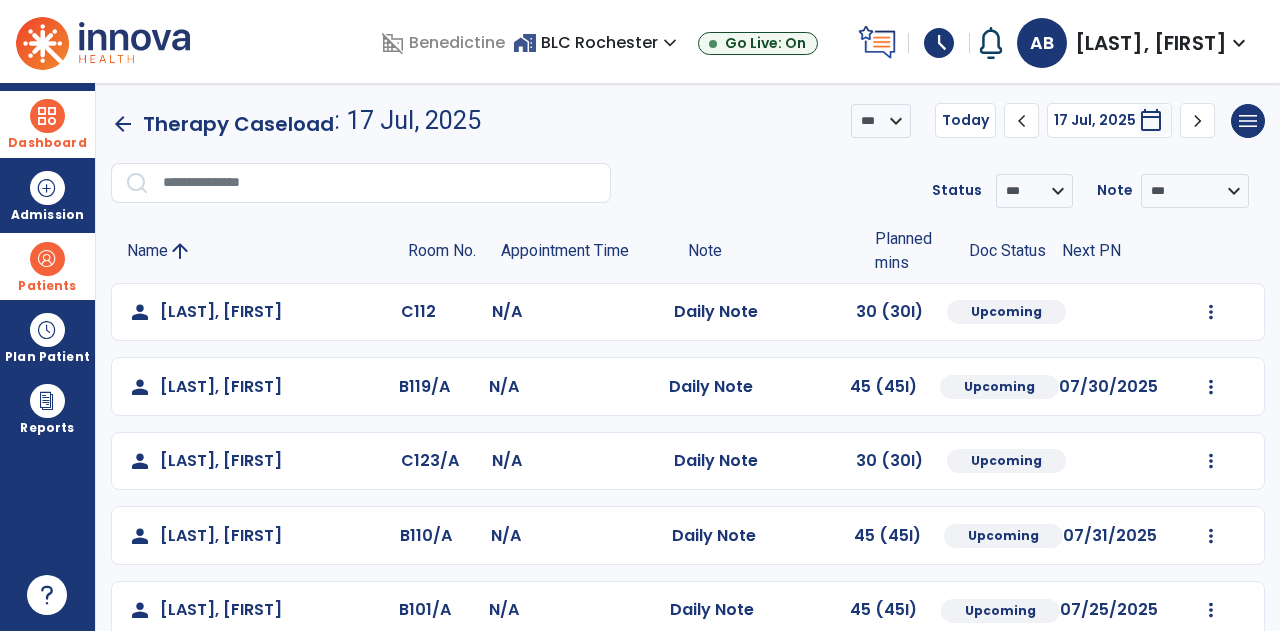 click on "arrow_back" 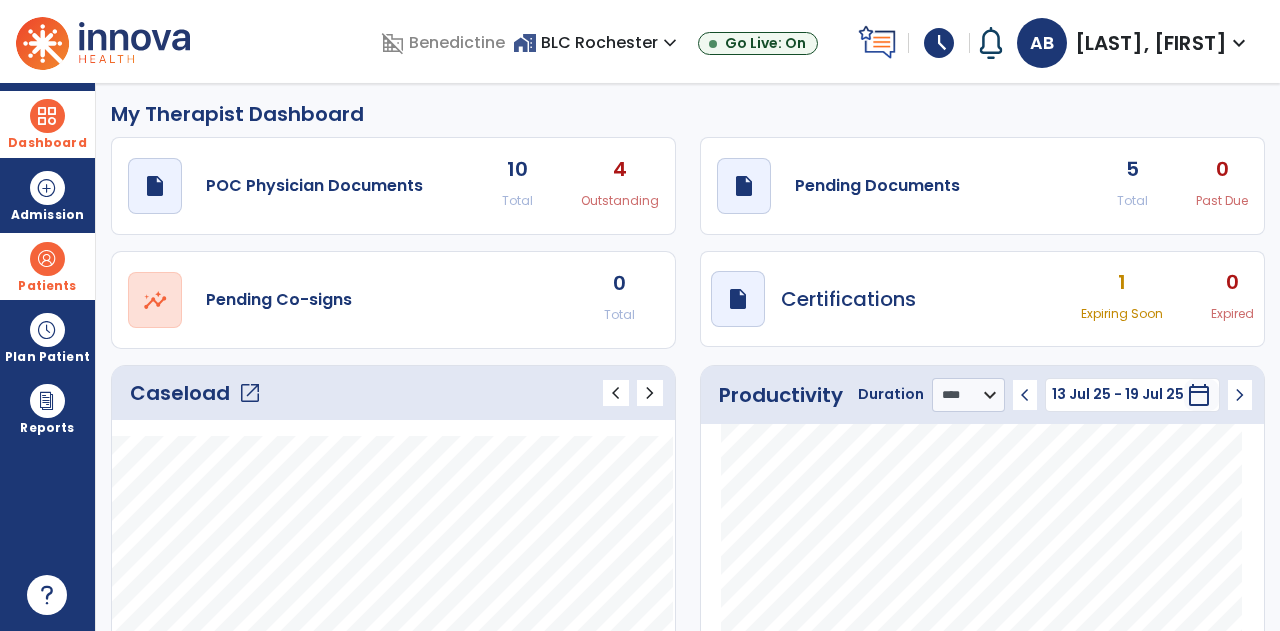 scroll, scrollTop: 0, scrollLeft: 0, axis: both 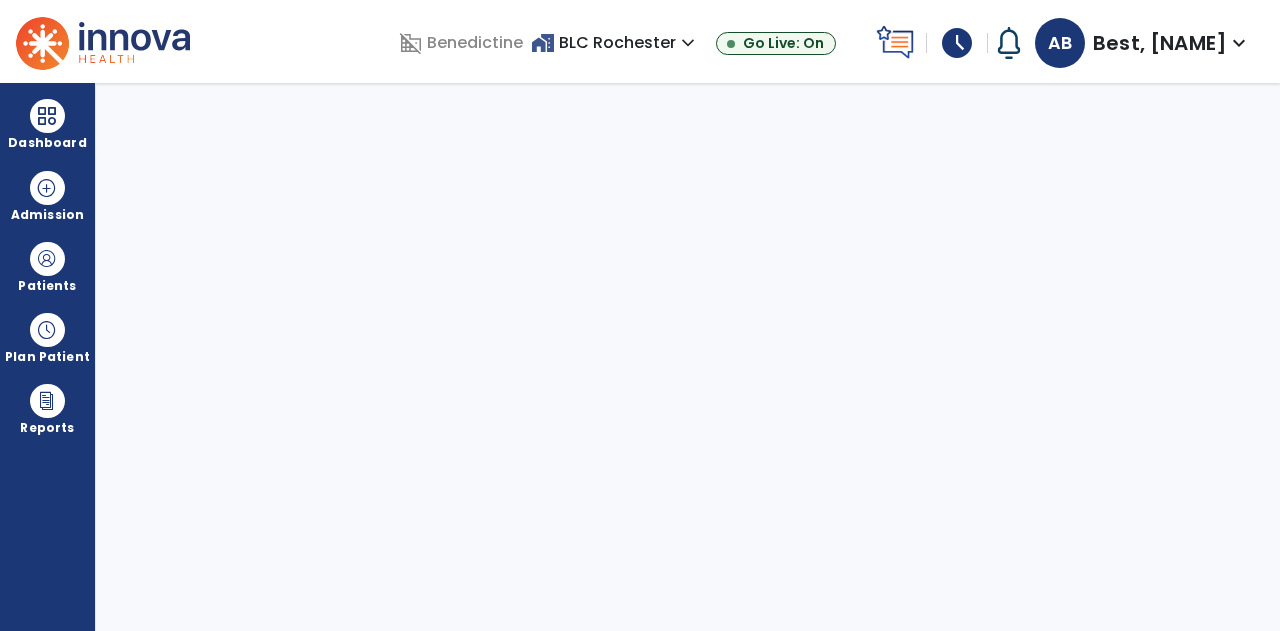 select on "****" 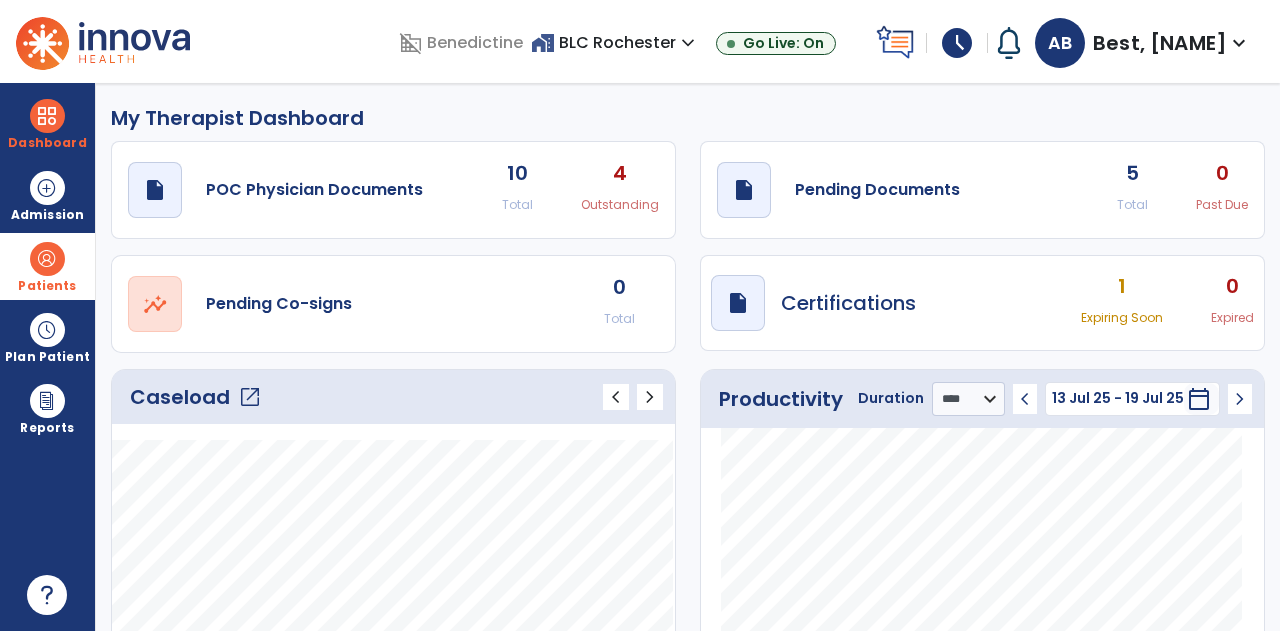 click at bounding box center (47, 259) 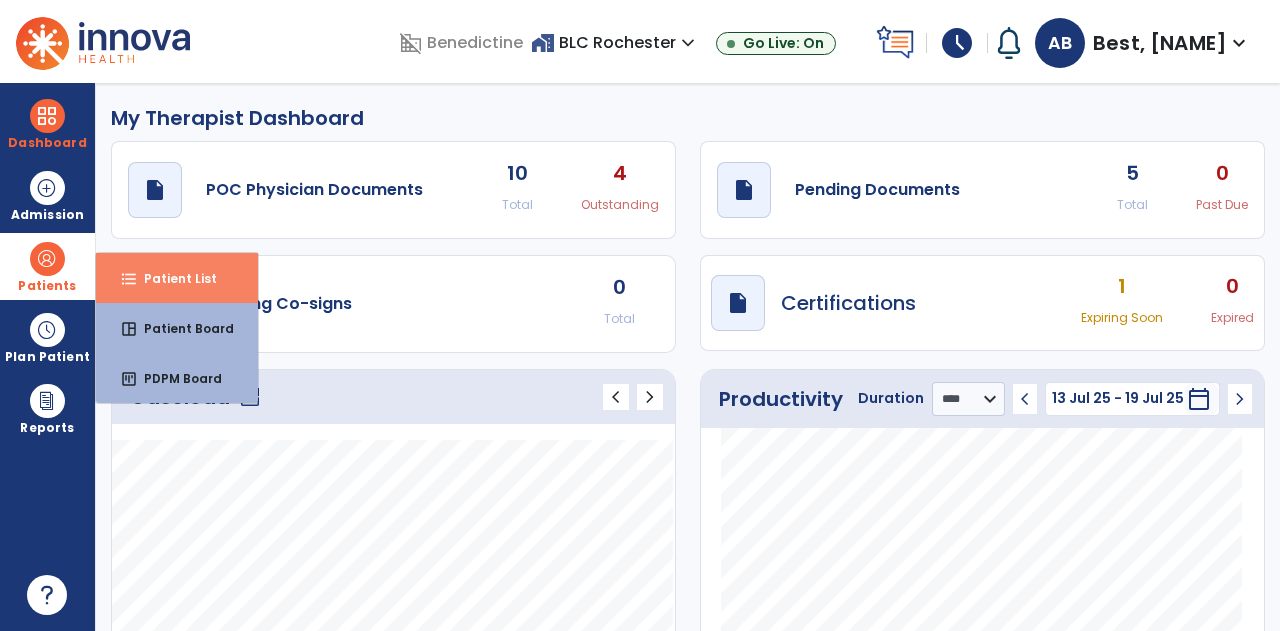 click on "format_list_bulleted  Patient List" at bounding box center (177, 278) 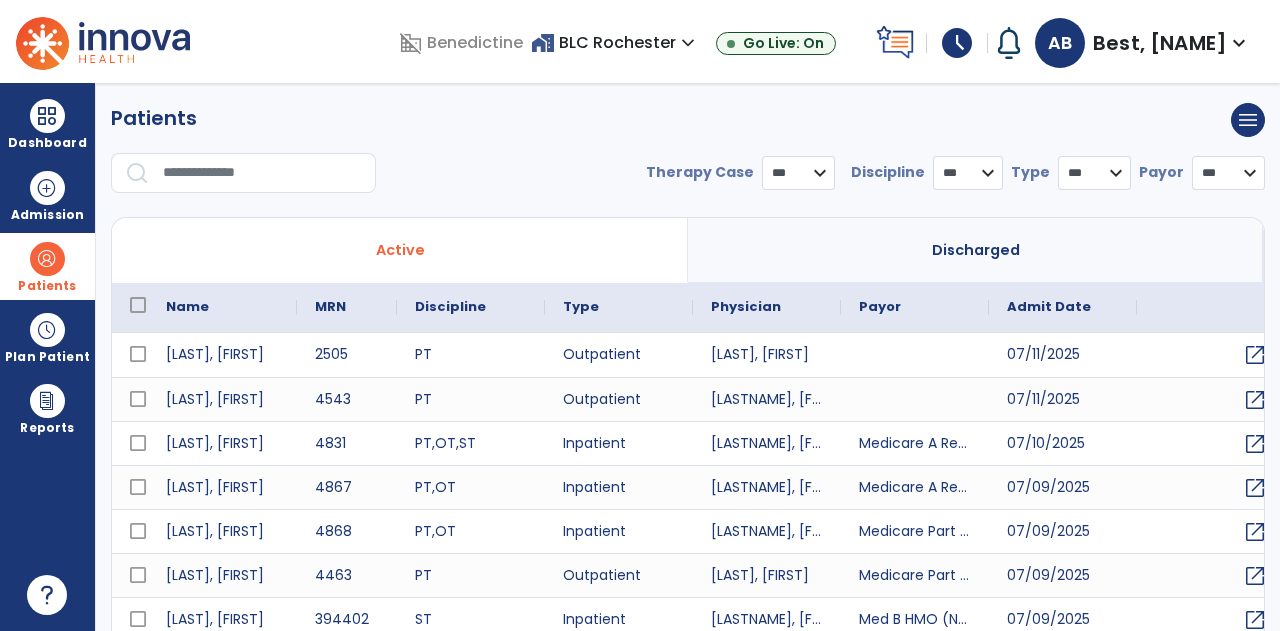 select on "***" 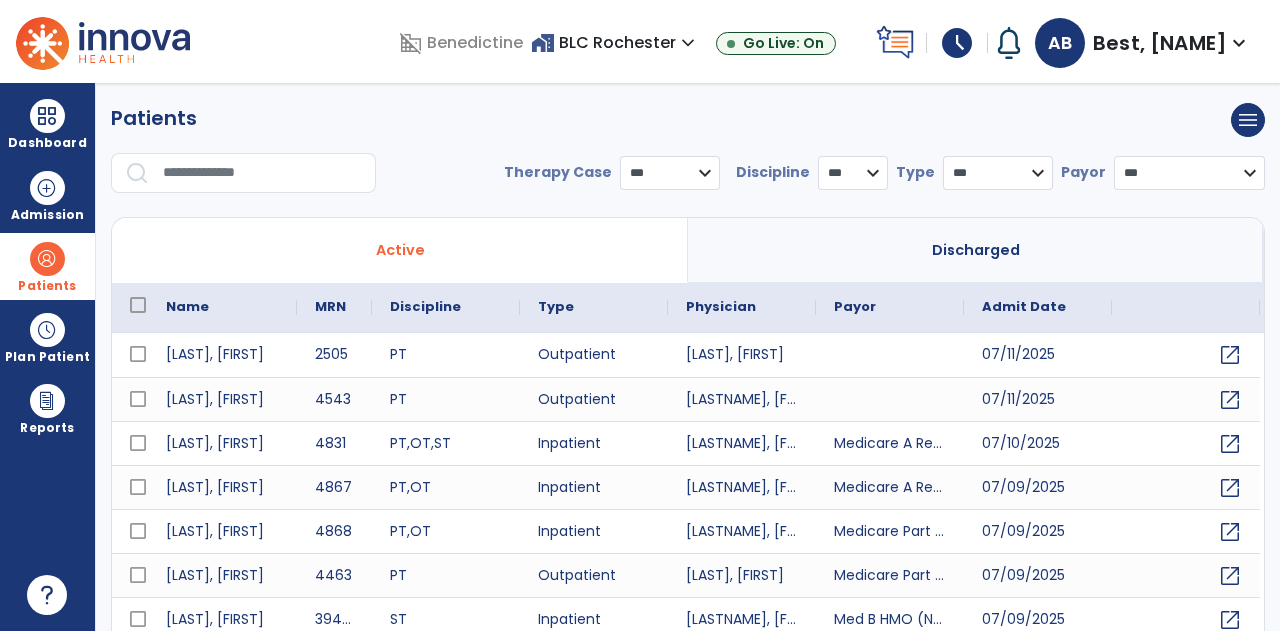 click at bounding box center (262, 173) 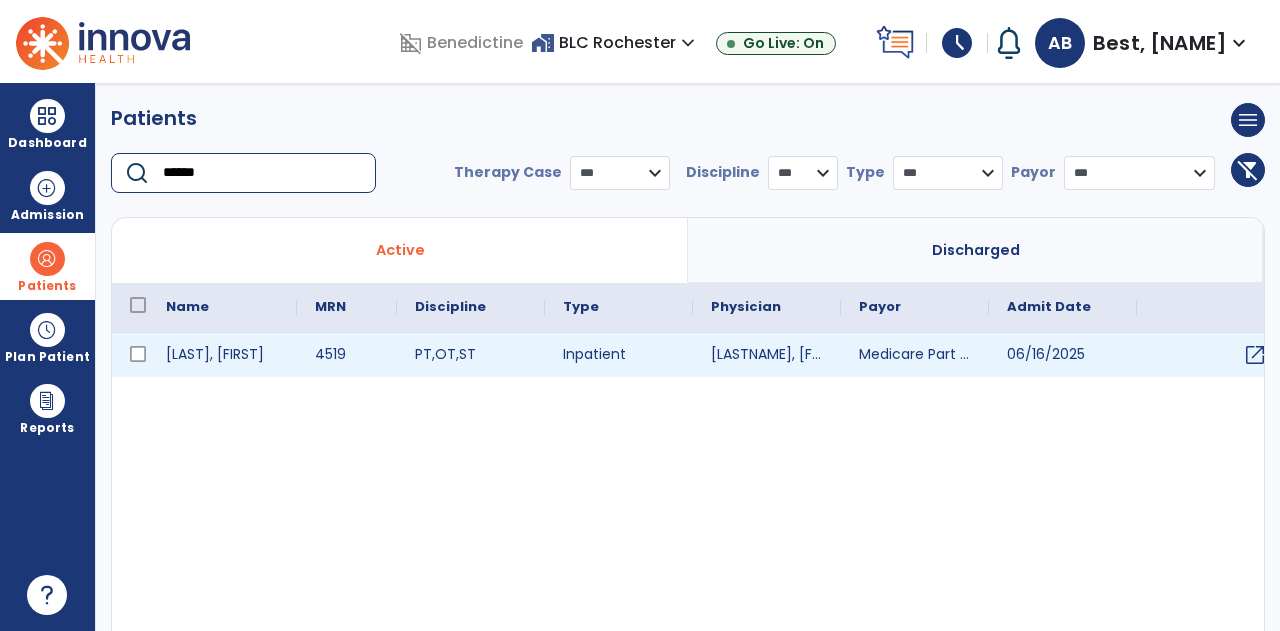 type on "******" 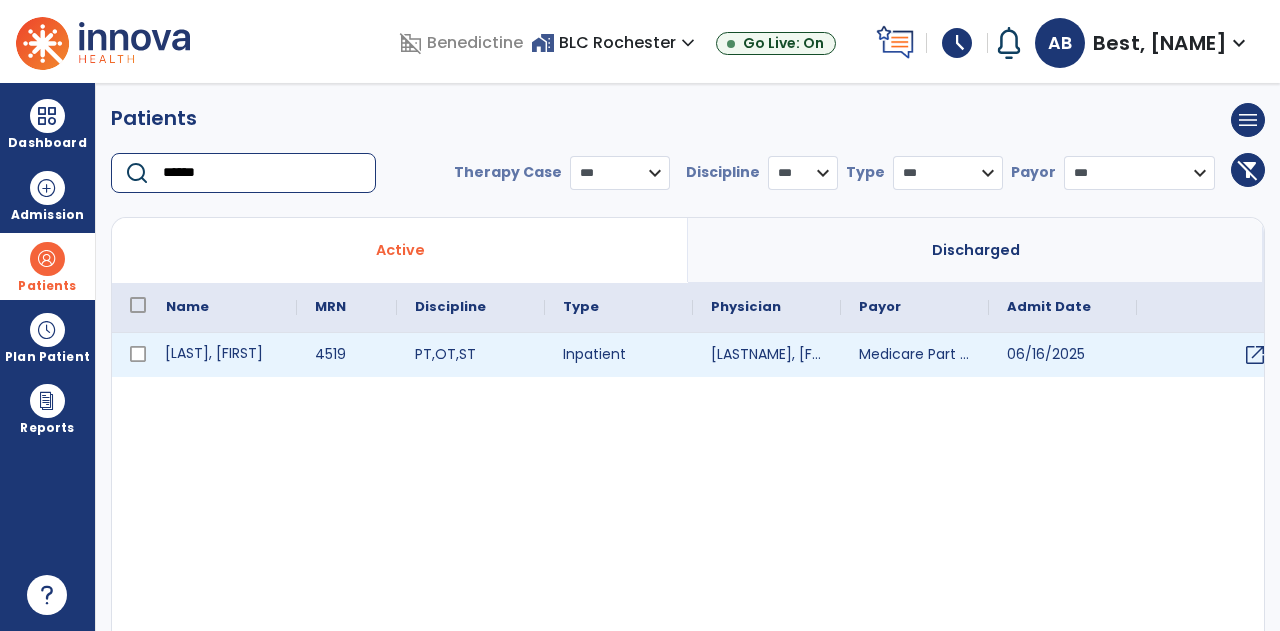 click on "[LAST], [FIRST]" at bounding box center (222, 355) 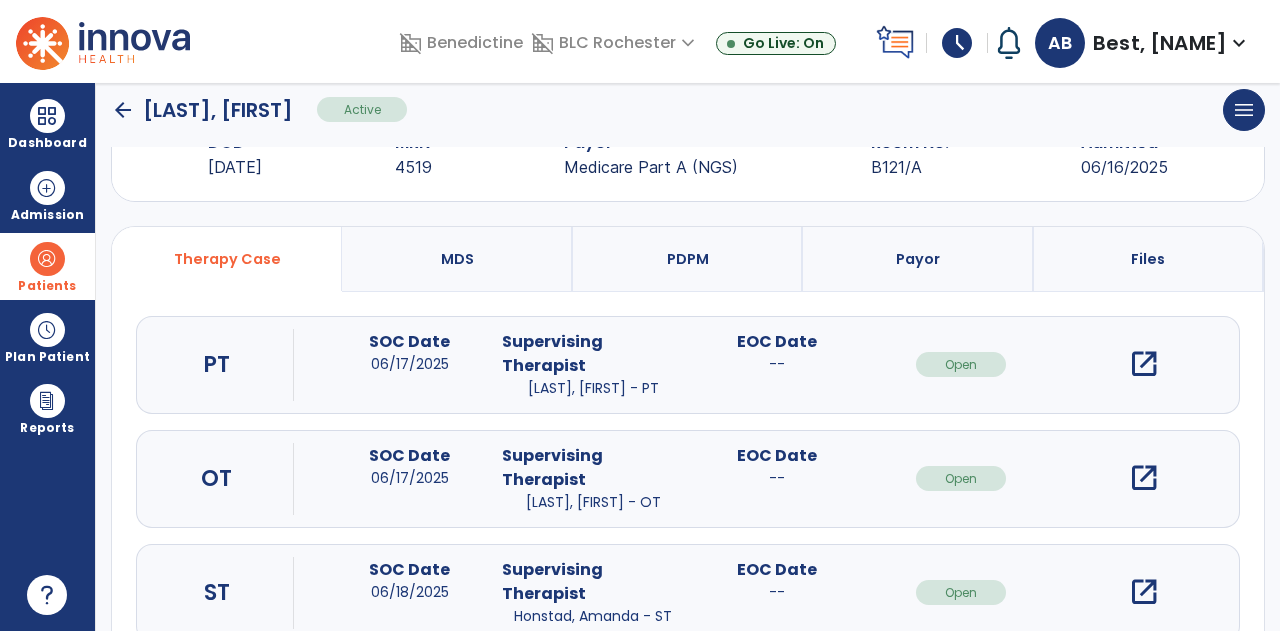 scroll, scrollTop: 125, scrollLeft: 0, axis: vertical 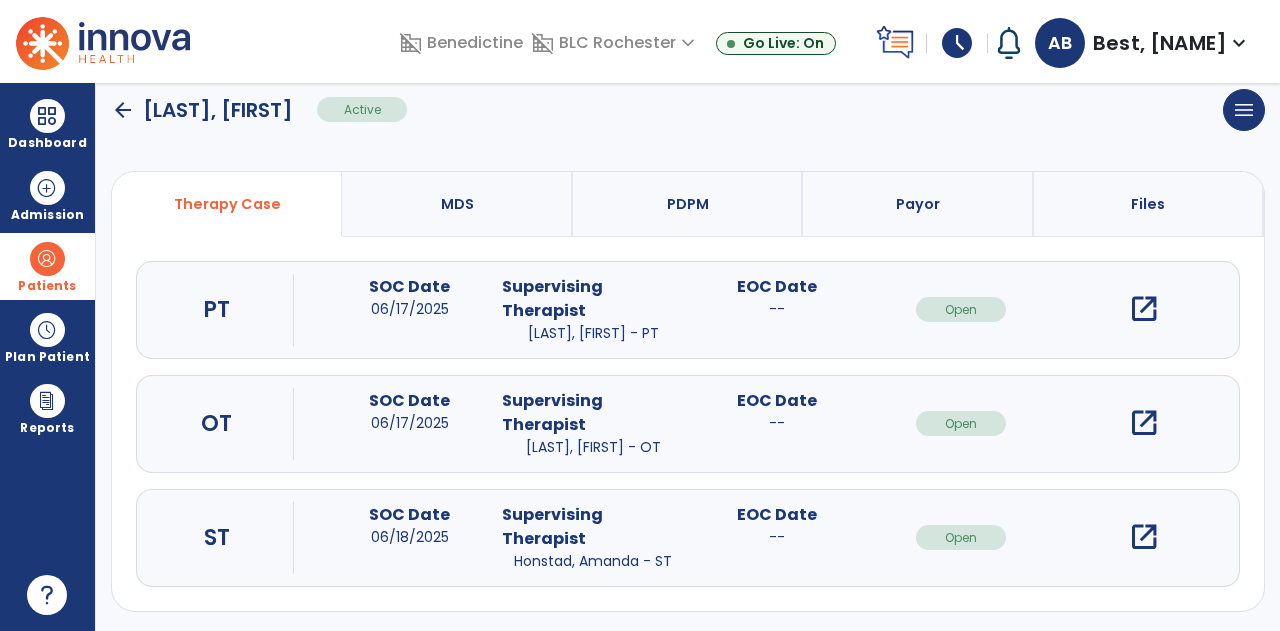 click on "open_in_new" at bounding box center [1144, 537] 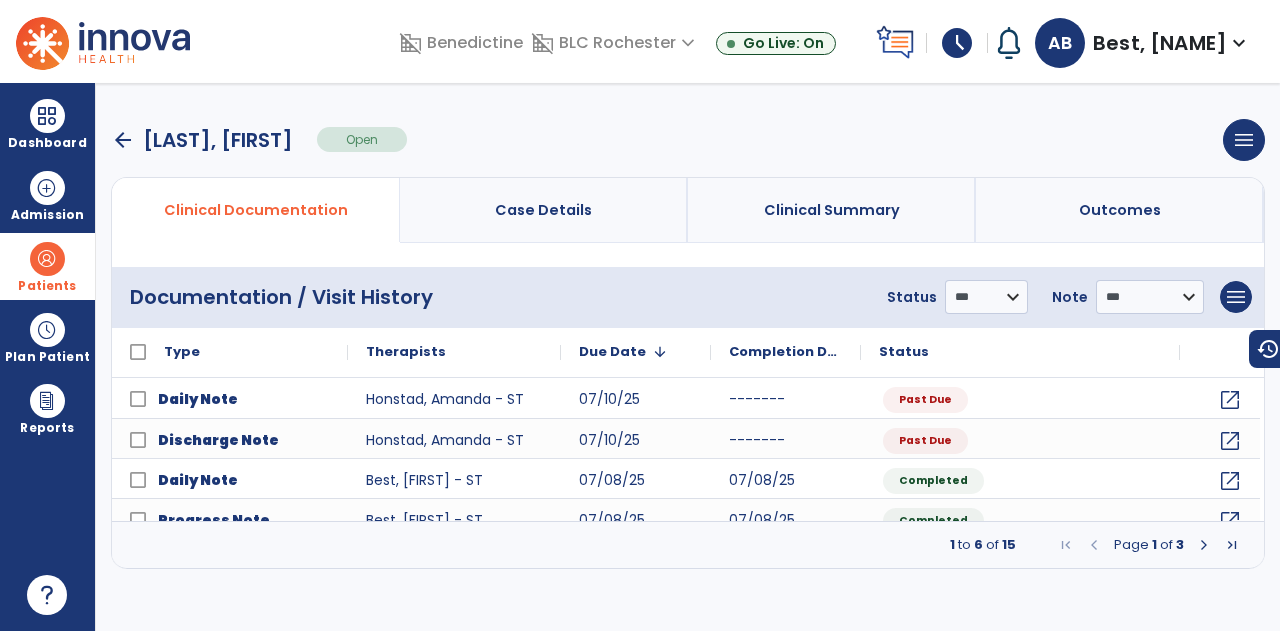 scroll, scrollTop: 0, scrollLeft: 0, axis: both 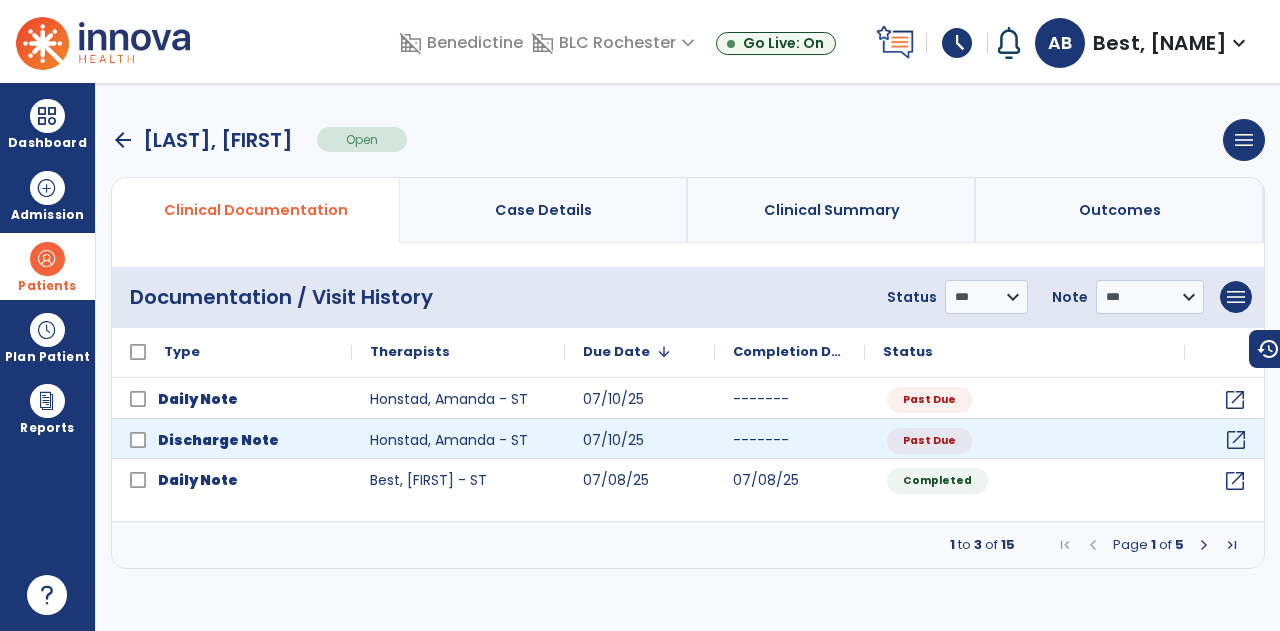 click on "open_in_new" 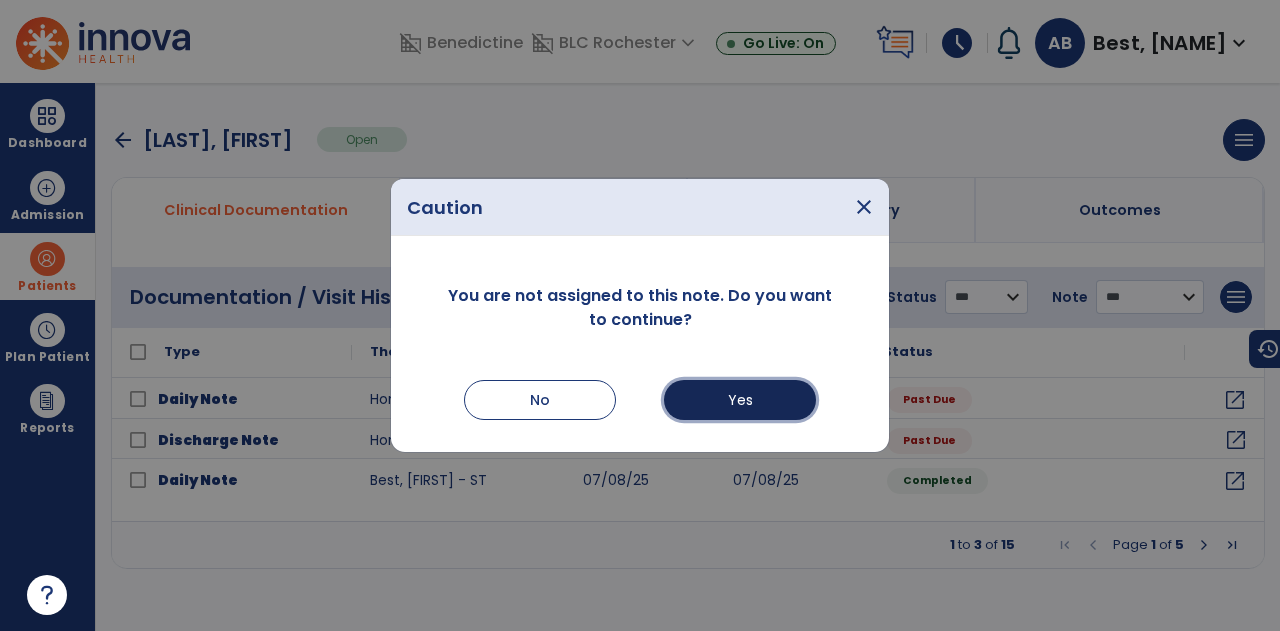 click on "Yes" at bounding box center [740, 400] 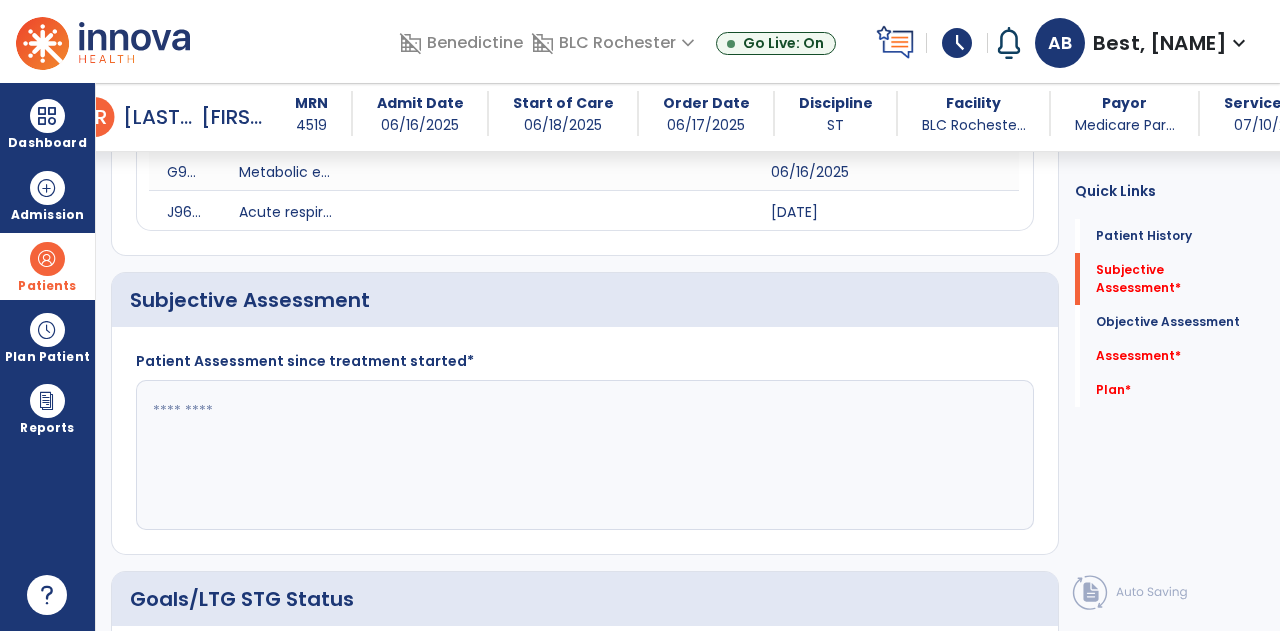scroll, scrollTop: 500, scrollLeft: 0, axis: vertical 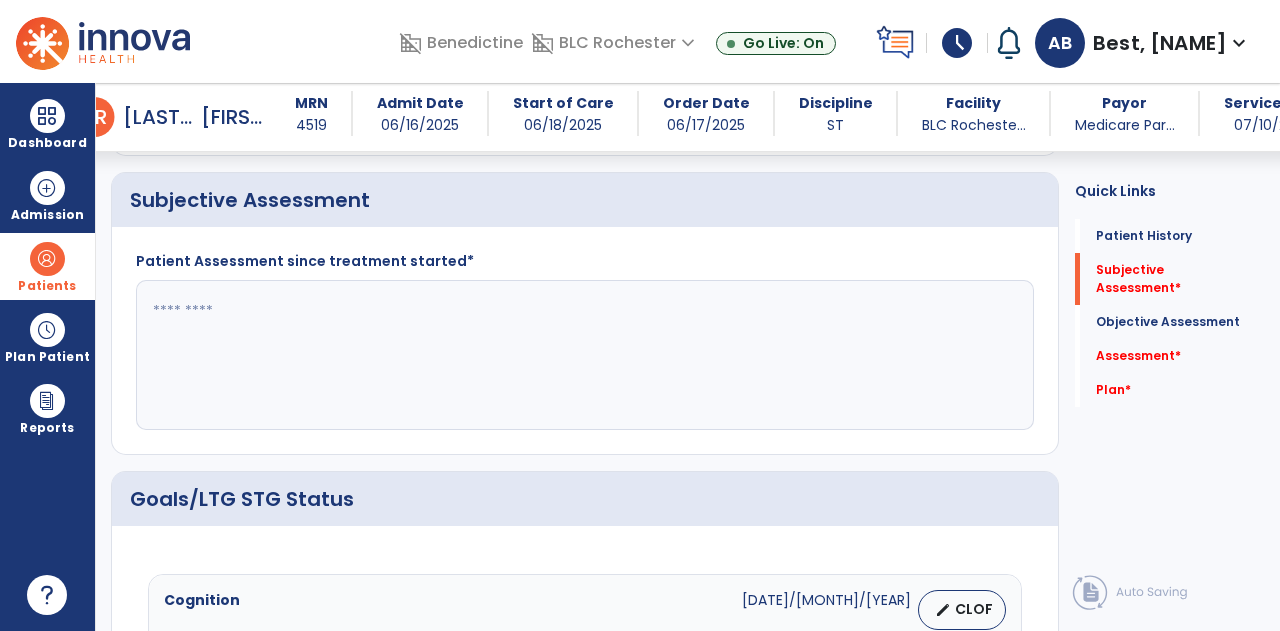 click 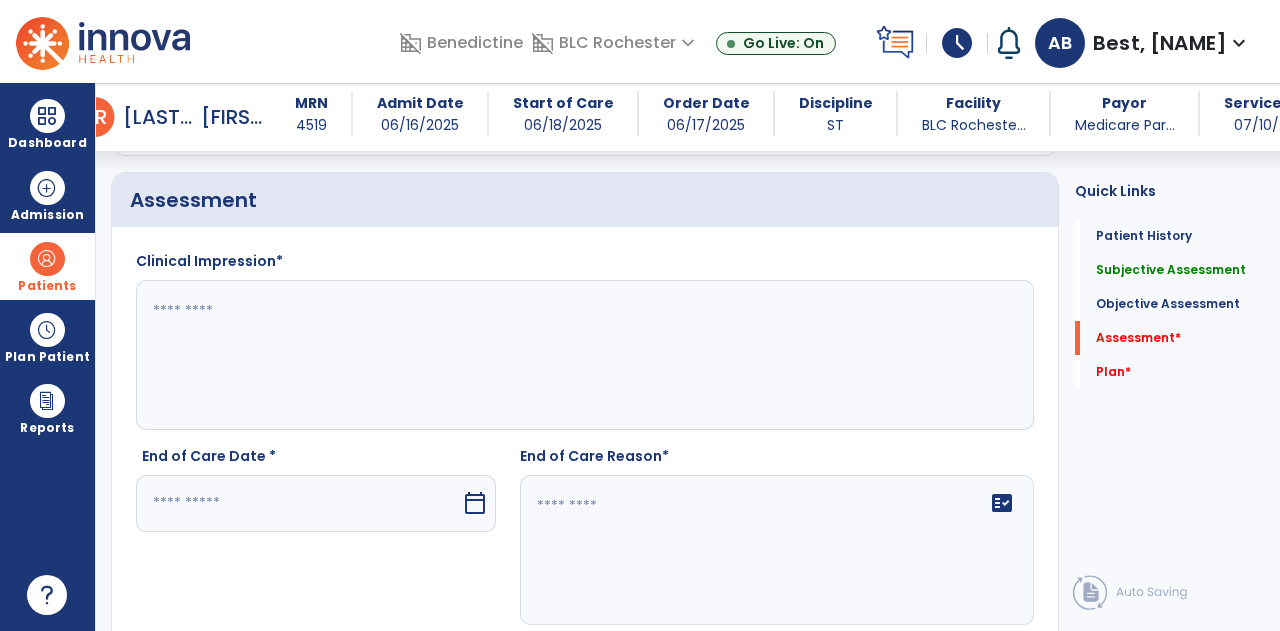 scroll, scrollTop: 1865, scrollLeft: 0, axis: vertical 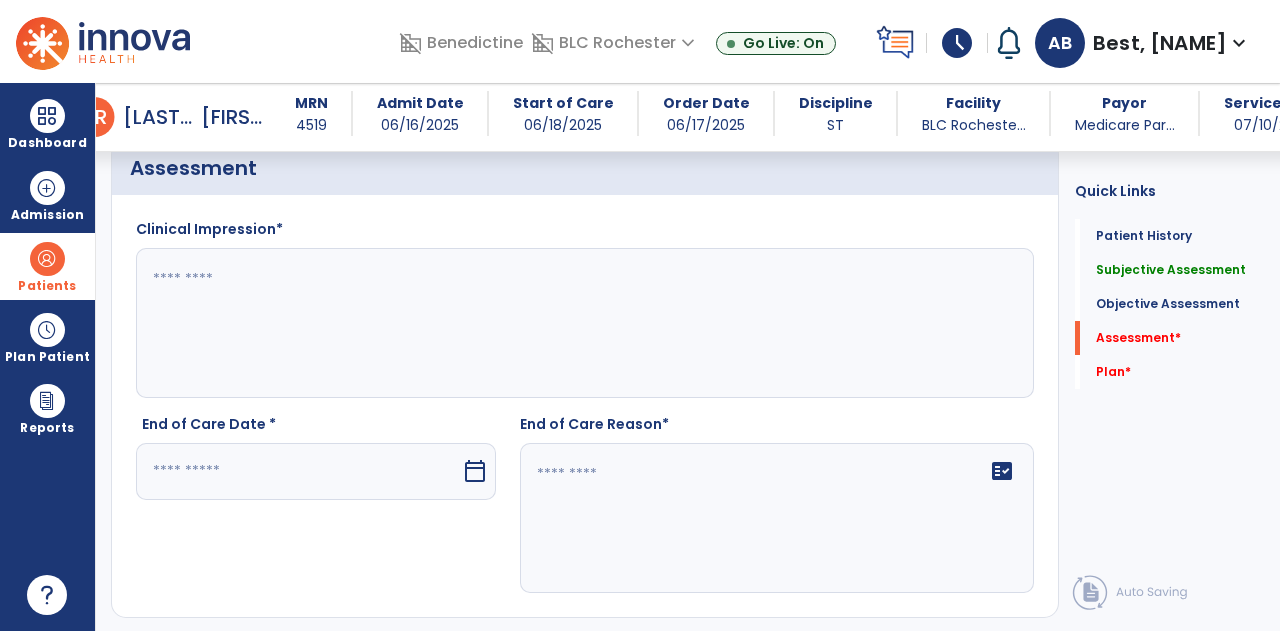 type on "**********" 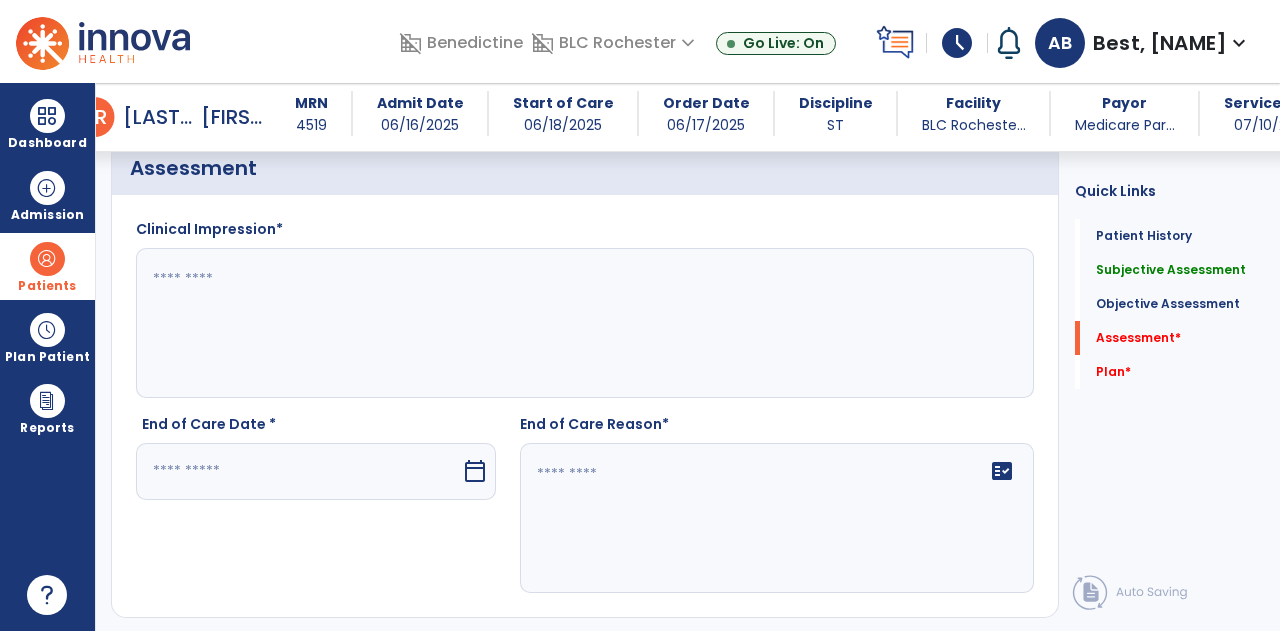 click at bounding box center (298, 471) 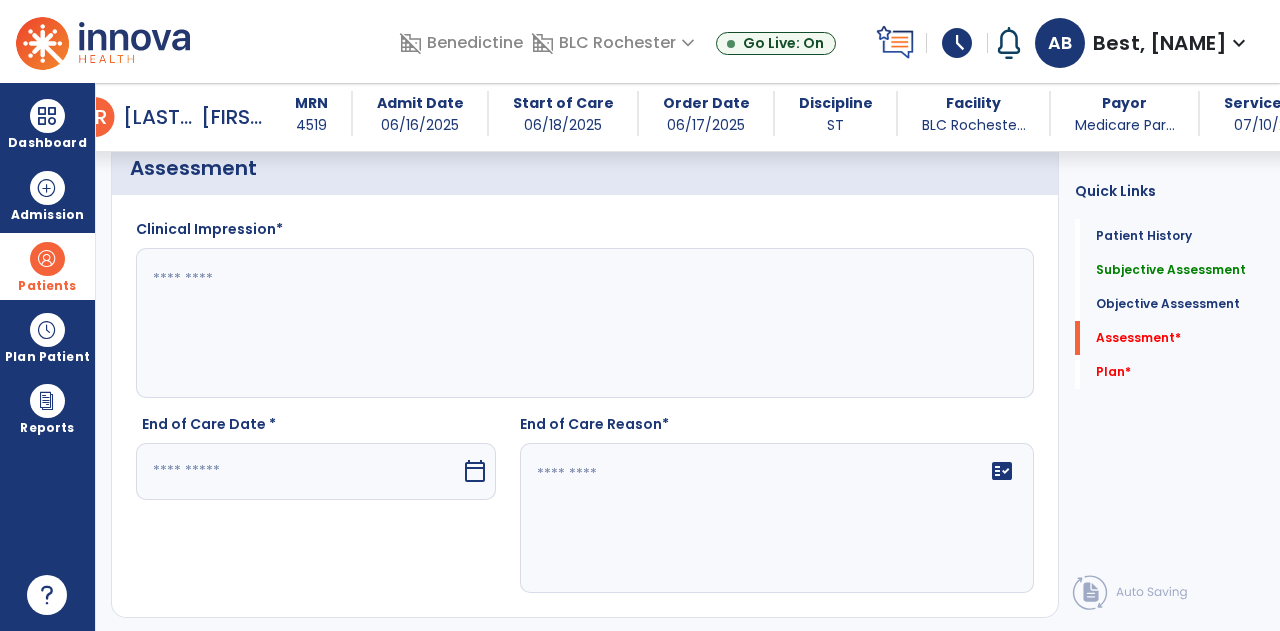 scroll, scrollTop: 1890, scrollLeft: 0, axis: vertical 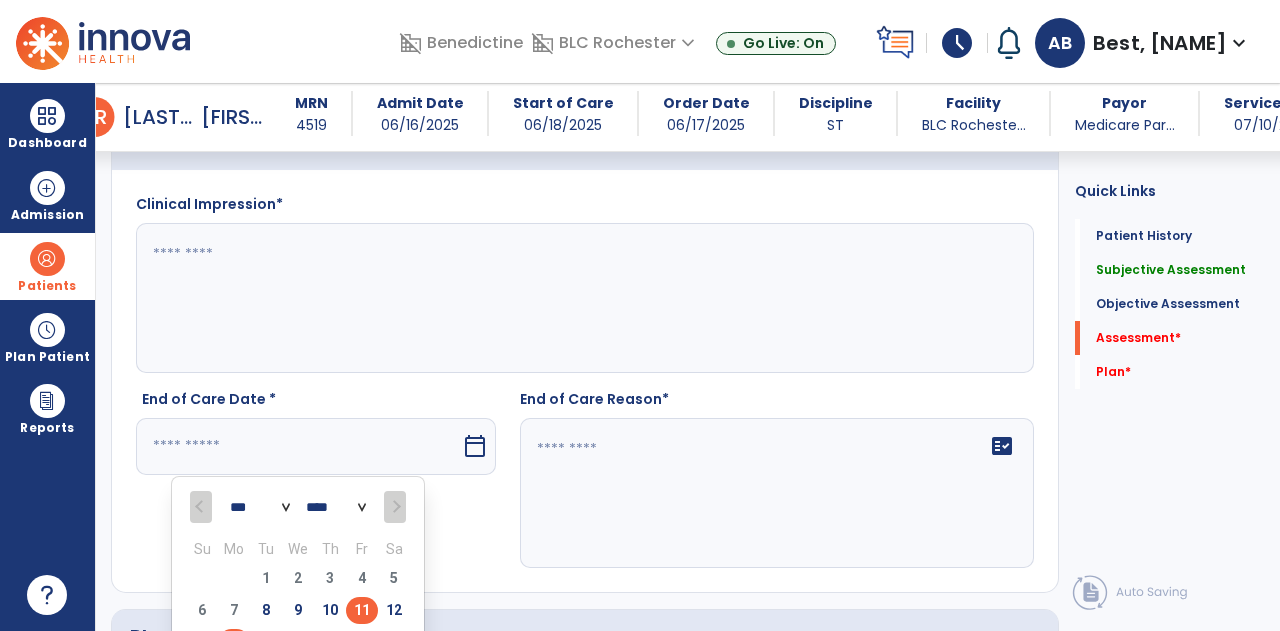 click on "11" at bounding box center (362, 610) 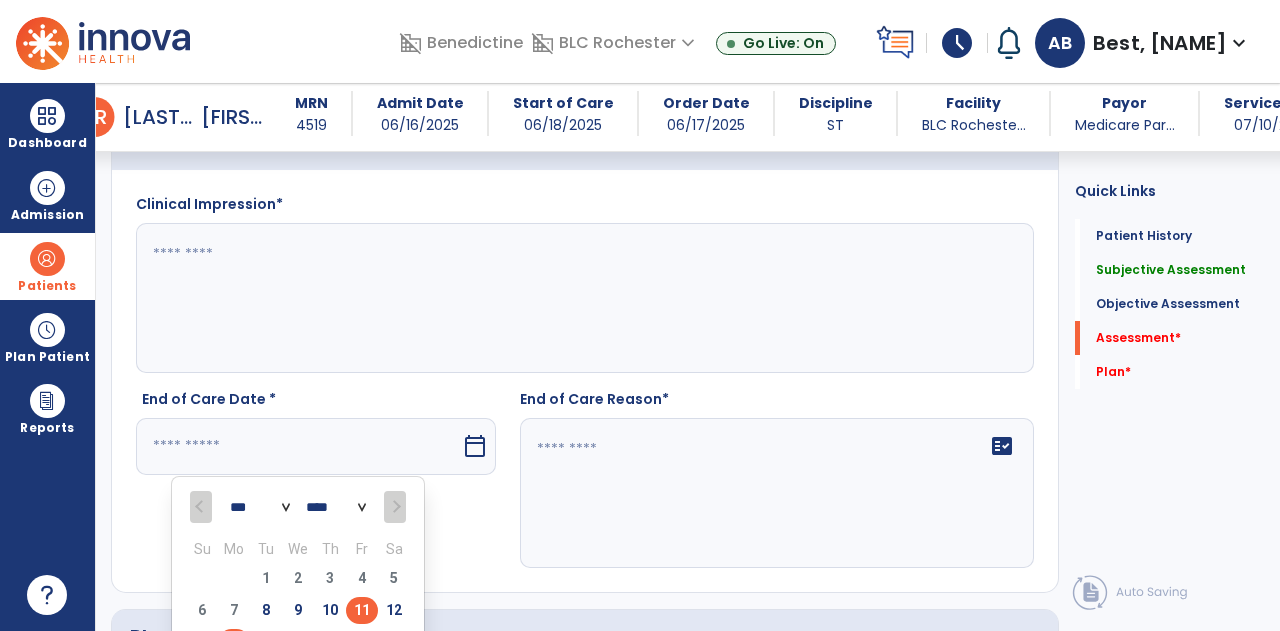 type on "*********" 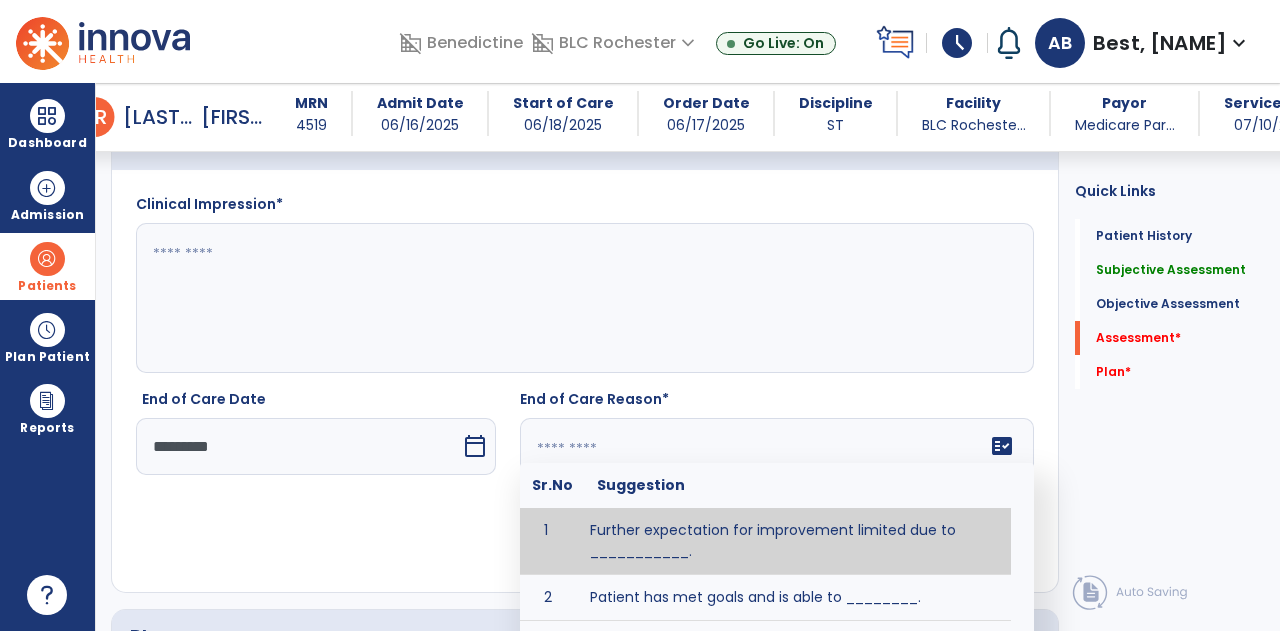 click 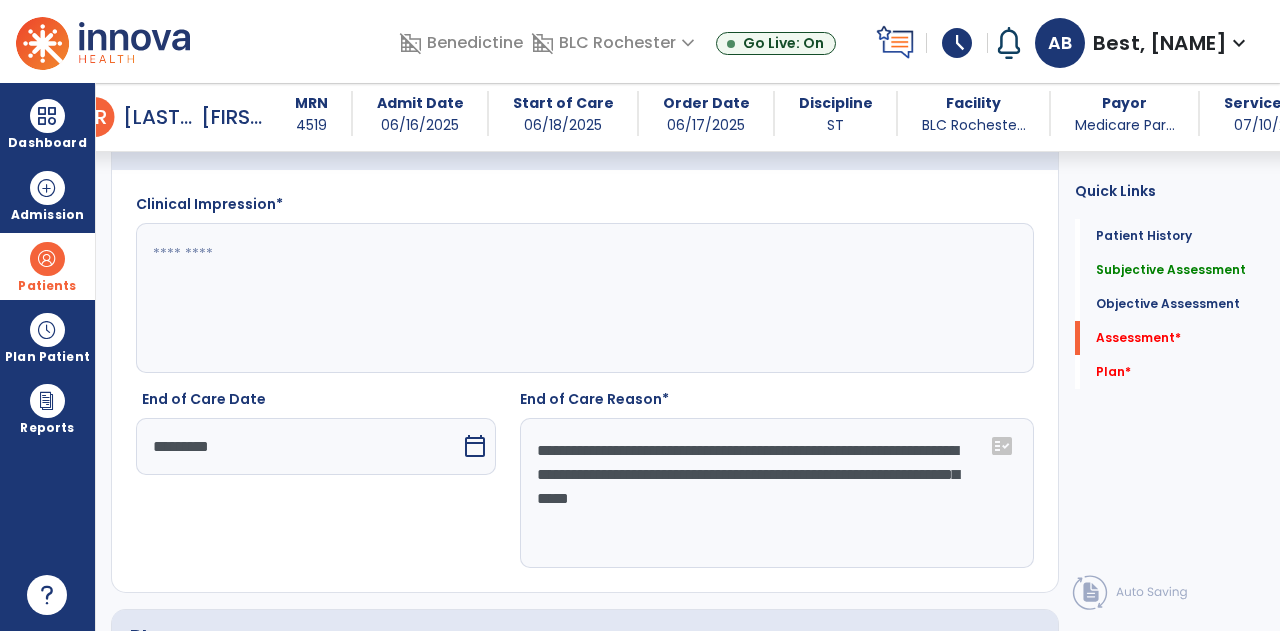 click on "**********" 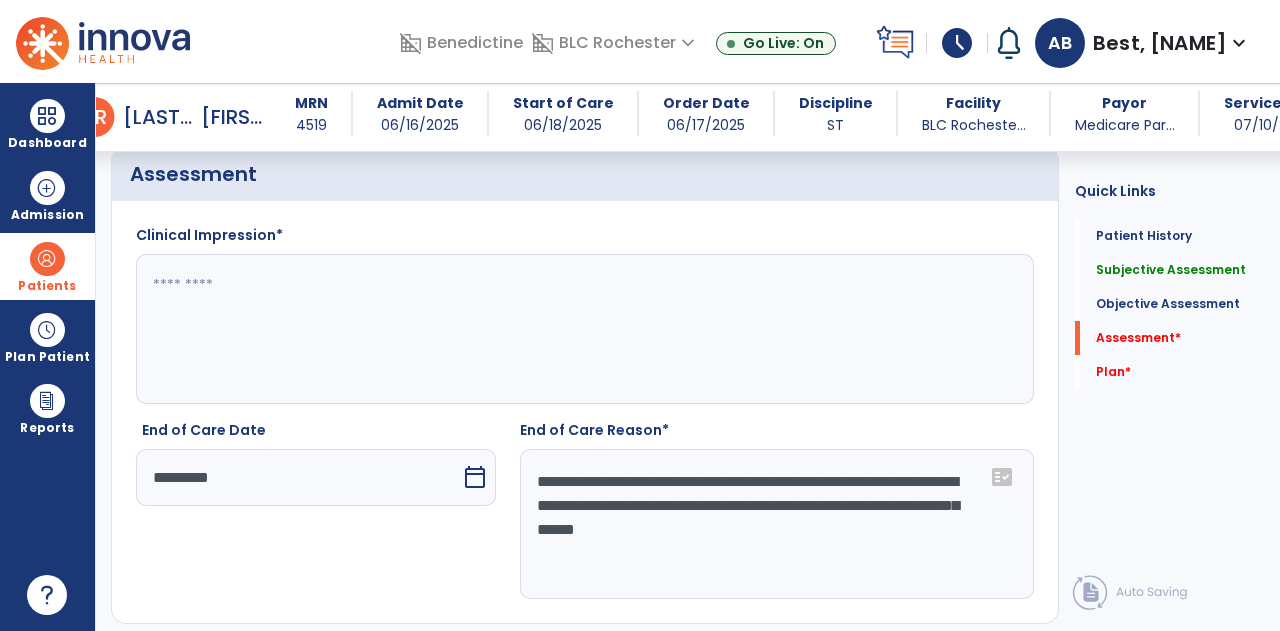 scroll, scrollTop: 1849, scrollLeft: 0, axis: vertical 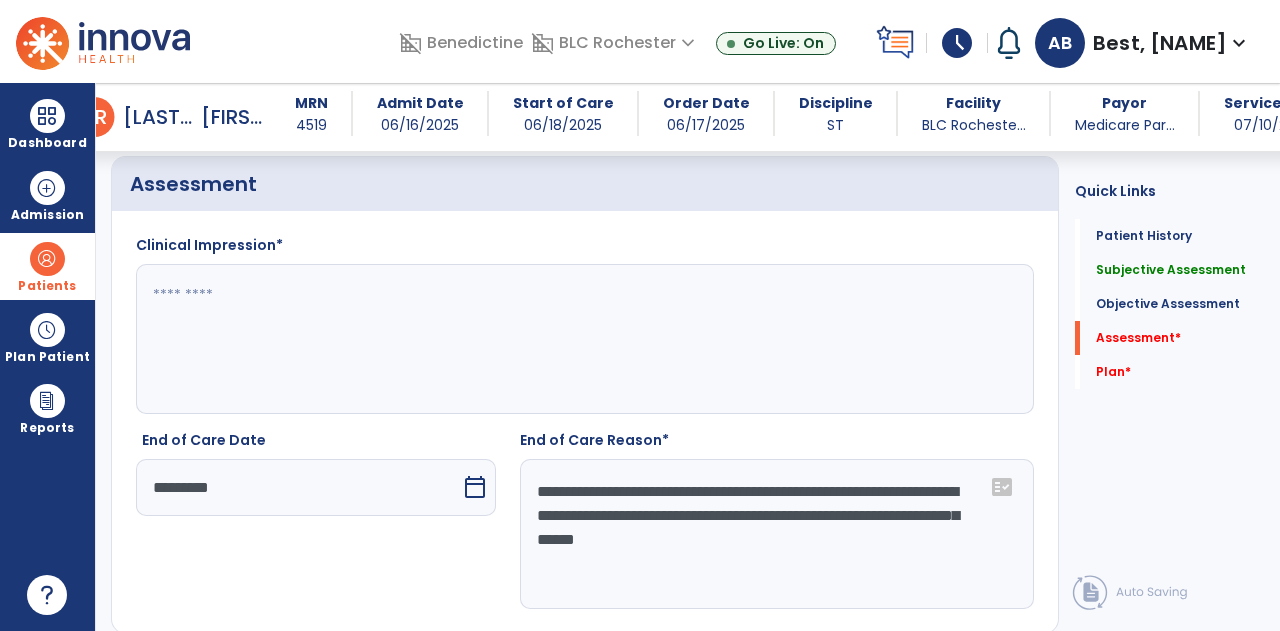 type on "**********" 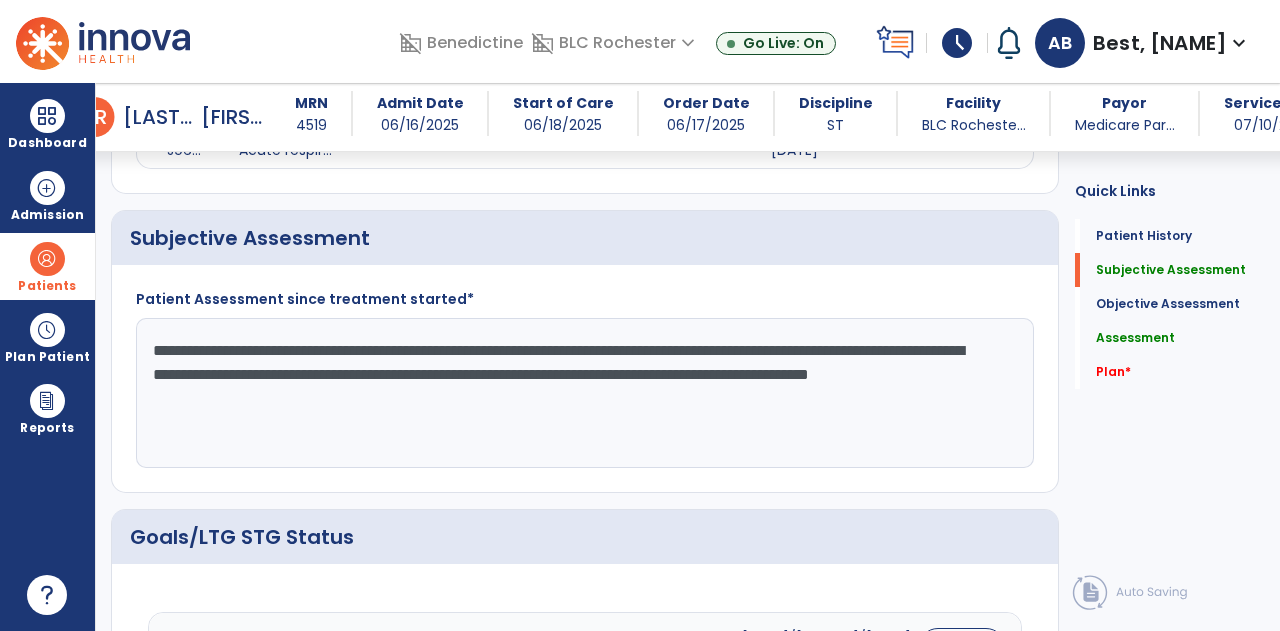 scroll, scrollTop: 509, scrollLeft: 0, axis: vertical 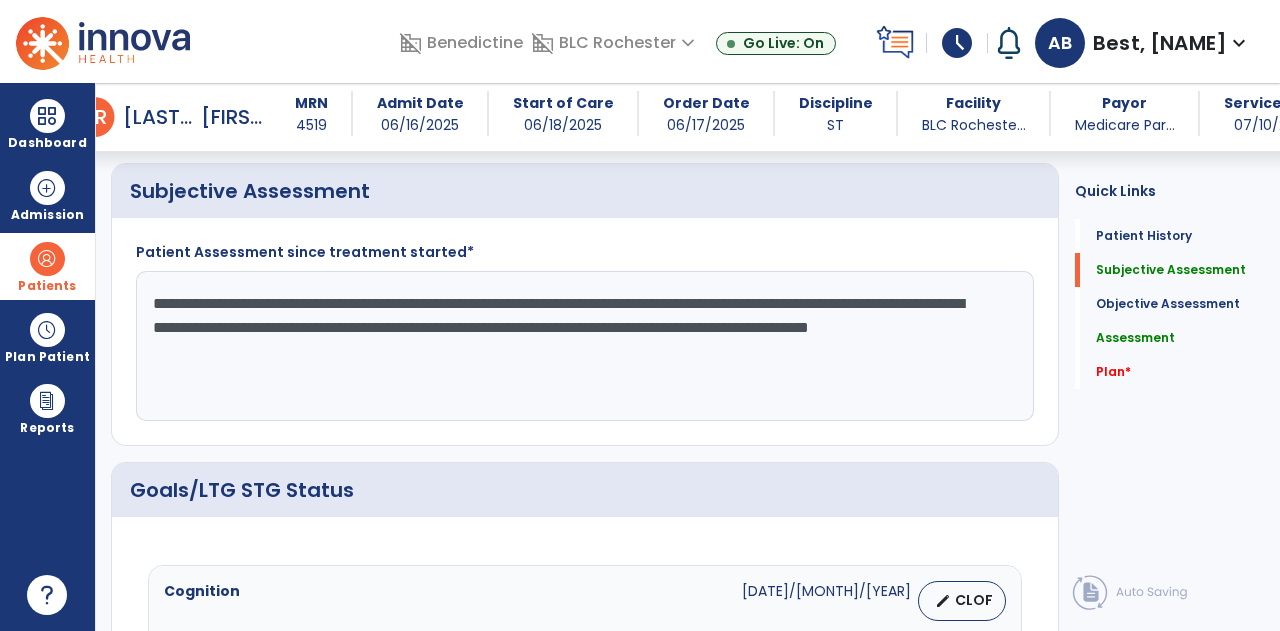type on "**********" 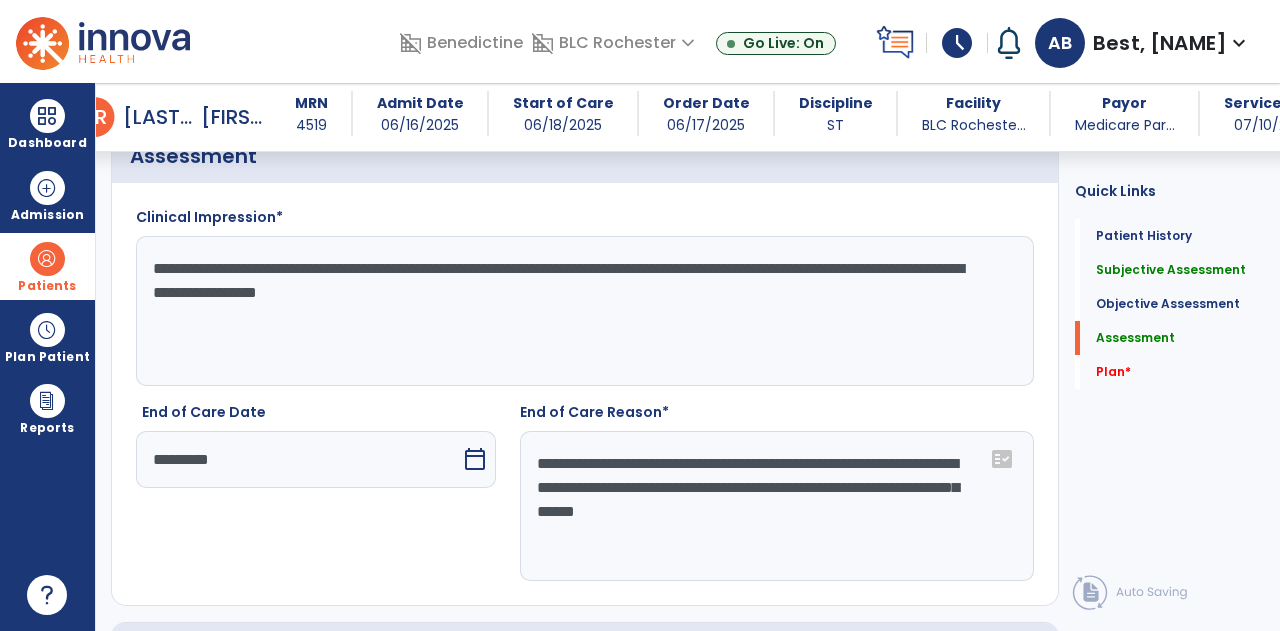 scroll, scrollTop: 1876, scrollLeft: 0, axis: vertical 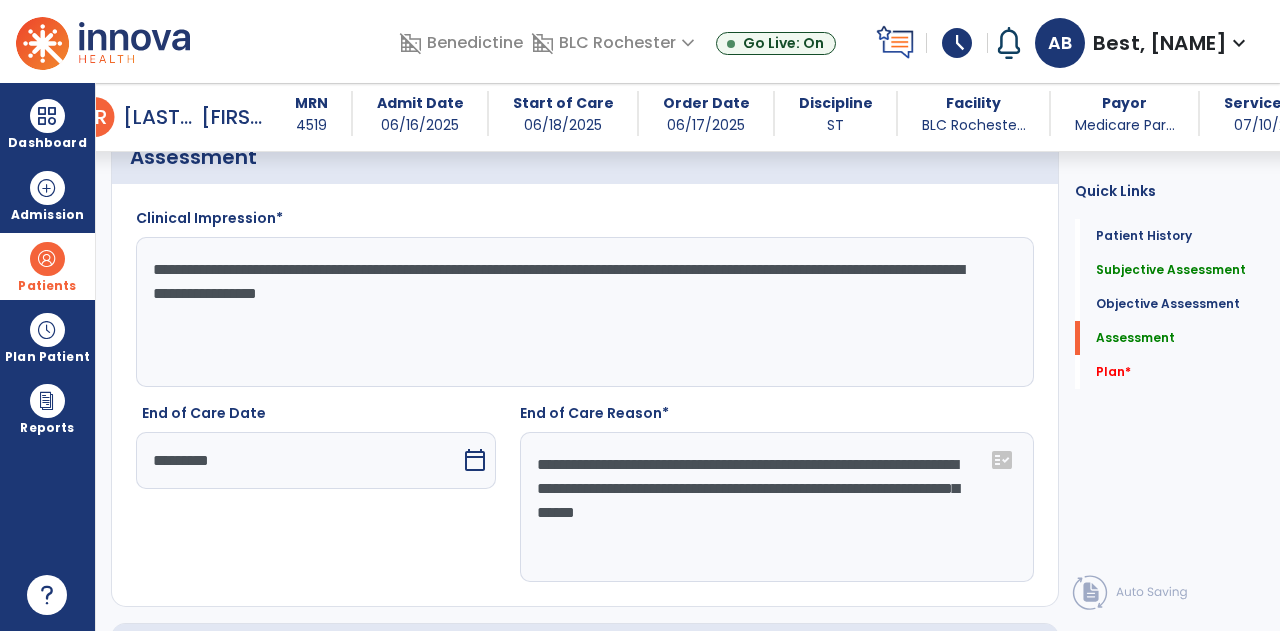 type on "**********" 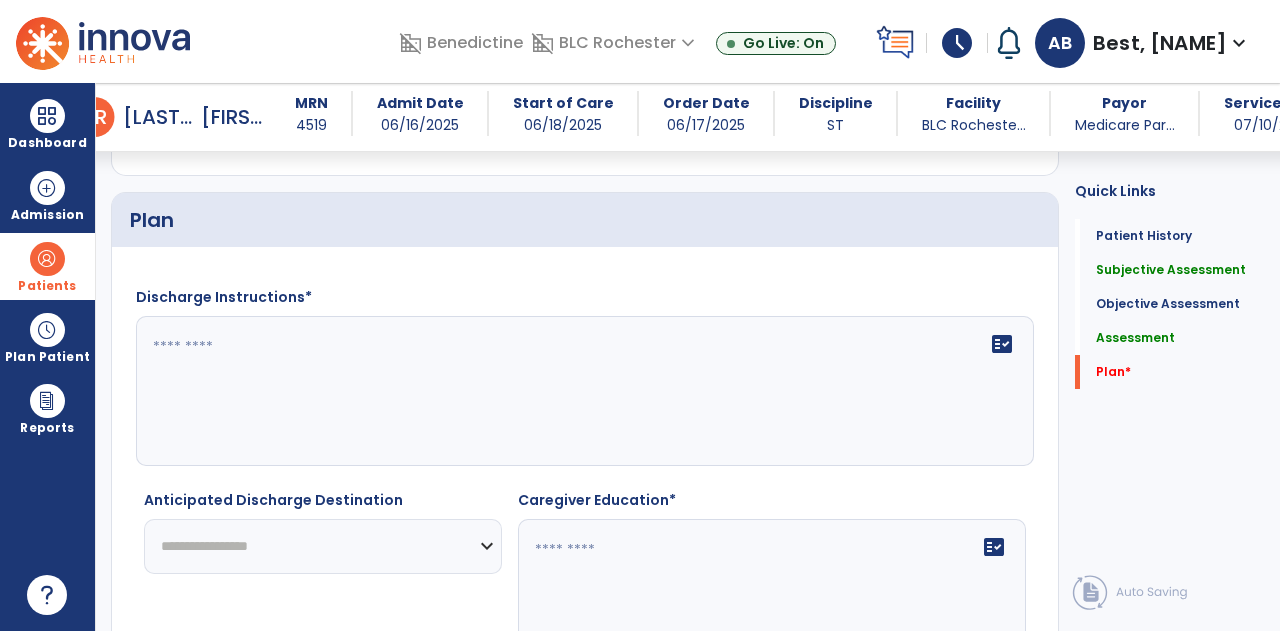 scroll, scrollTop: 2276, scrollLeft: 0, axis: vertical 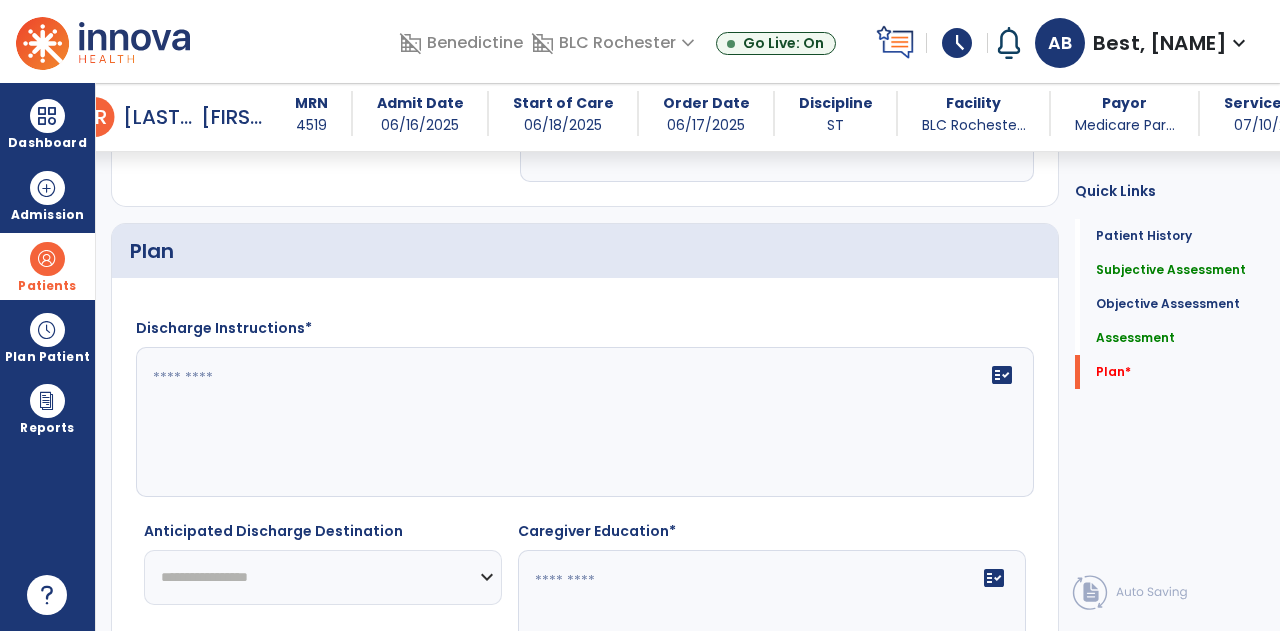 type on "**********" 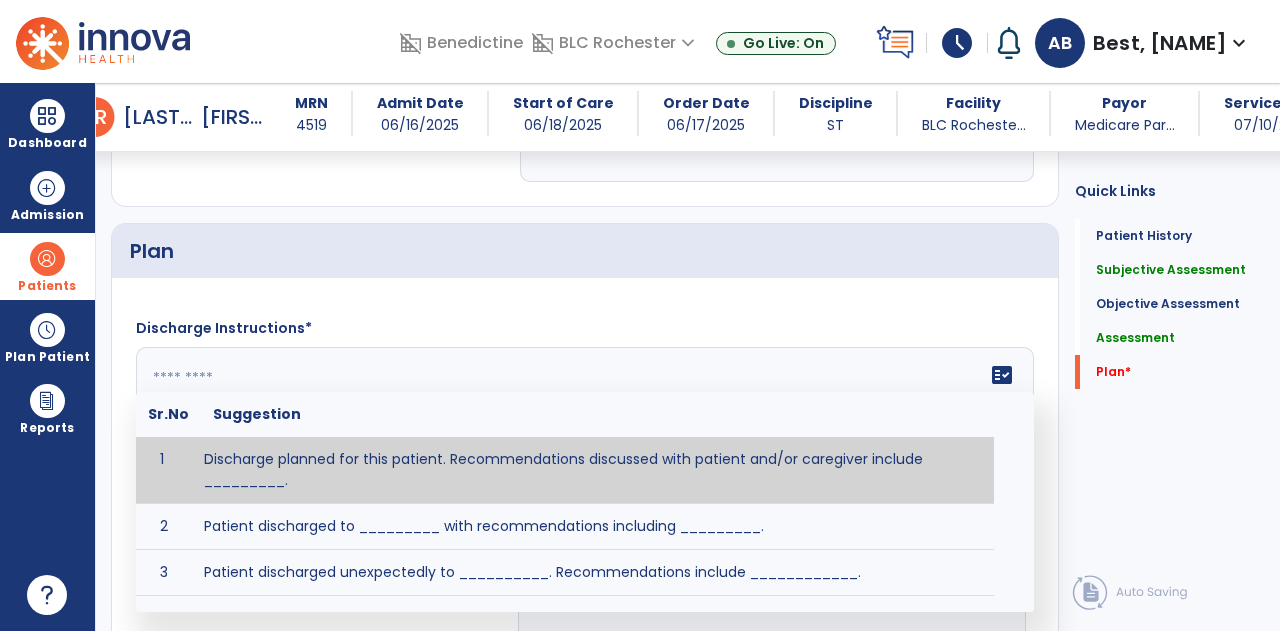 click 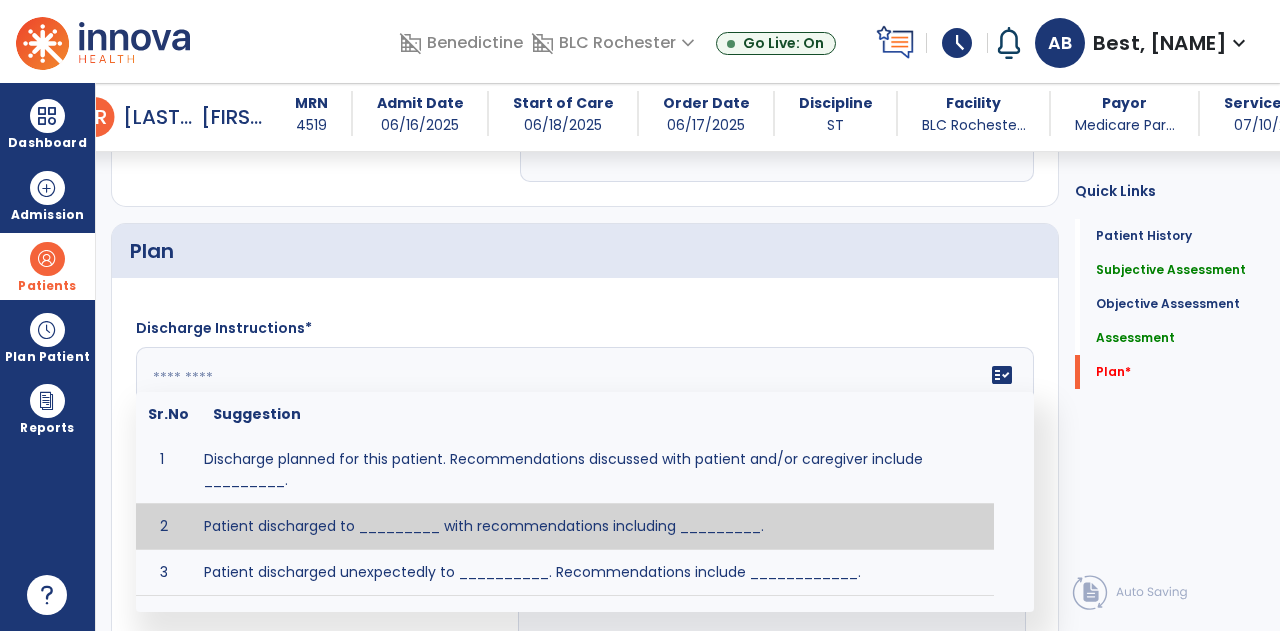 scroll, scrollTop: 2376, scrollLeft: 0, axis: vertical 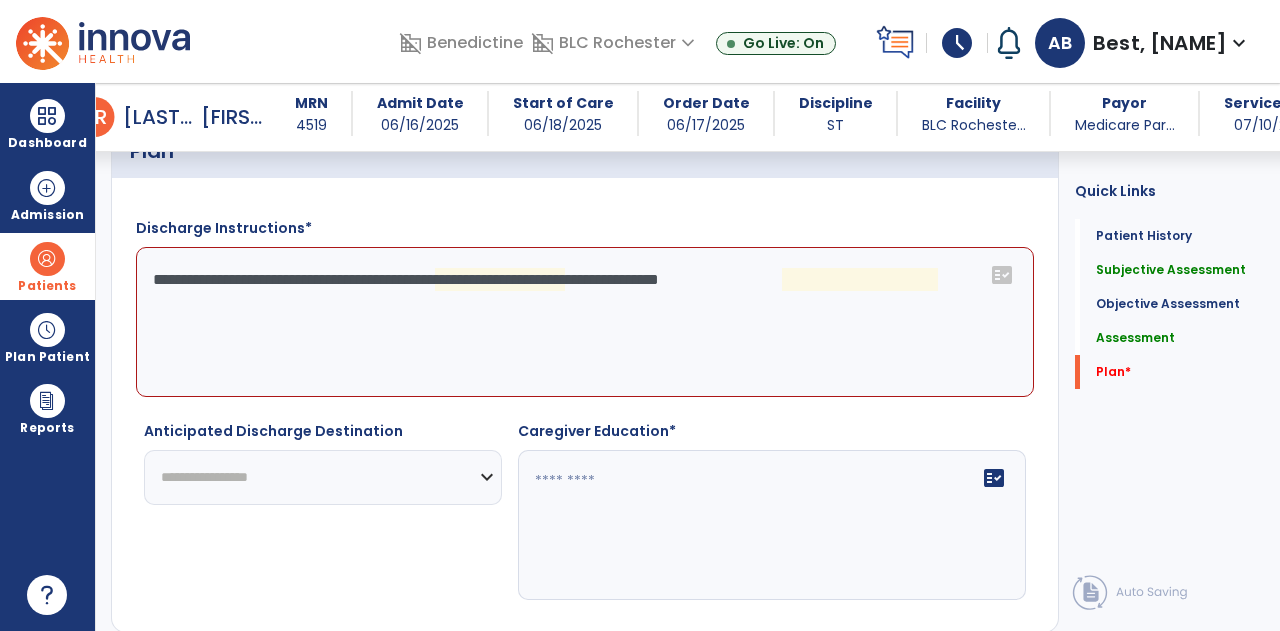 click on "**********" 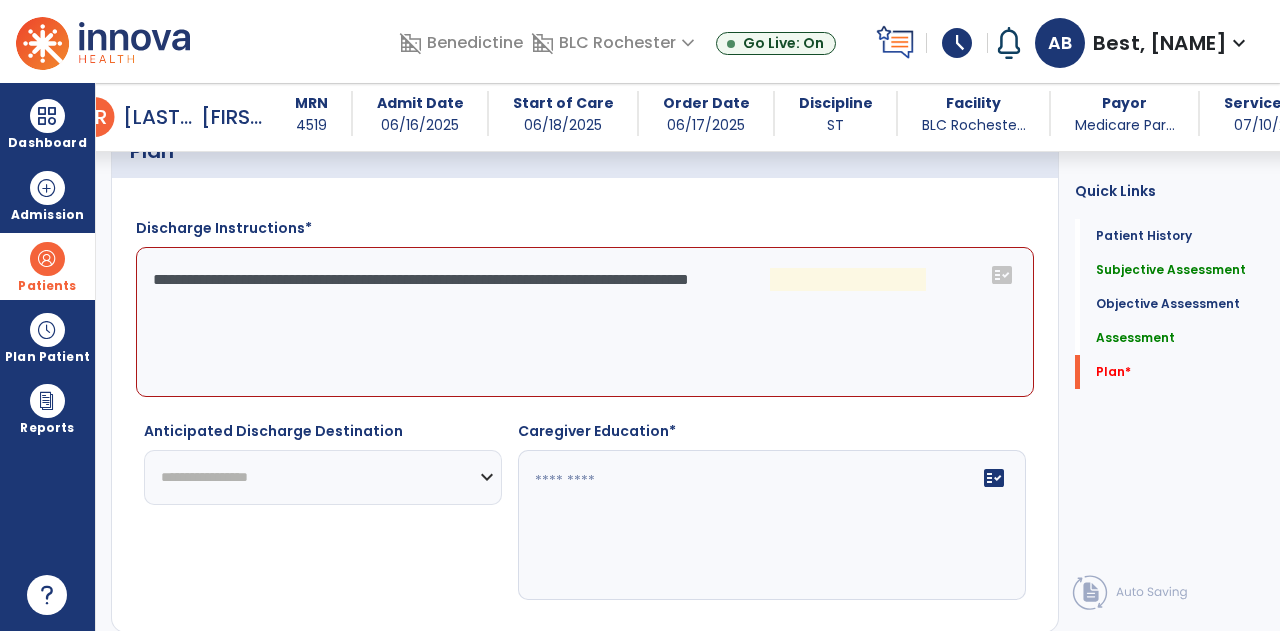 click on "**********" 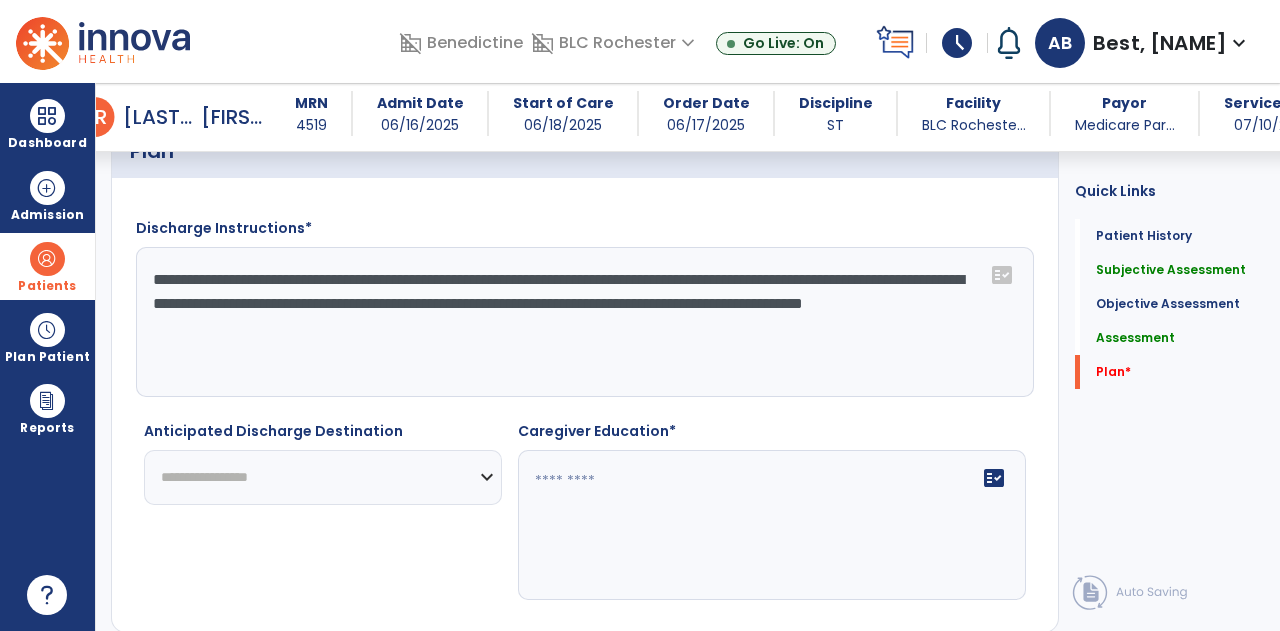 click on "**********" 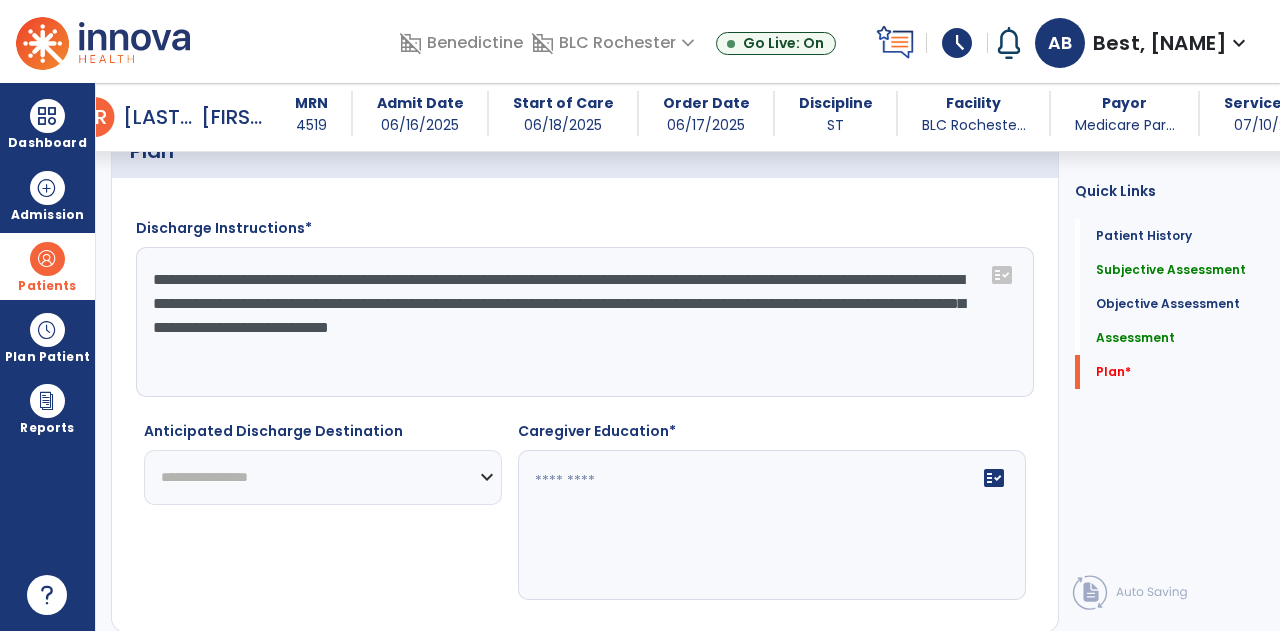 scroll, scrollTop: 2418, scrollLeft: 0, axis: vertical 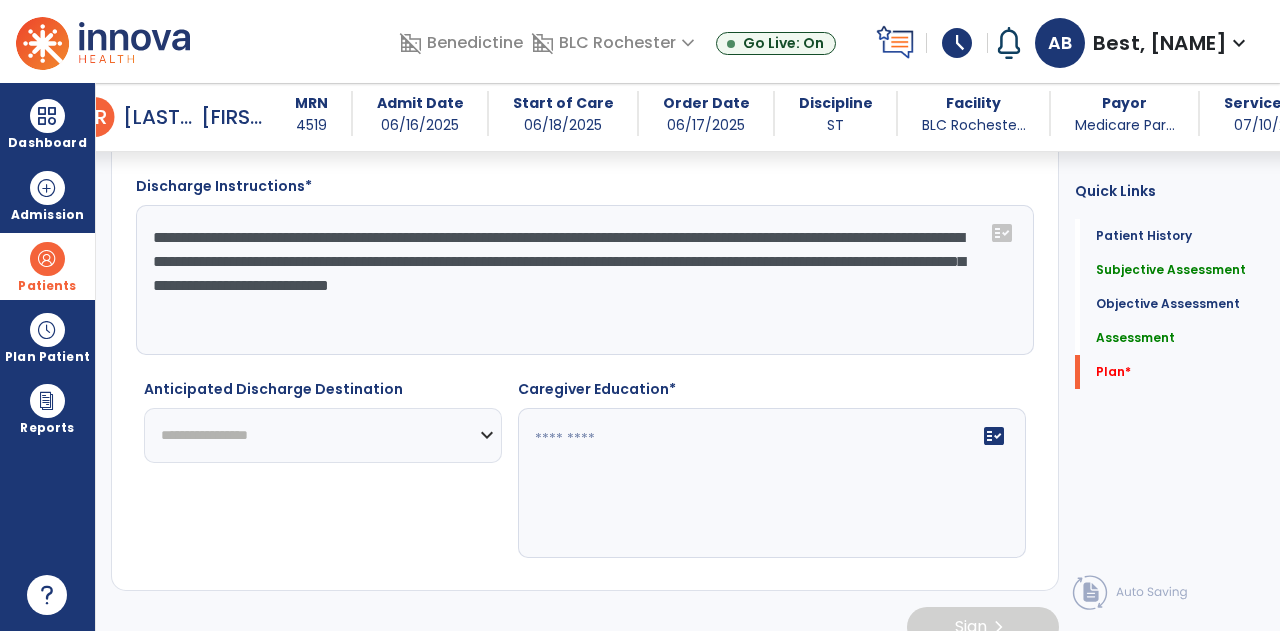 type on "**********" 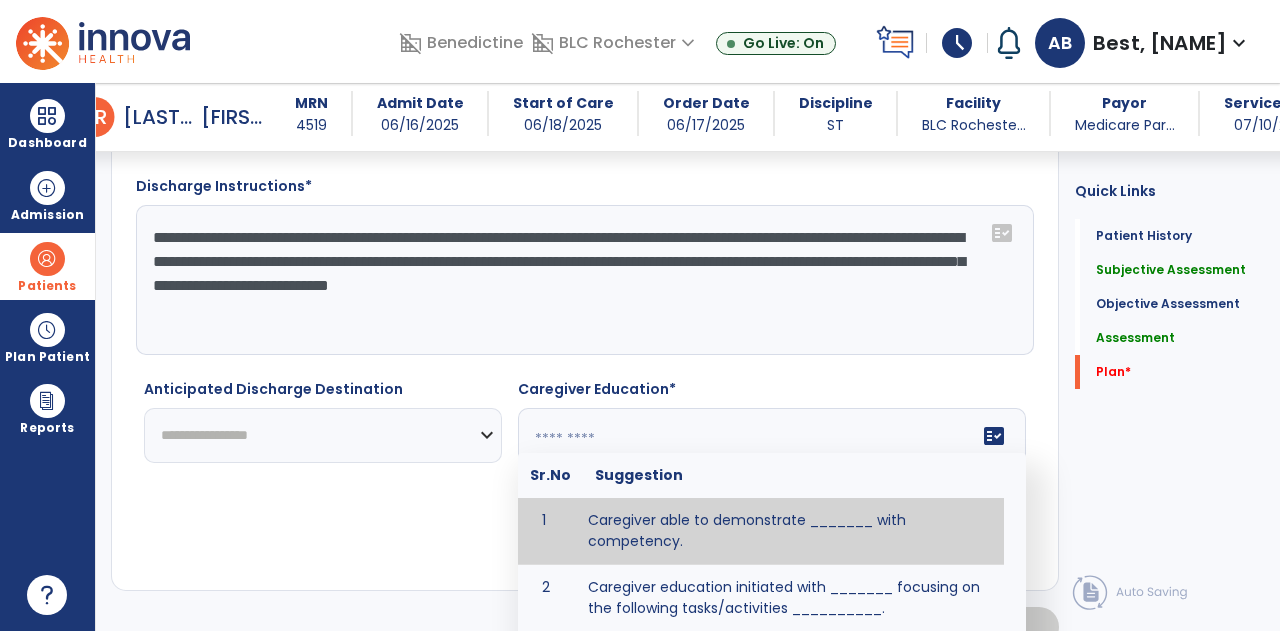 click 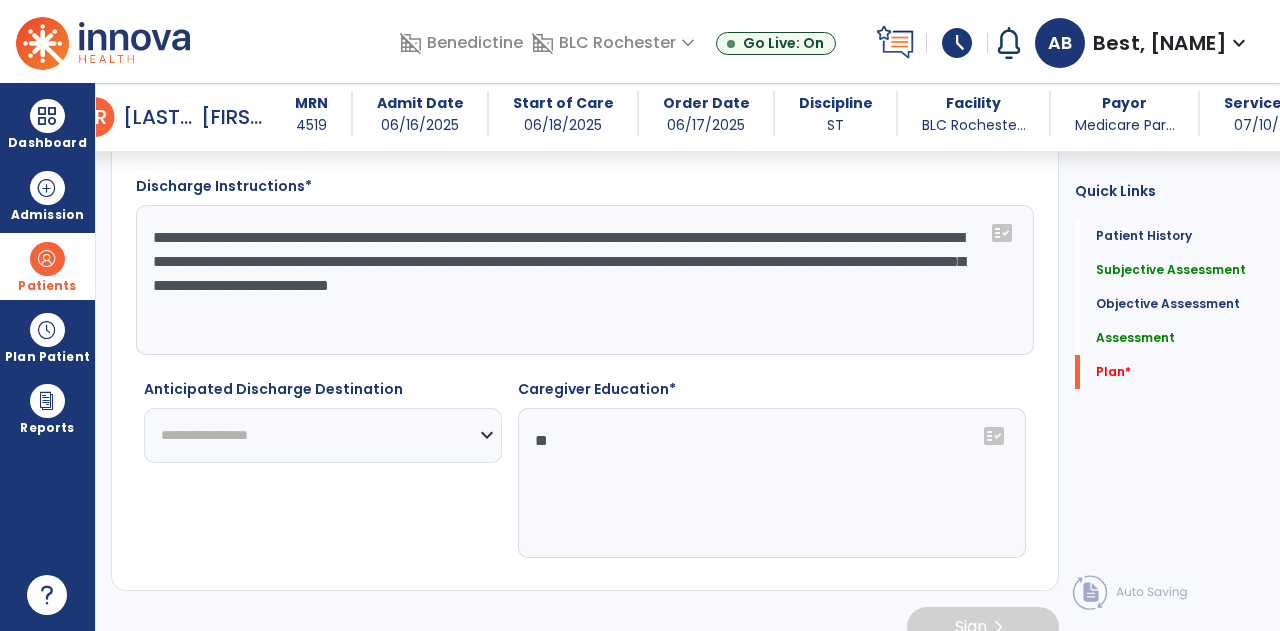 type on "*" 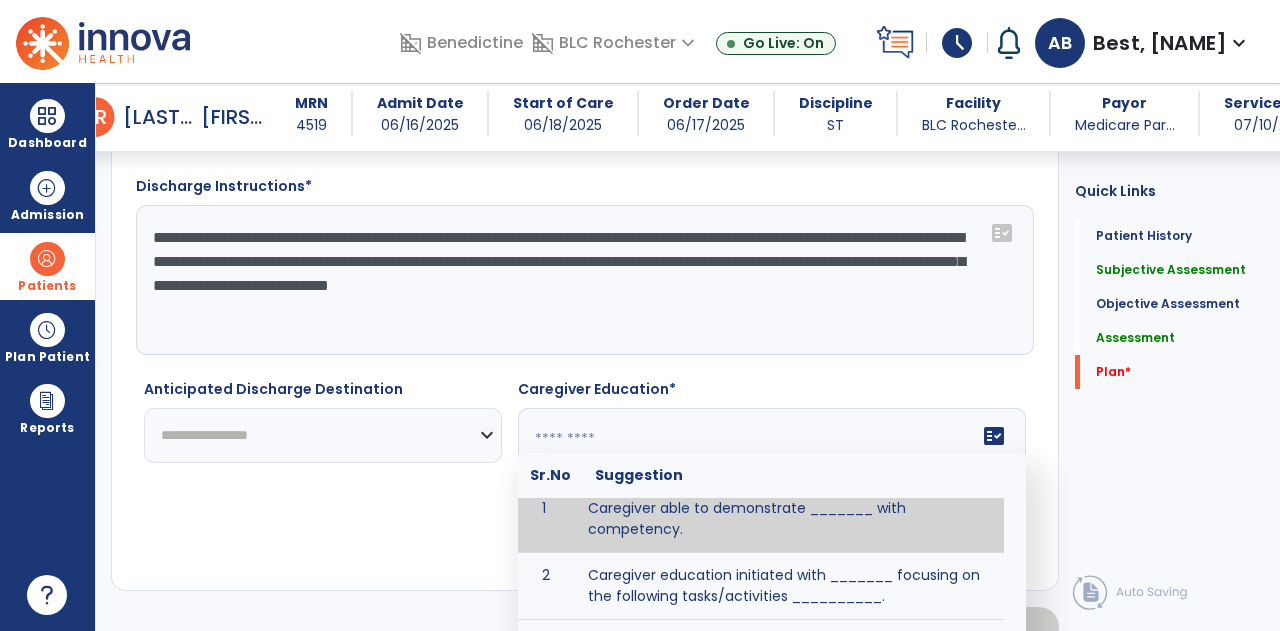 scroll, scrollTop: 16, scrollLeft: 0, axis: vertical 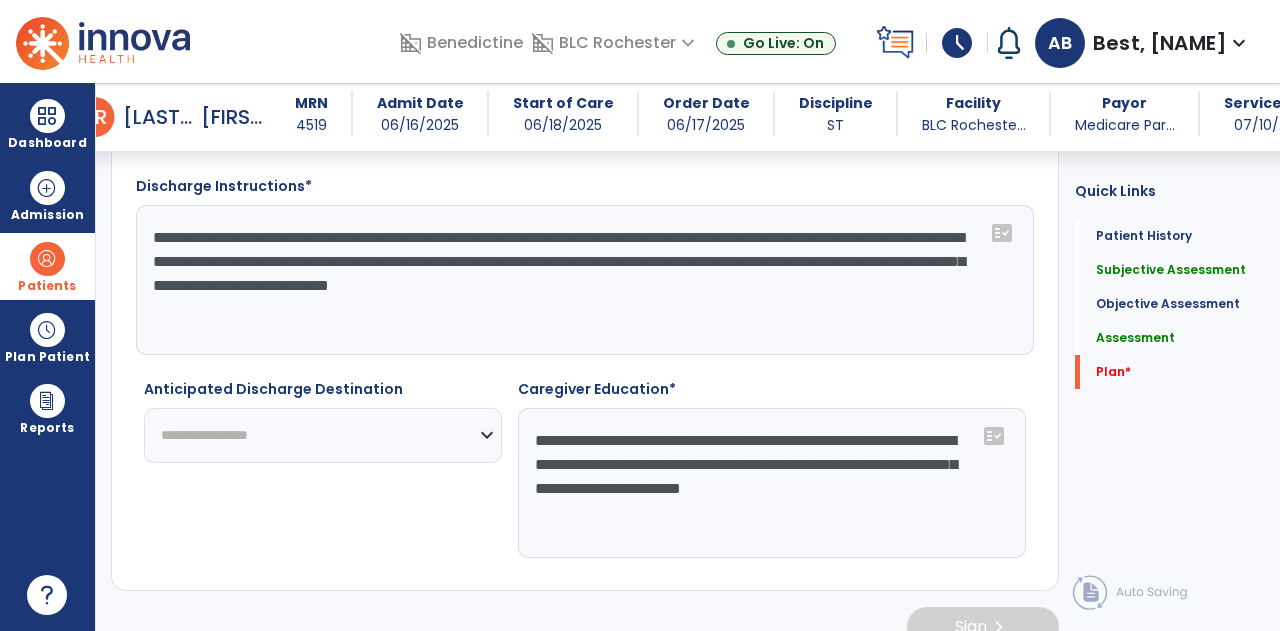 type on "**********" 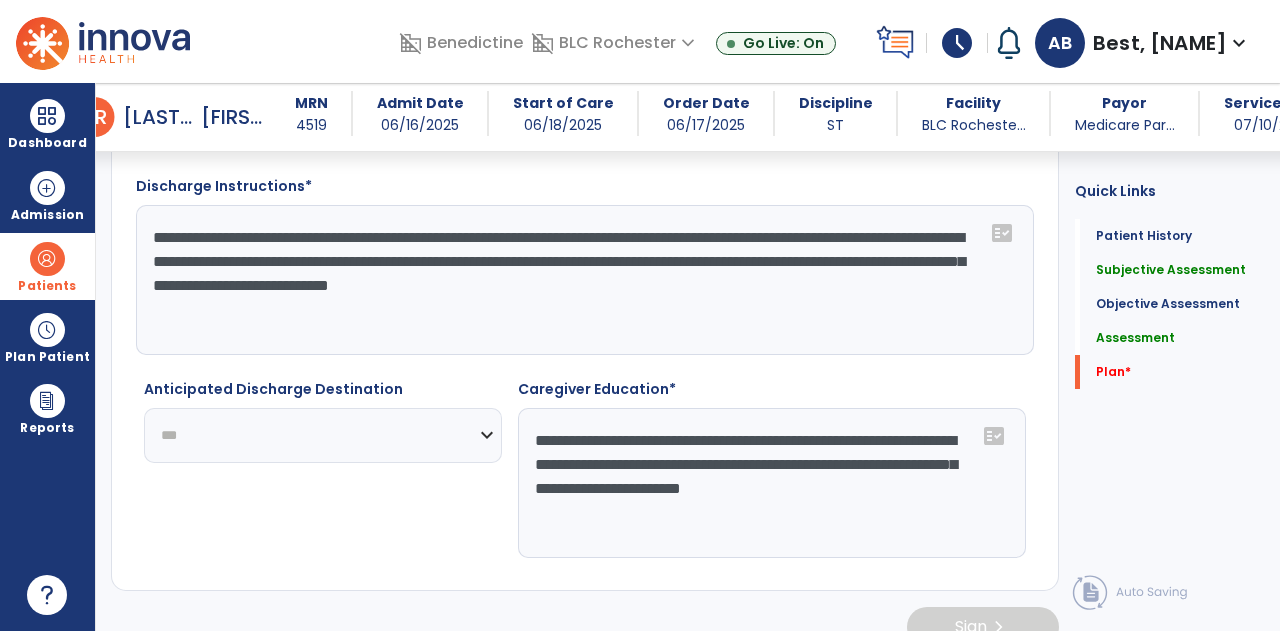 click on "**********" 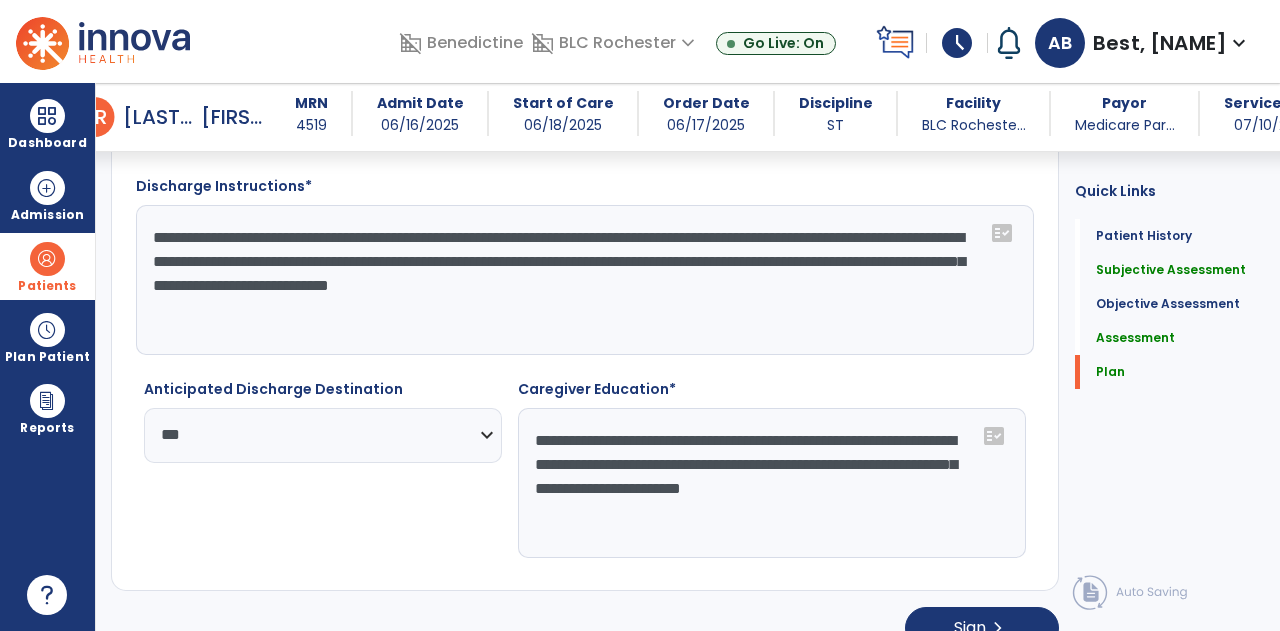 click on "**********" 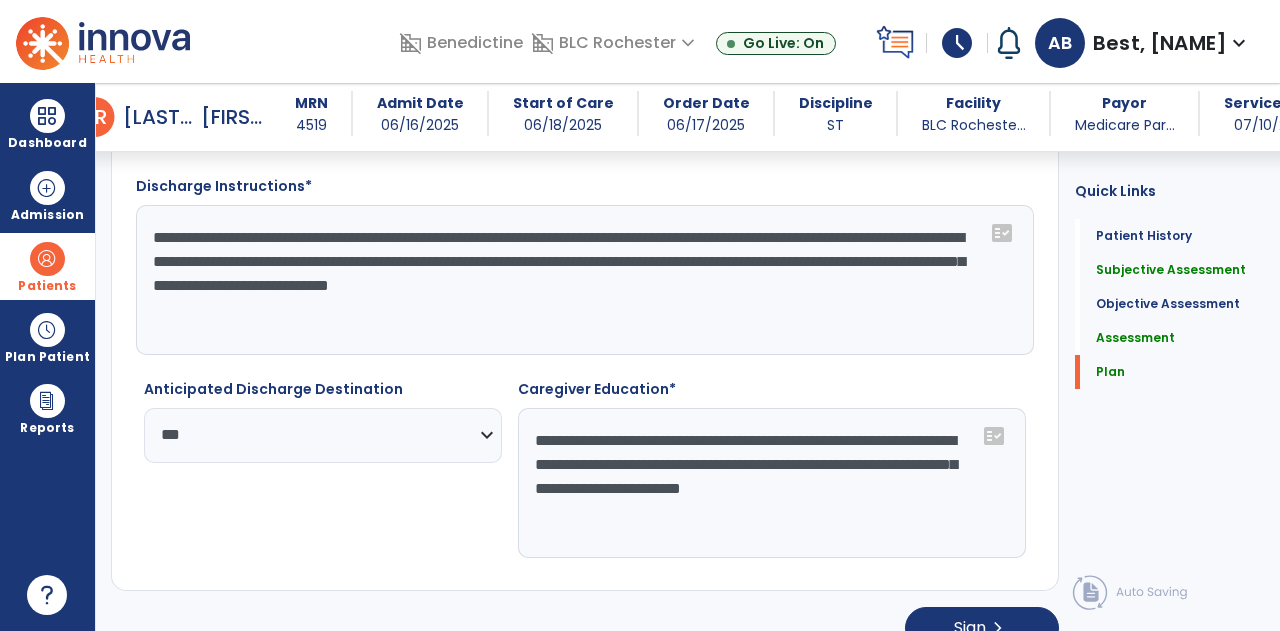 select on "********" 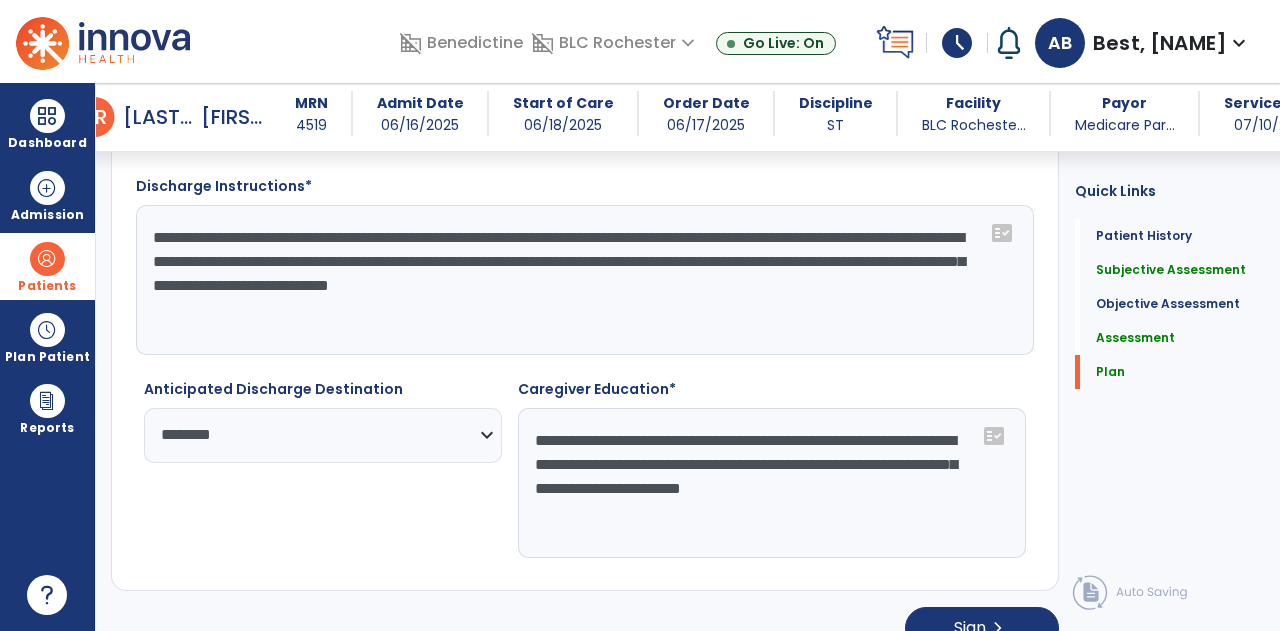 click on "**********" 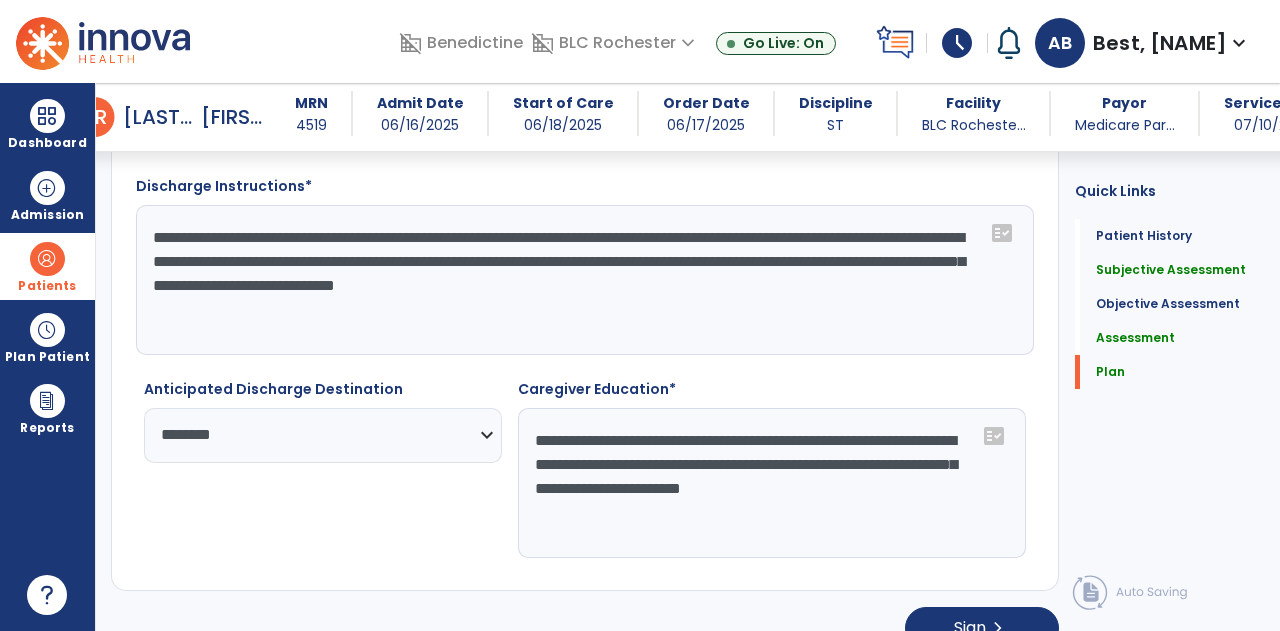 type on "**********" 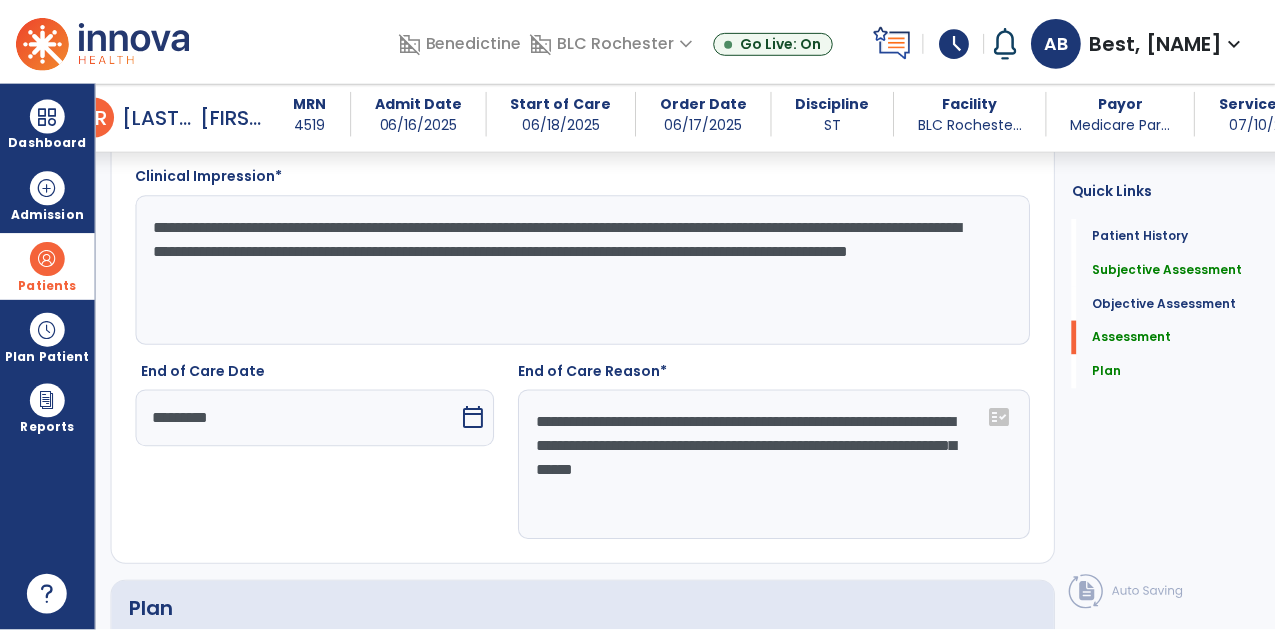 scroll, scrollTop: 2420, scrollLeft: 0, axis: vertical 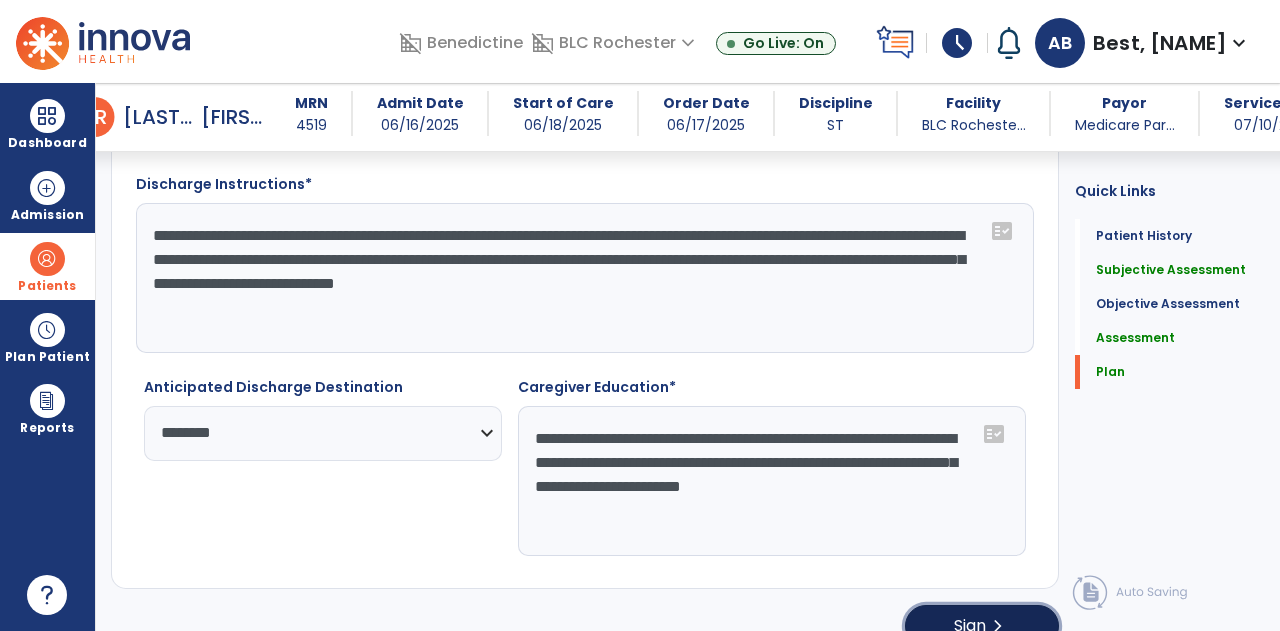 click on "Sign  chevron_right" 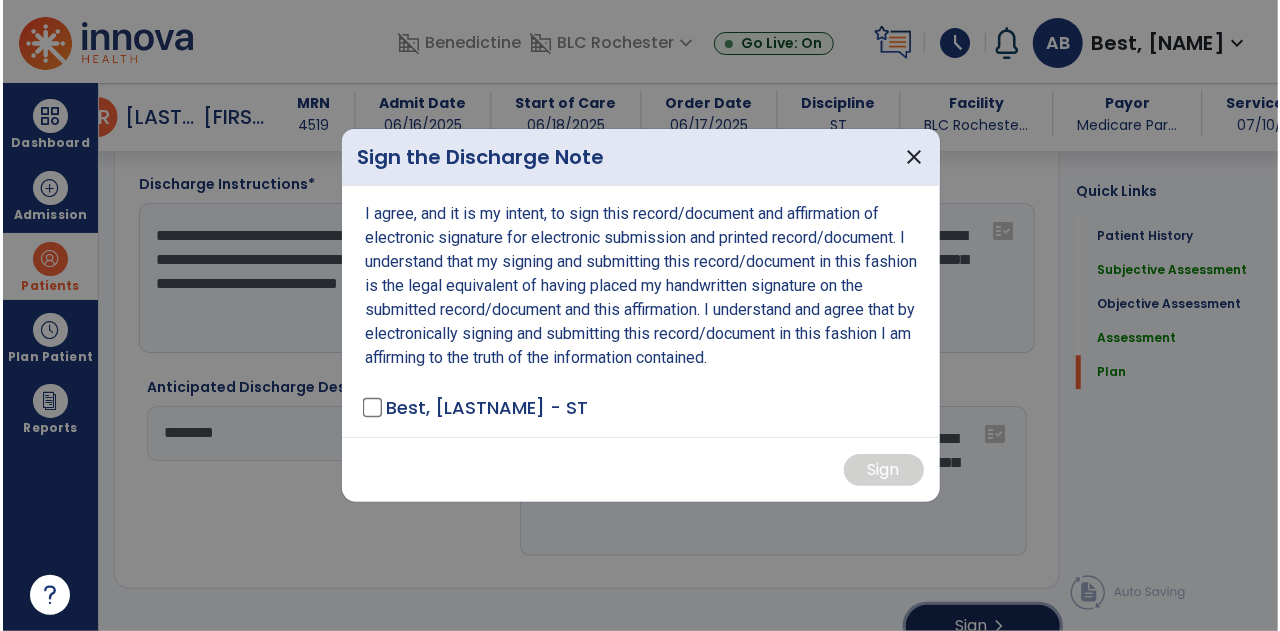 scroll, scrollTop: 2420, scrollLeft: 0, axis: vertical 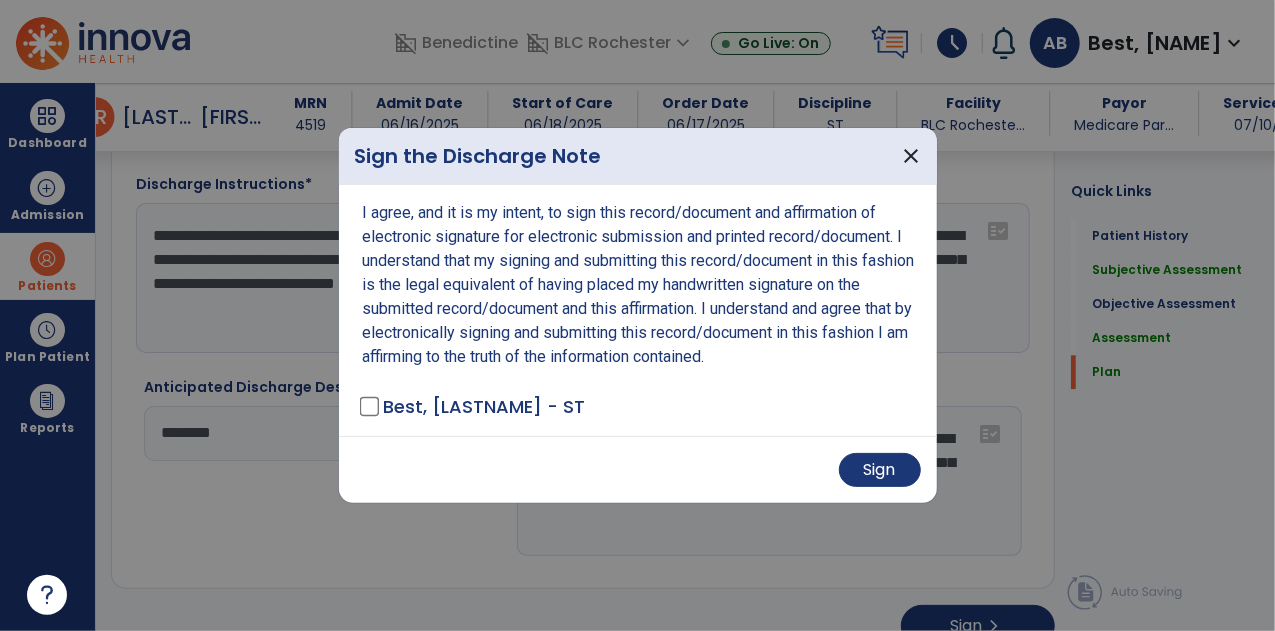 click on "Sign" at bounding box center [638, 469] 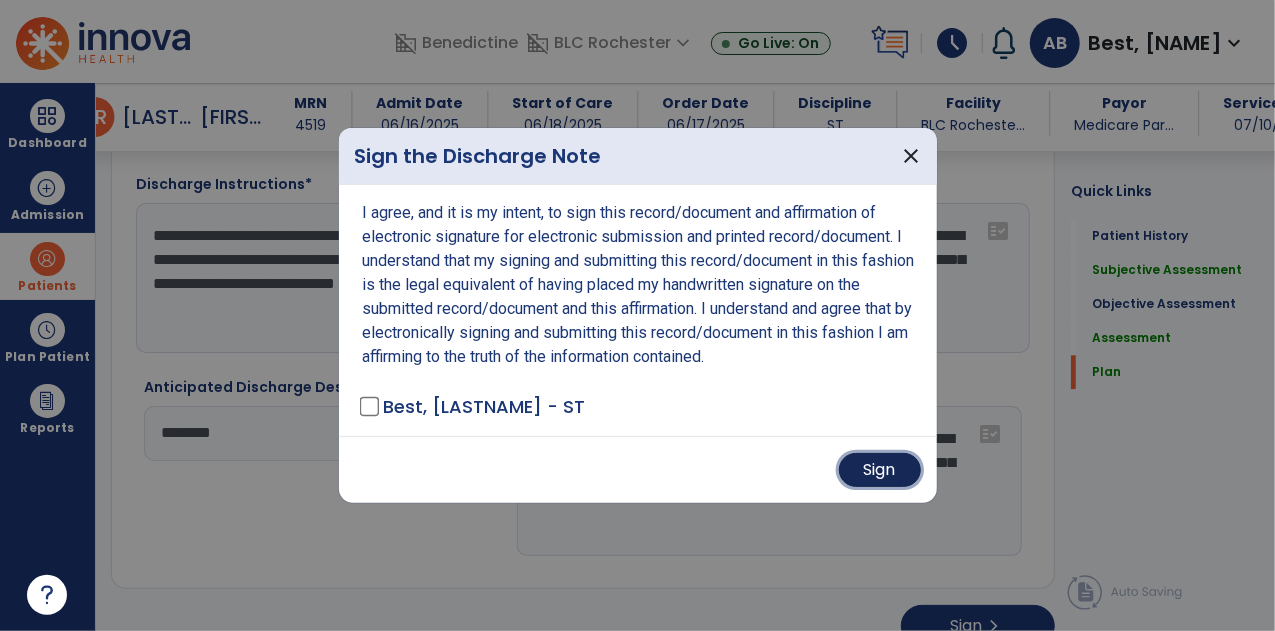 click on "Sign" at bounding box center (880, 470) 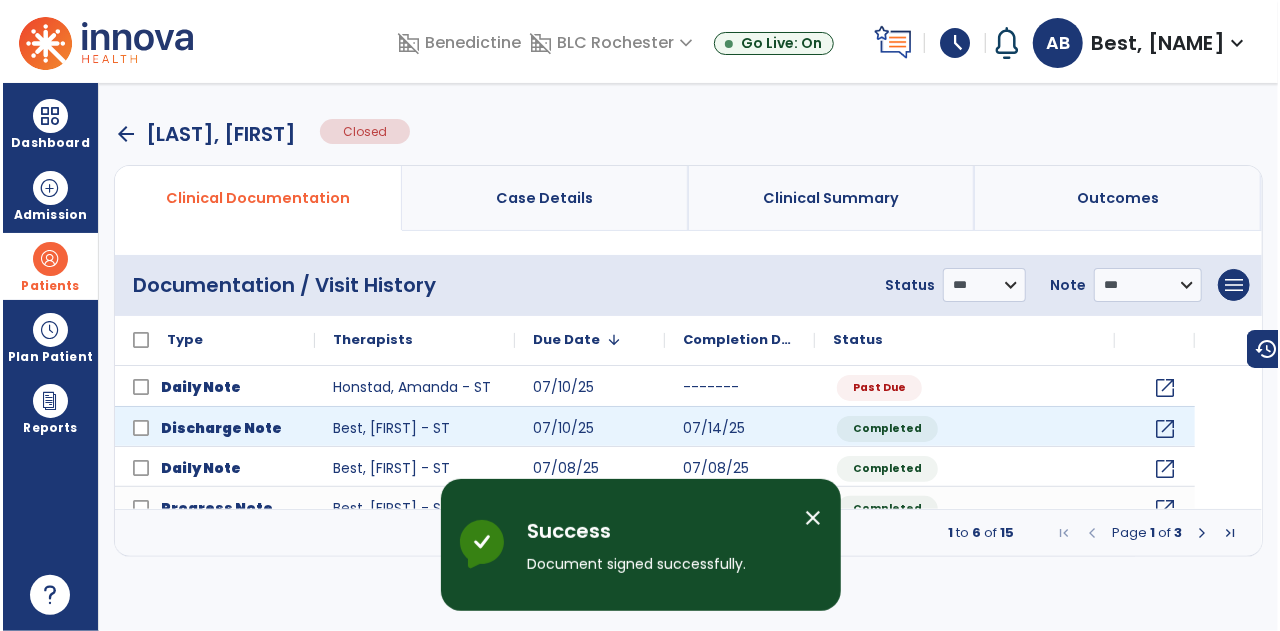 scroll, scrollTop: 0, scrollLeft: 0, axis: both 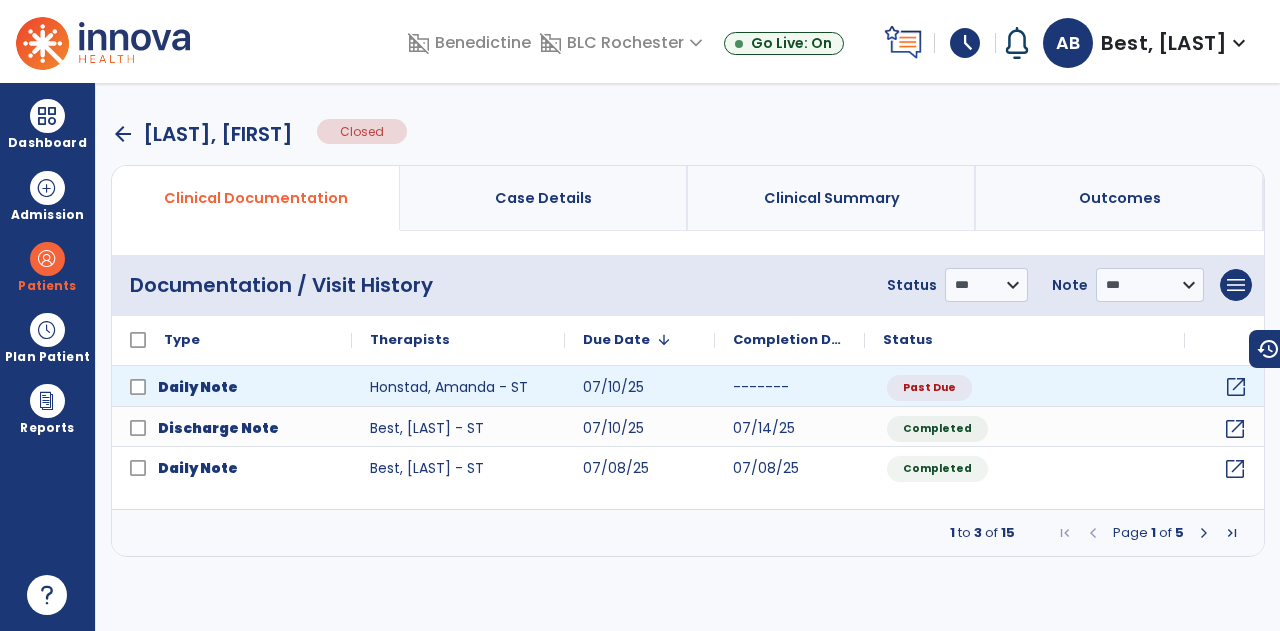 click on "open_in_new" 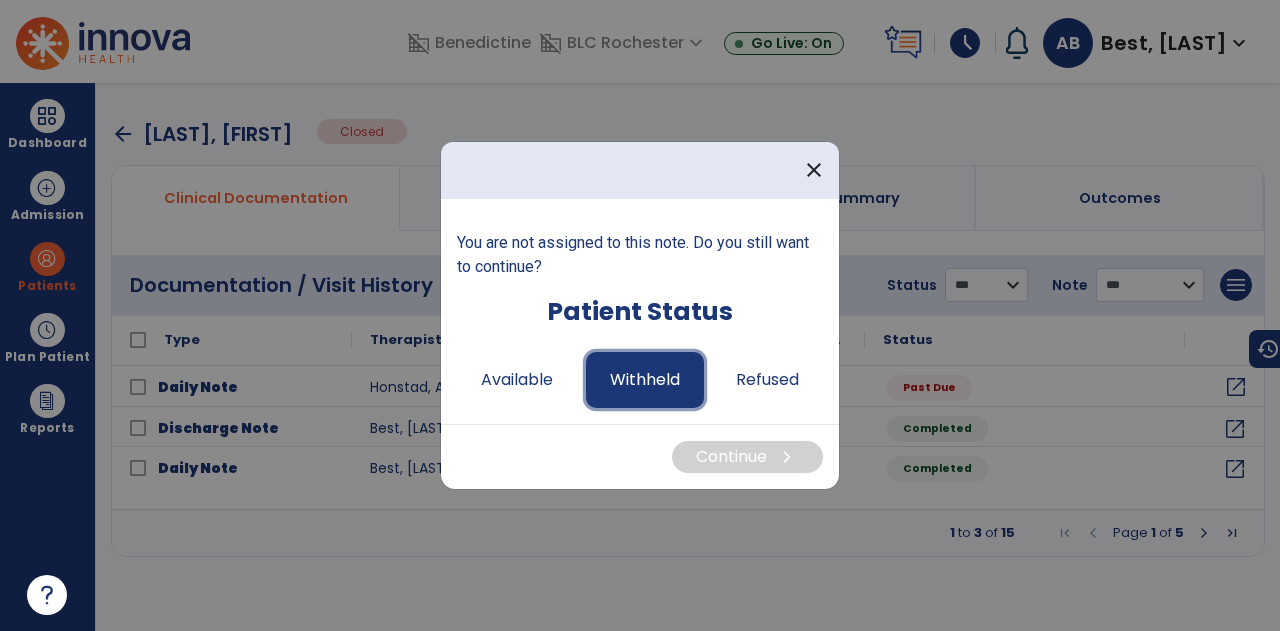 click on "Withheld" at bounding box center [645, 380] 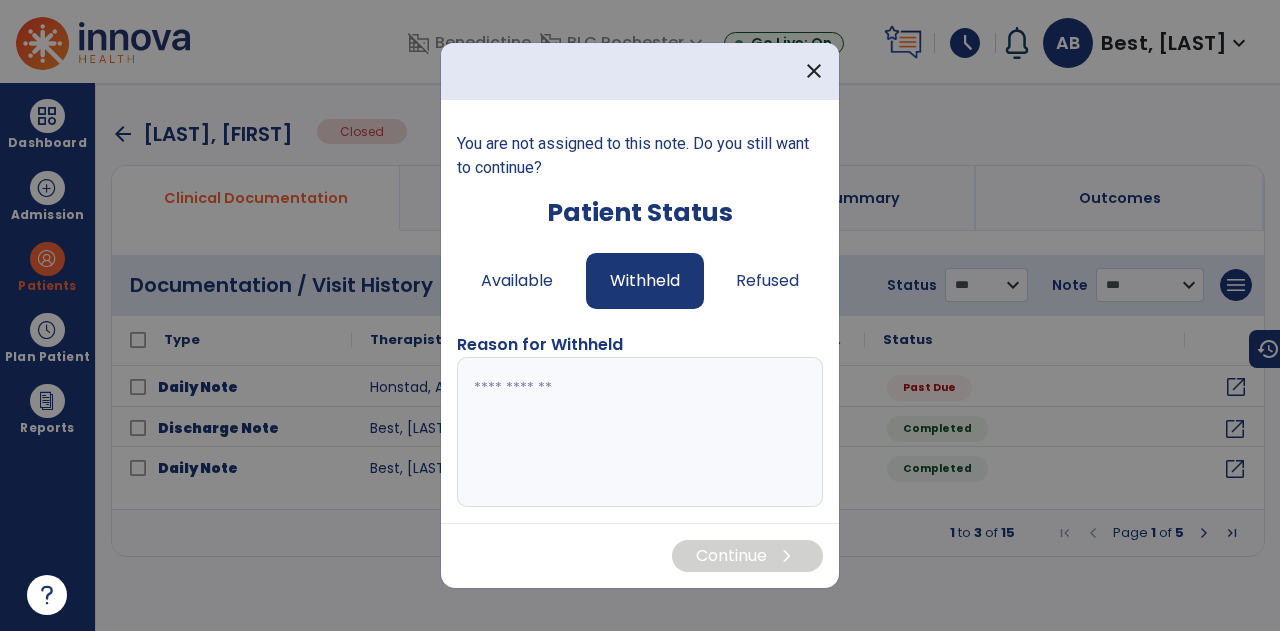 click at bounding box center [640, 432] 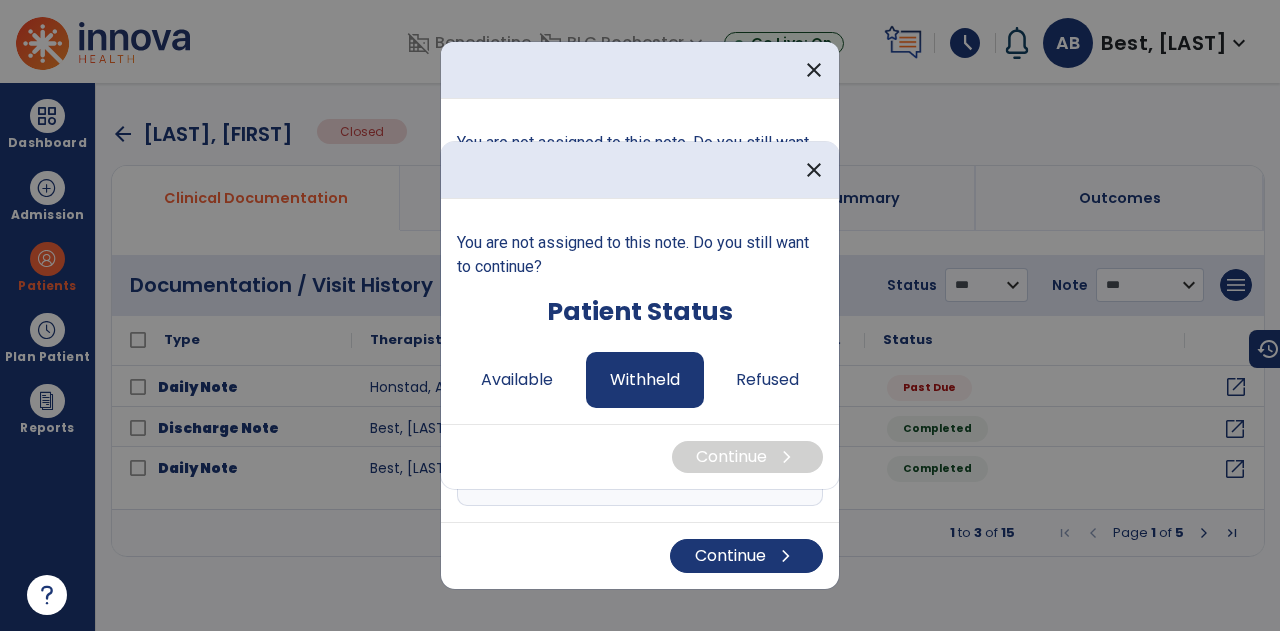 type on "**********" 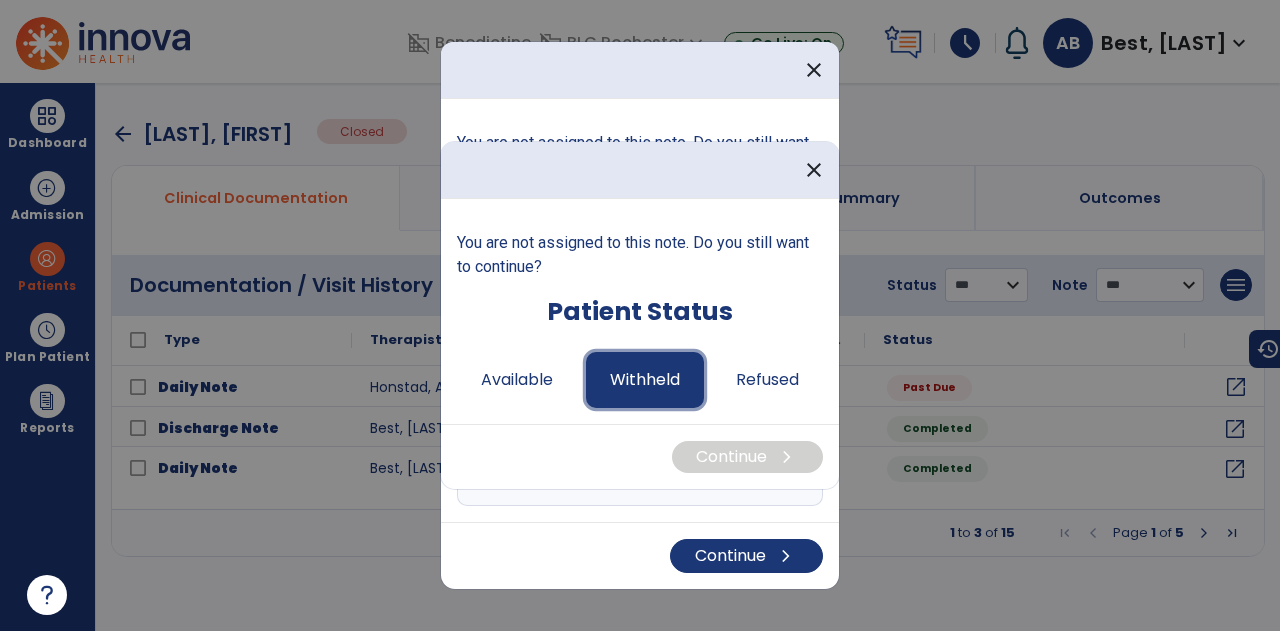 click on "Withheld" at bounding box center (645, 380) 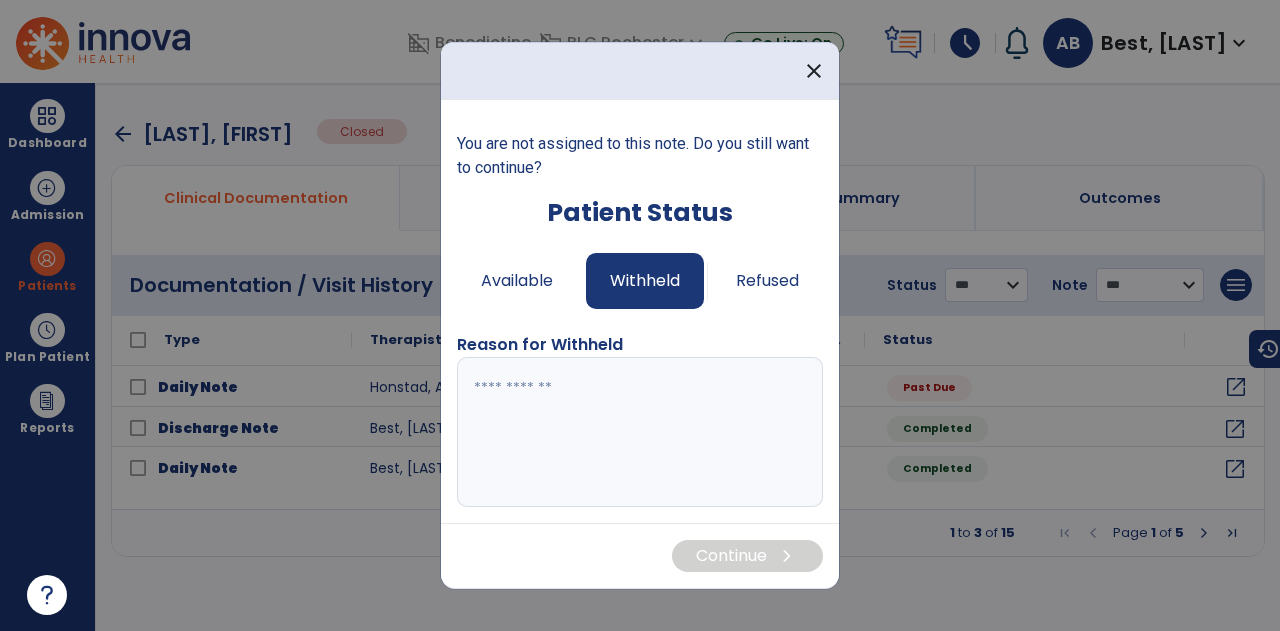 click at bounding box center (640, 432) 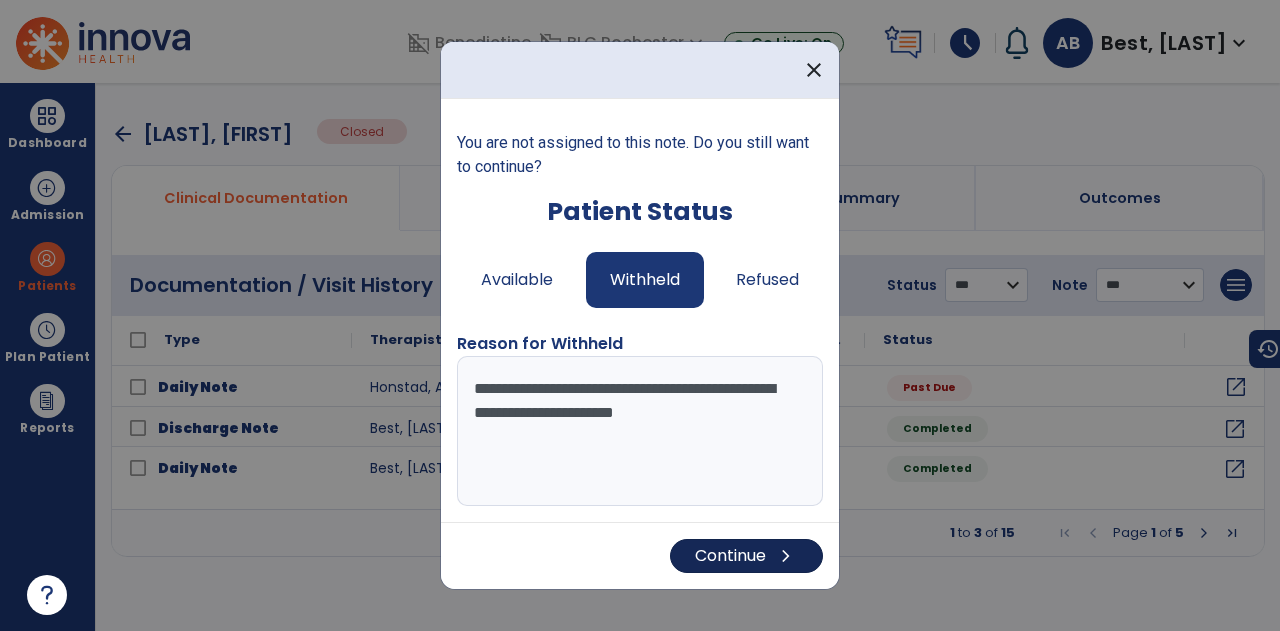 type on "**********" 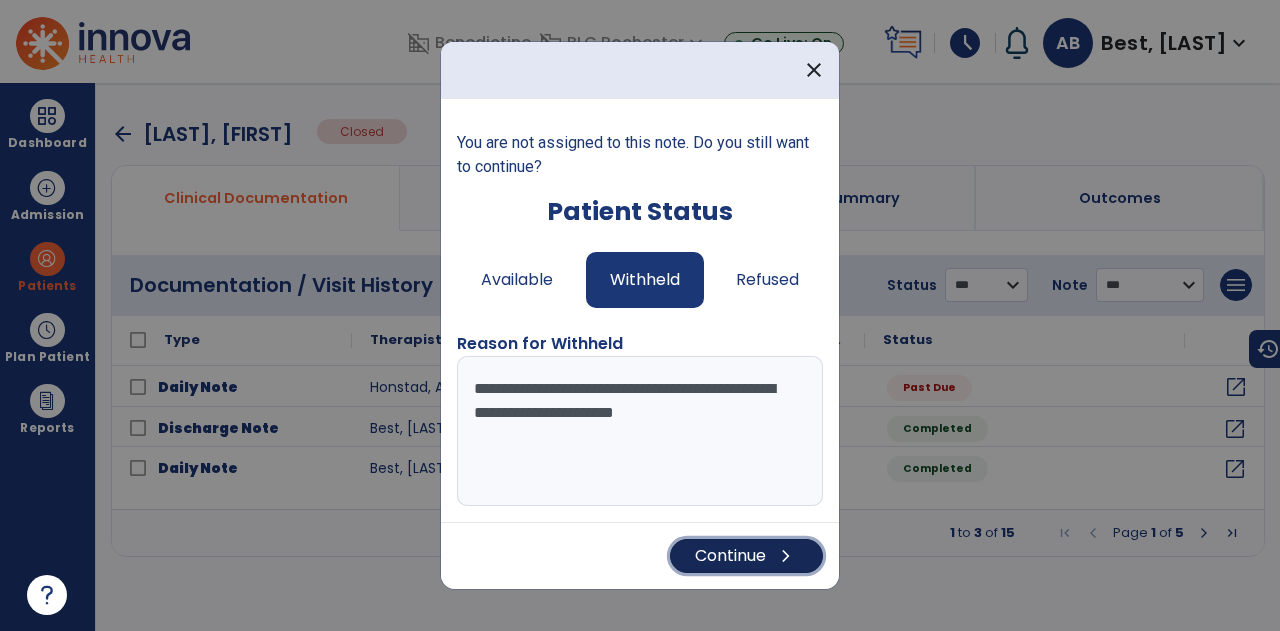 click on "Continue   chevron_right" at bounding box center (746, 556) 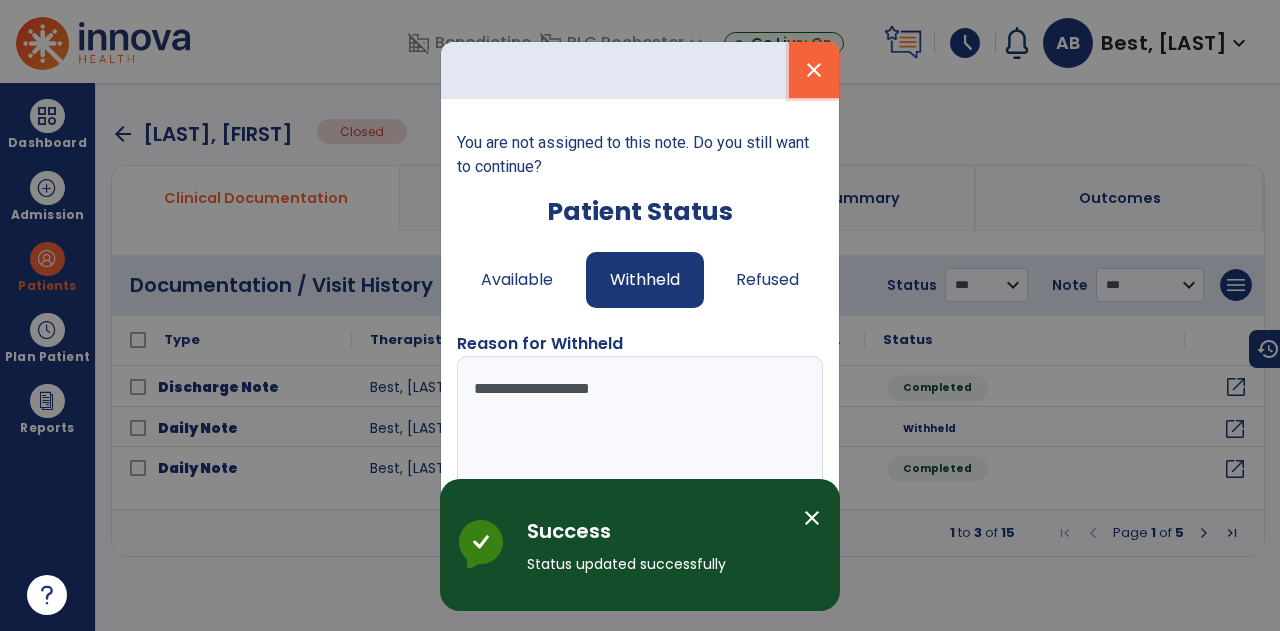 click on "close" at bounding box center (814, 70) 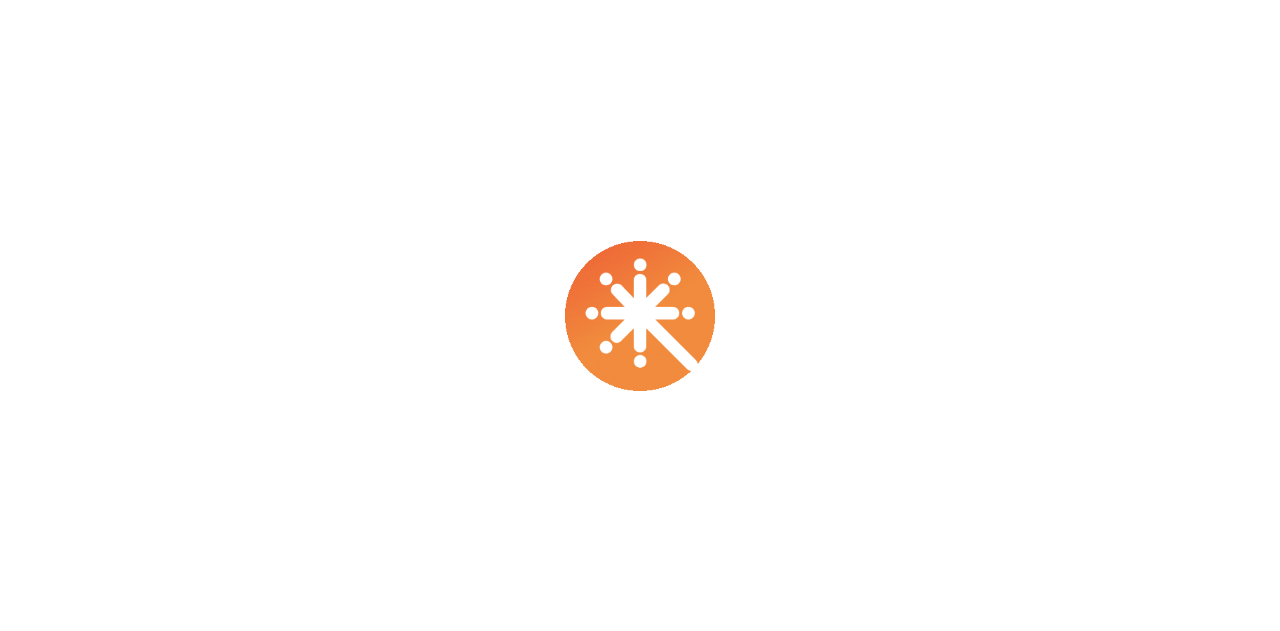scroll, scrollTop: 0, scrollLeft: 0, axis: both 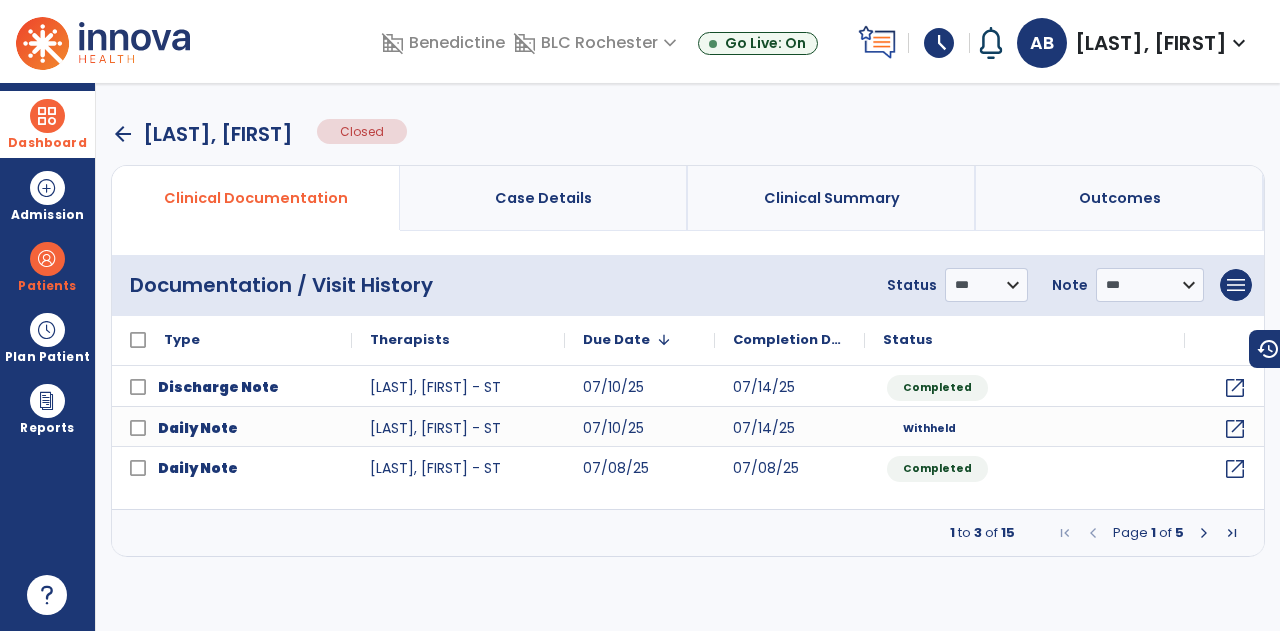 click on "Dashboard" at bounding box center [47, 124] 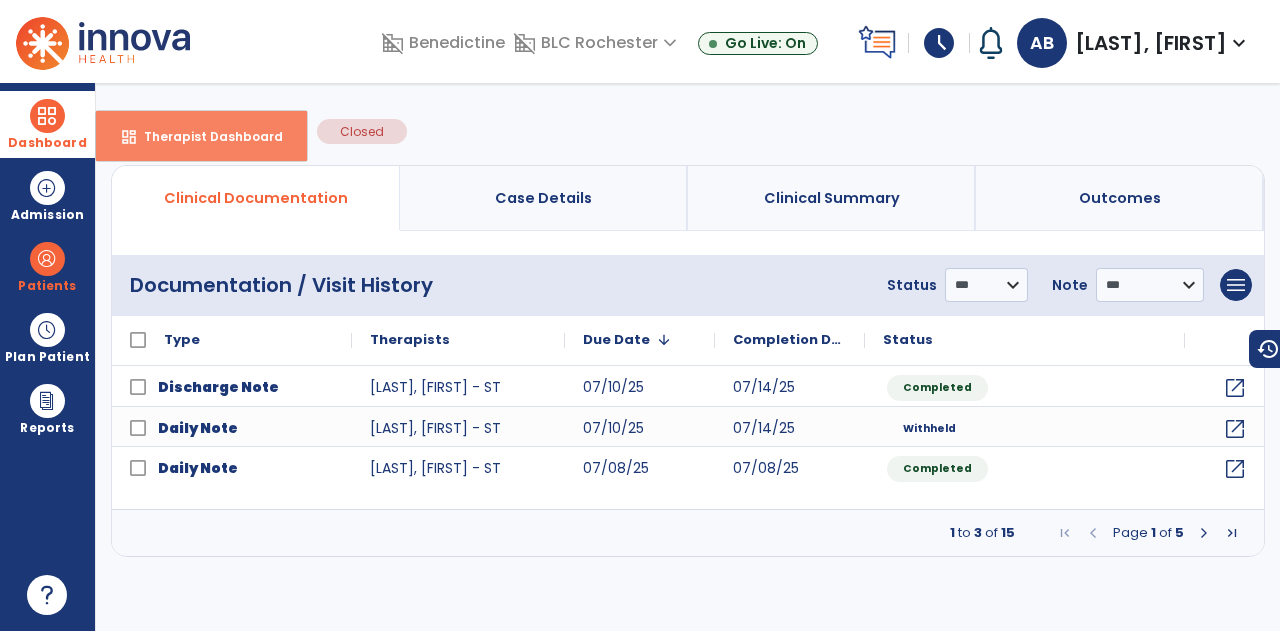click on "Therapist Dashboard" at bounding box center [205, 136] 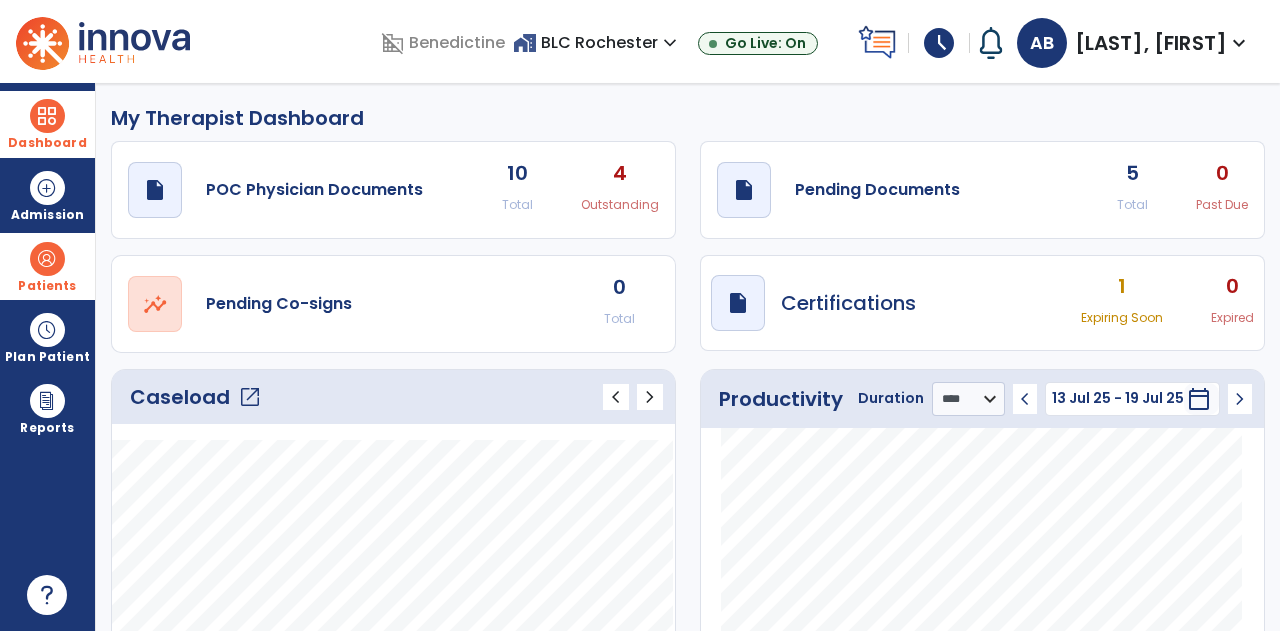 click on "Patients" at bounding box center [47, 286] 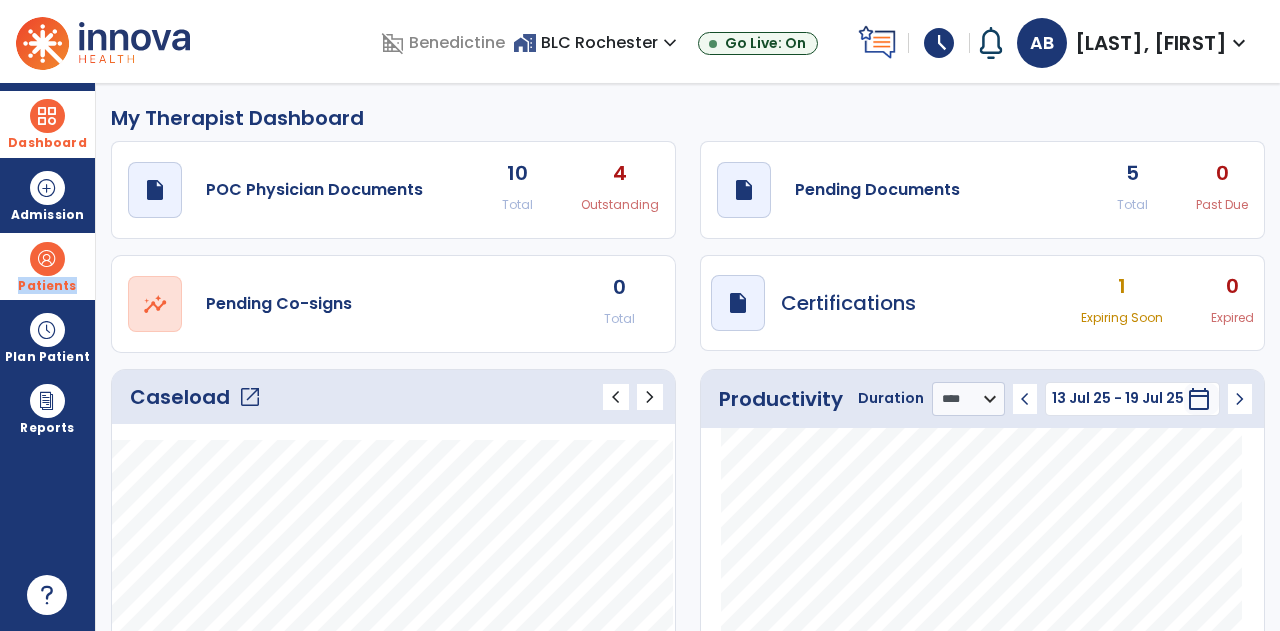 click on "Patients" at bounding box center (47, 286) 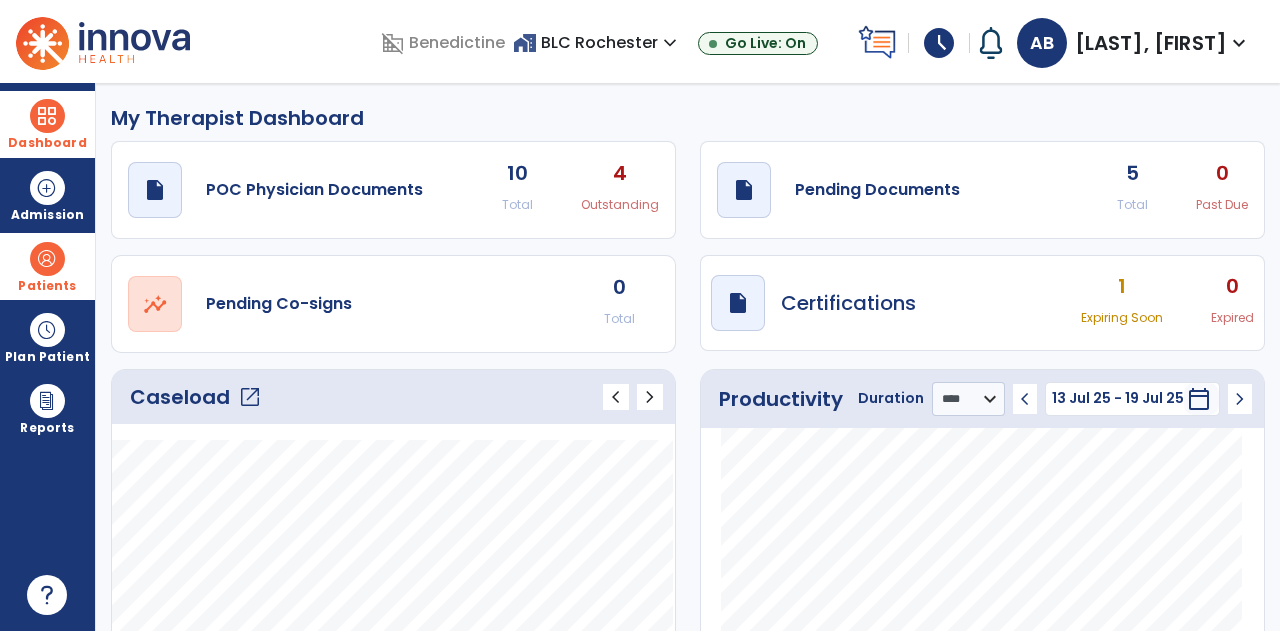 click on "Patients" at bounding box center [47, 266] 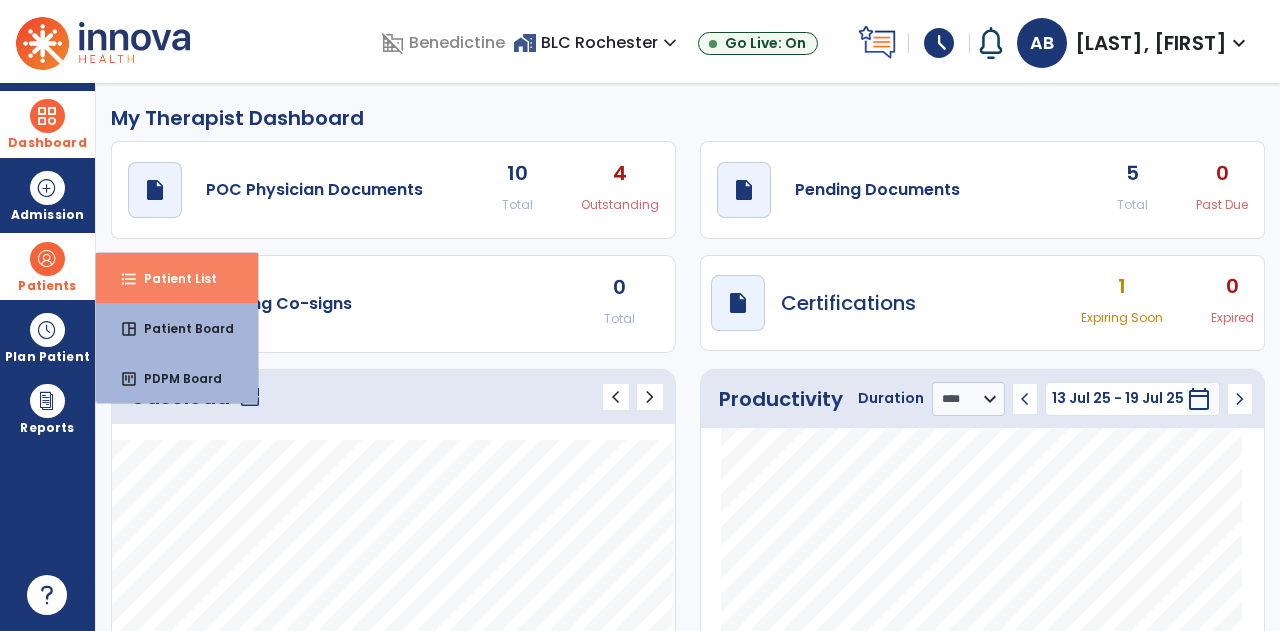 click on "Patient List" at bounding box center [172, 278] 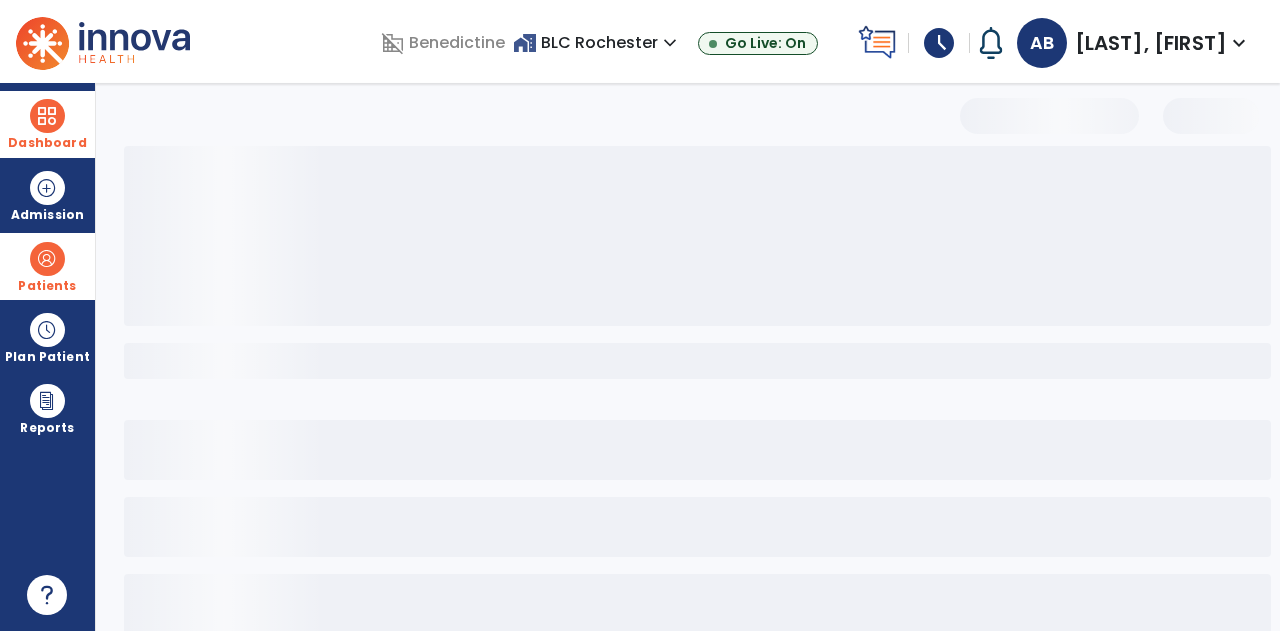 select on "***" 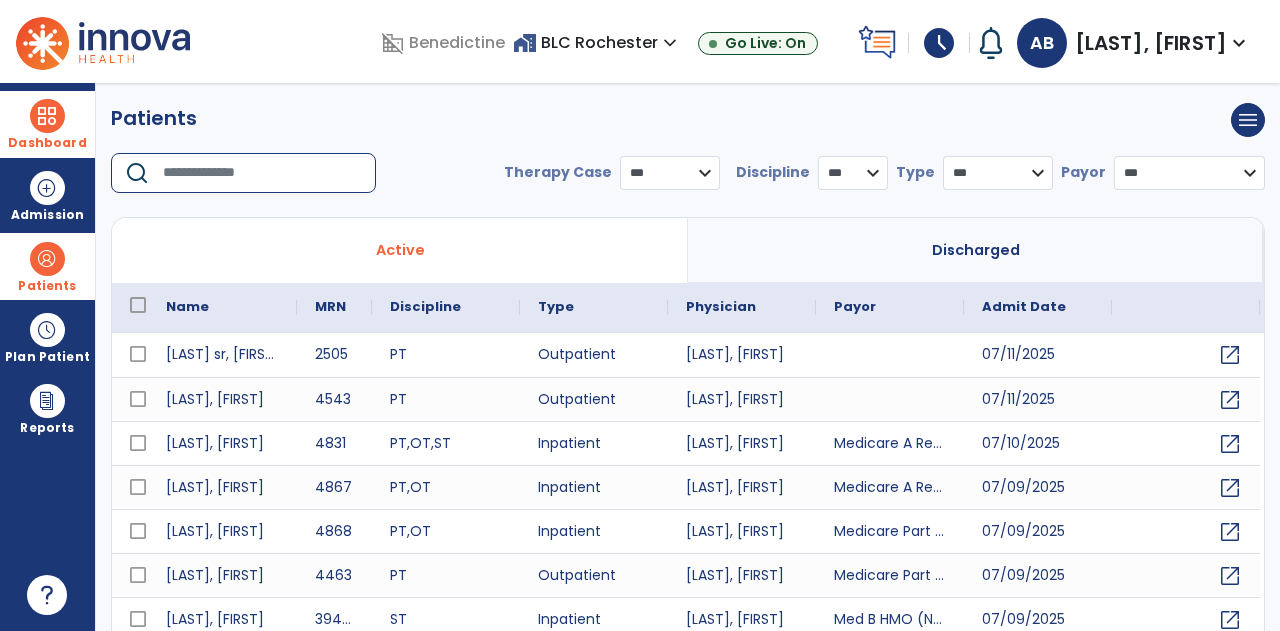 click at bounding box center [262, 173] 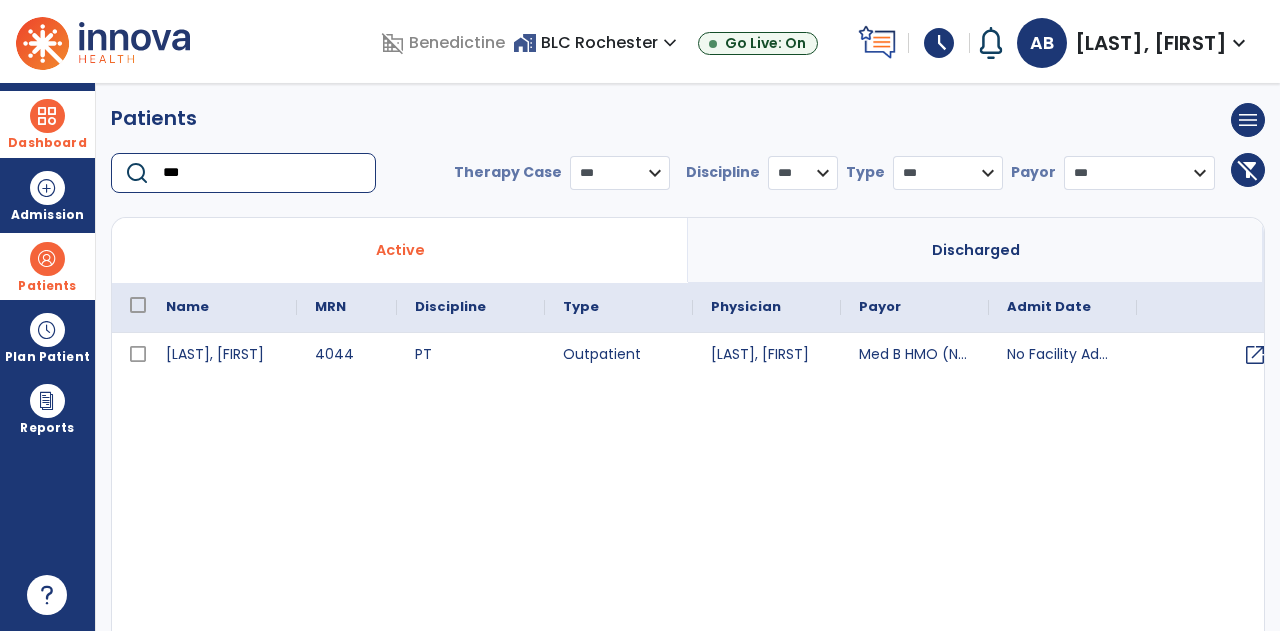type on "***" 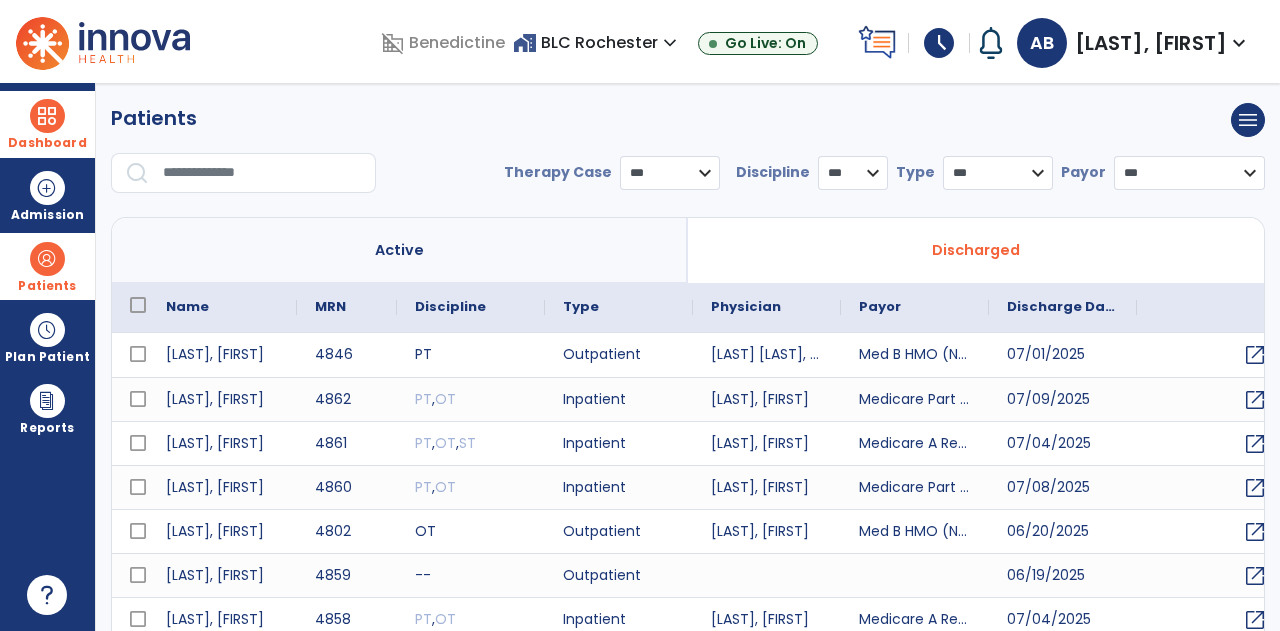 click at bounding box center [262, 173] 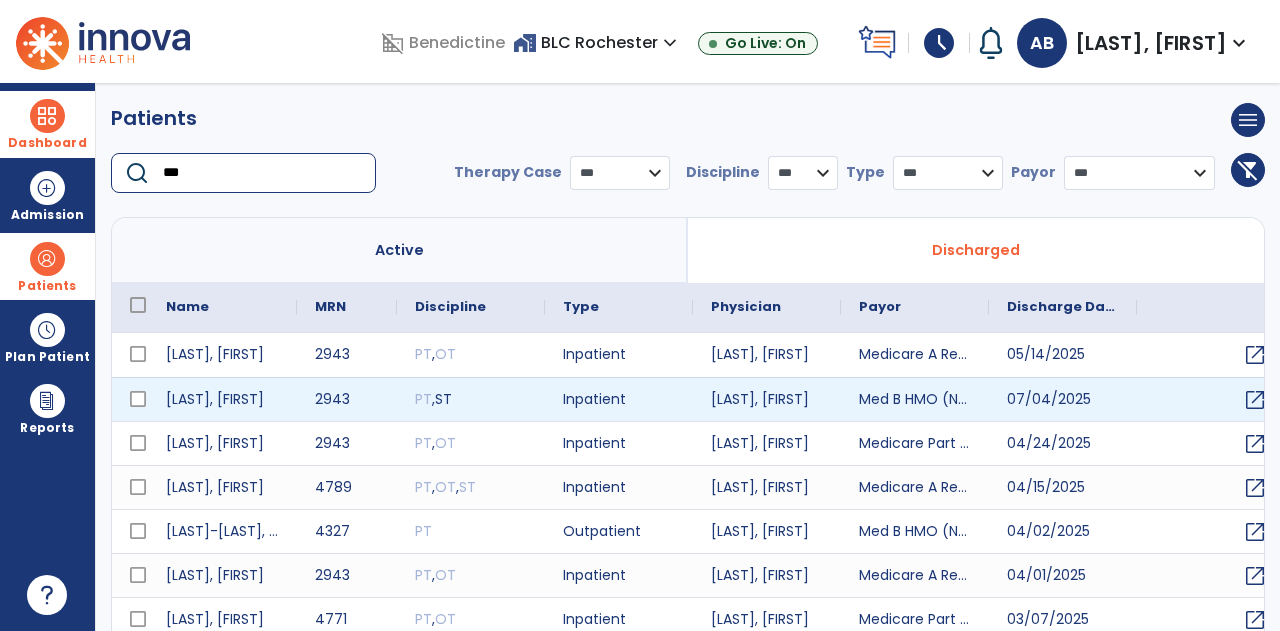type on "***" 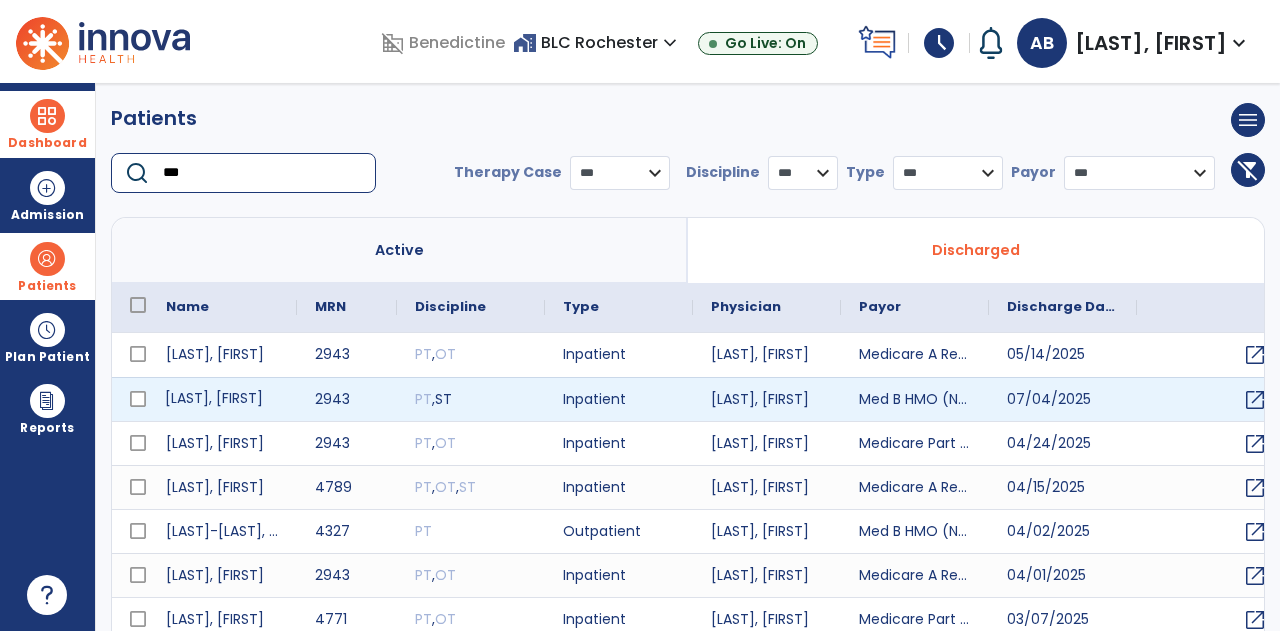 click on "[LAST], [FIRST]" at bounding box center (222, 399) 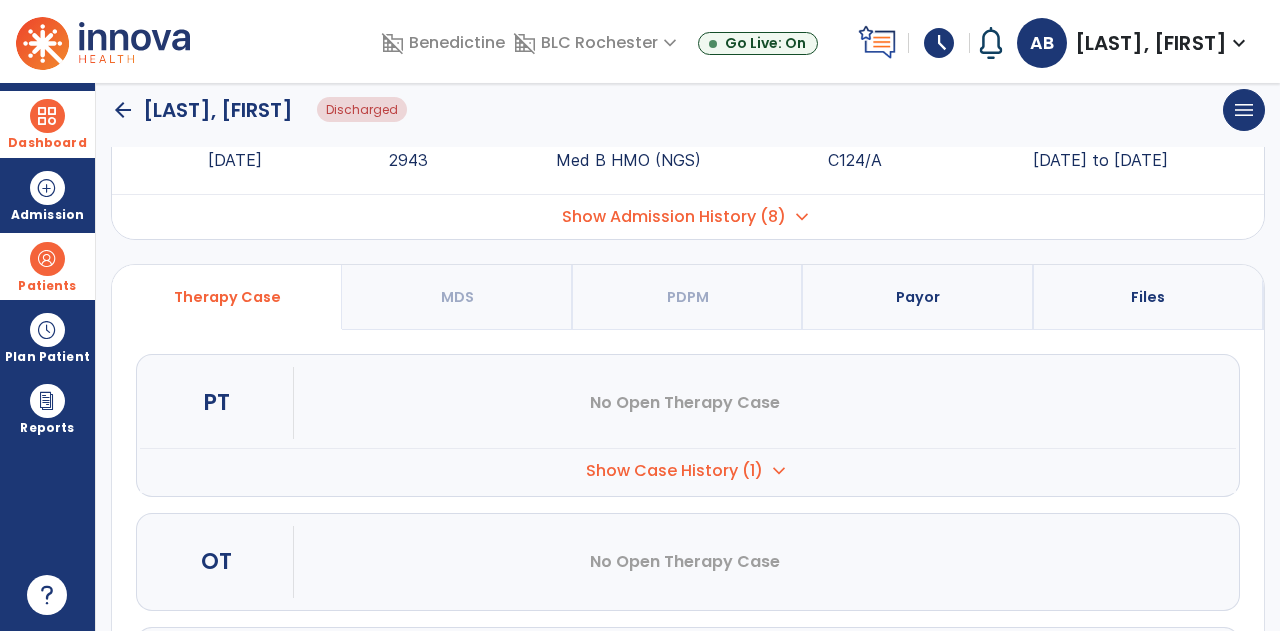 scroll, scrollTop: 214, scrollLeft: 0, axis: vertical 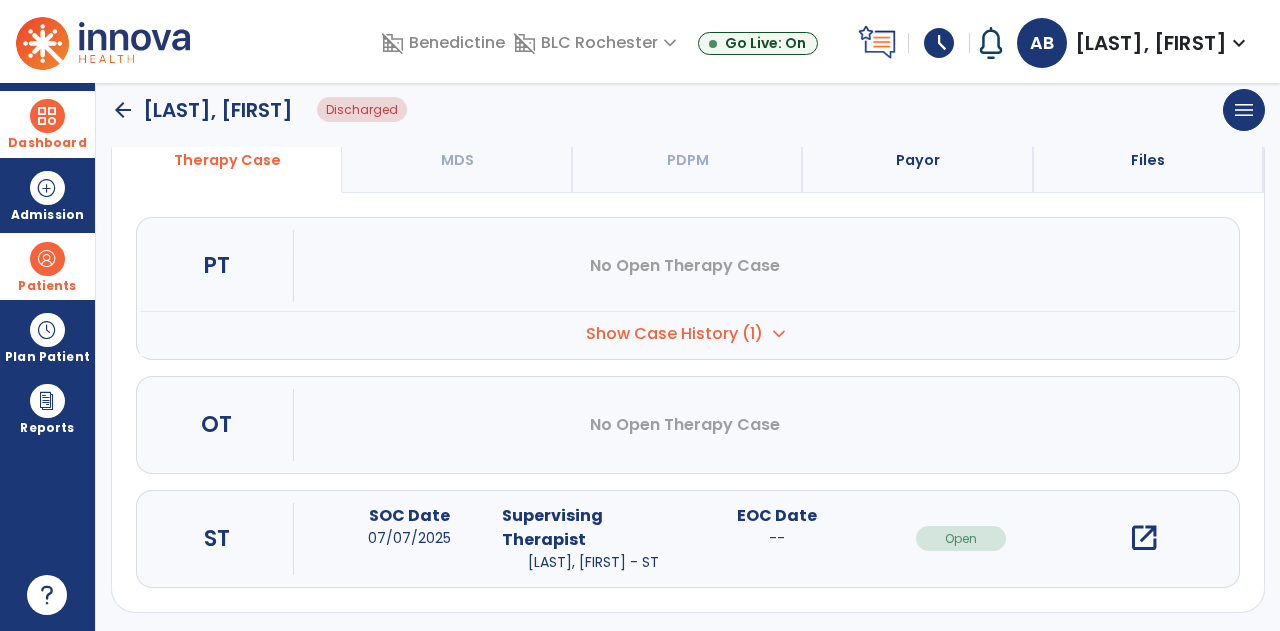 click on "open_in_new" at bounding box center (1144, 538) 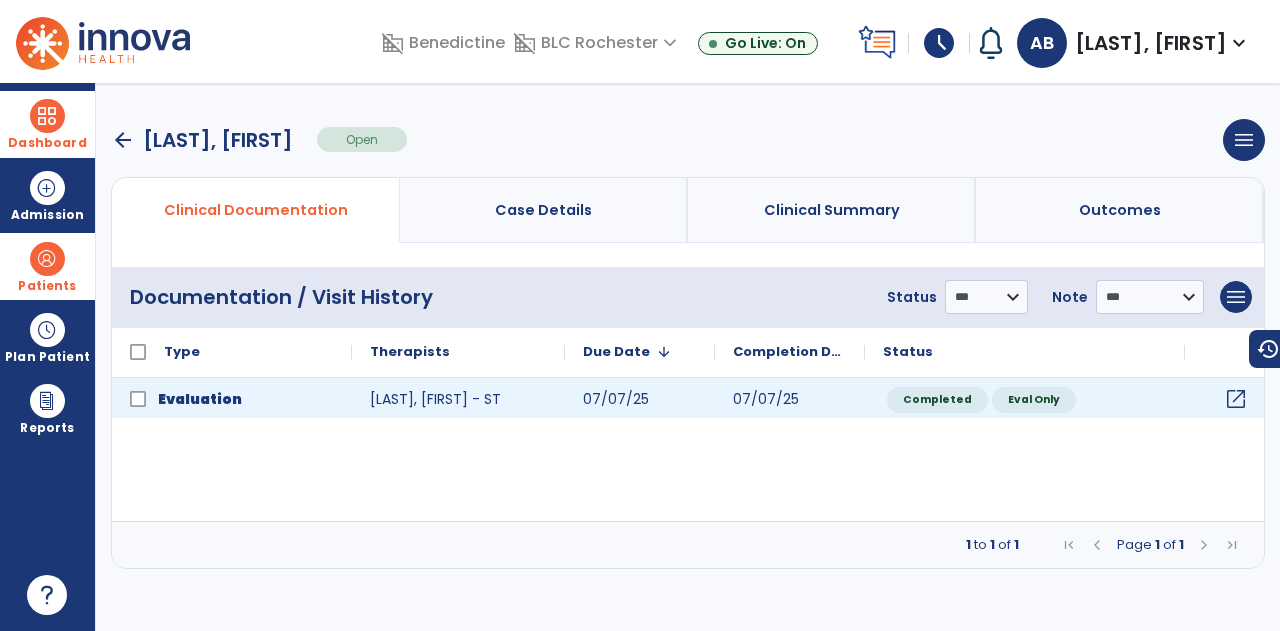 click on "open_in_new" 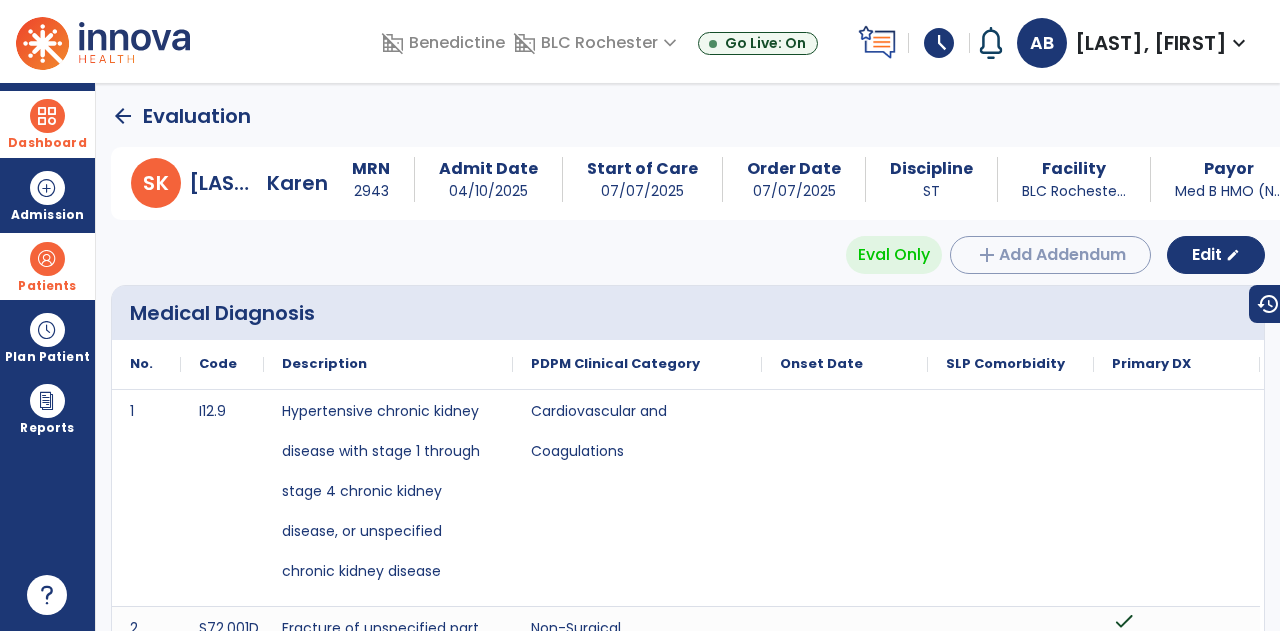 scroll, scrollTop: 0, scrollLeft: 0, axis: both 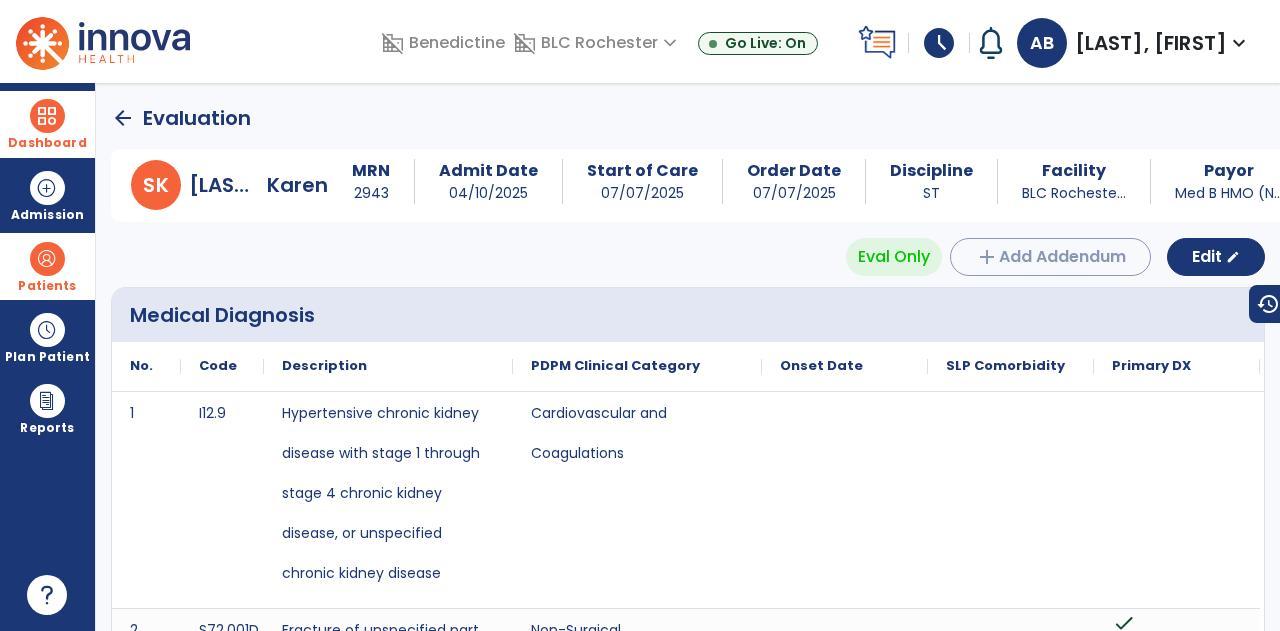 click on "Dashboard" at bounding box center (47, 124) 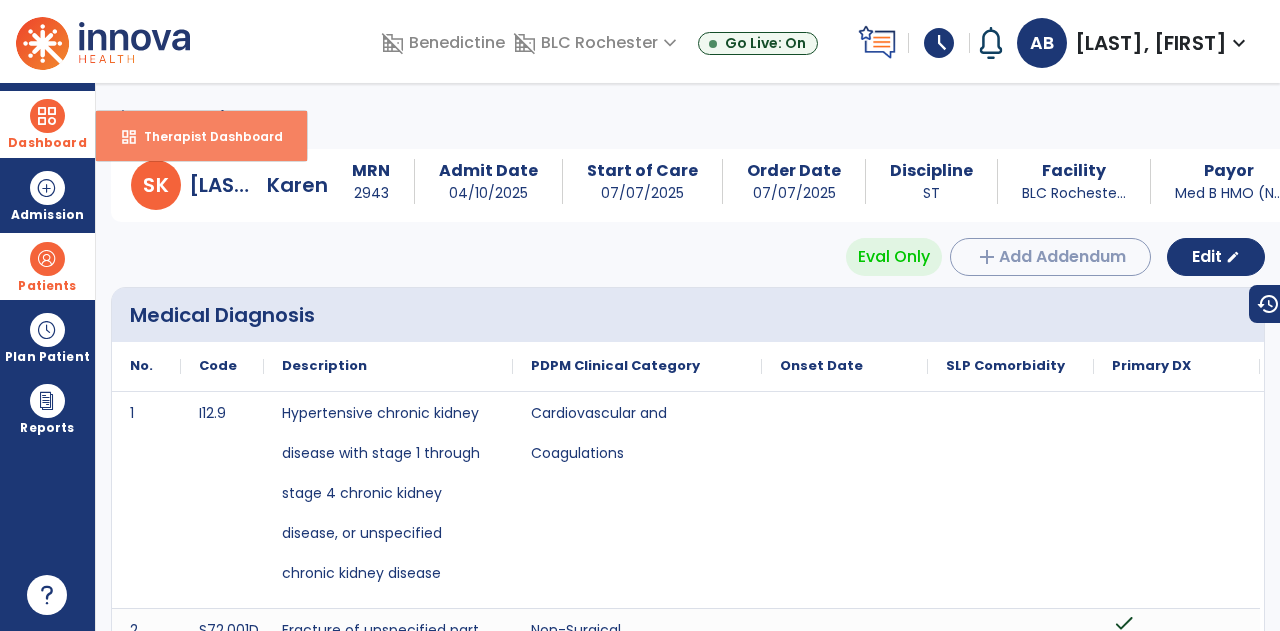click on "Therapist Dashboard" at bounding box center (205, 136) 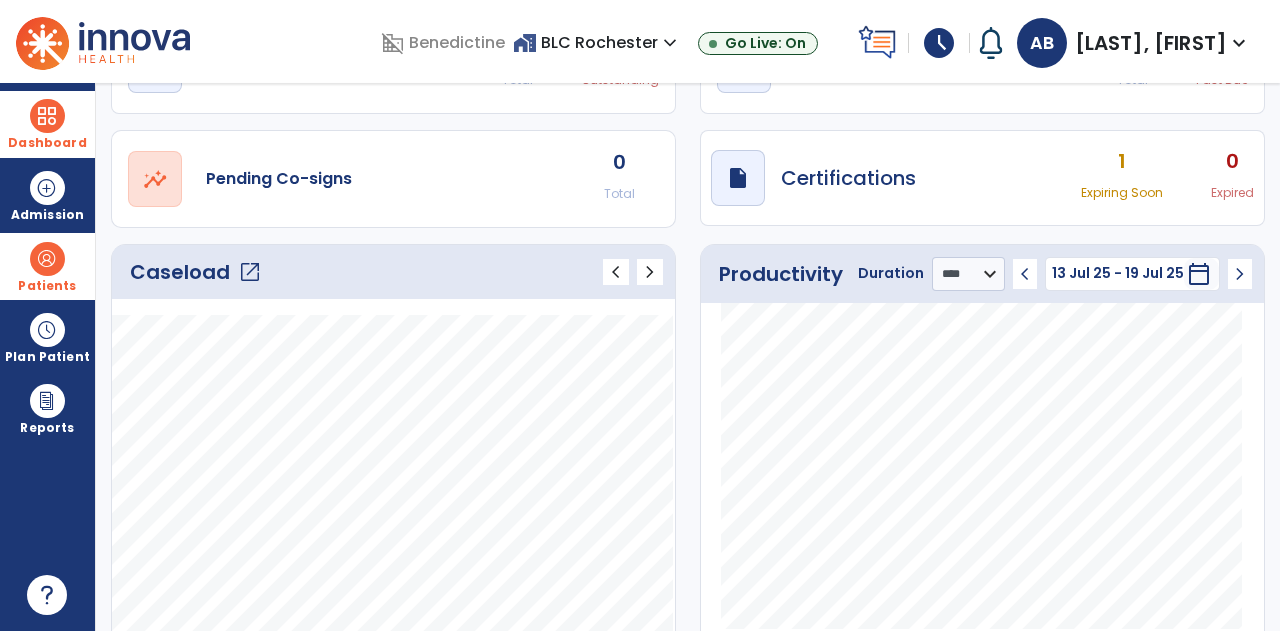 scroll, scrollTop: 0, scrollLeft: 0, axis: both 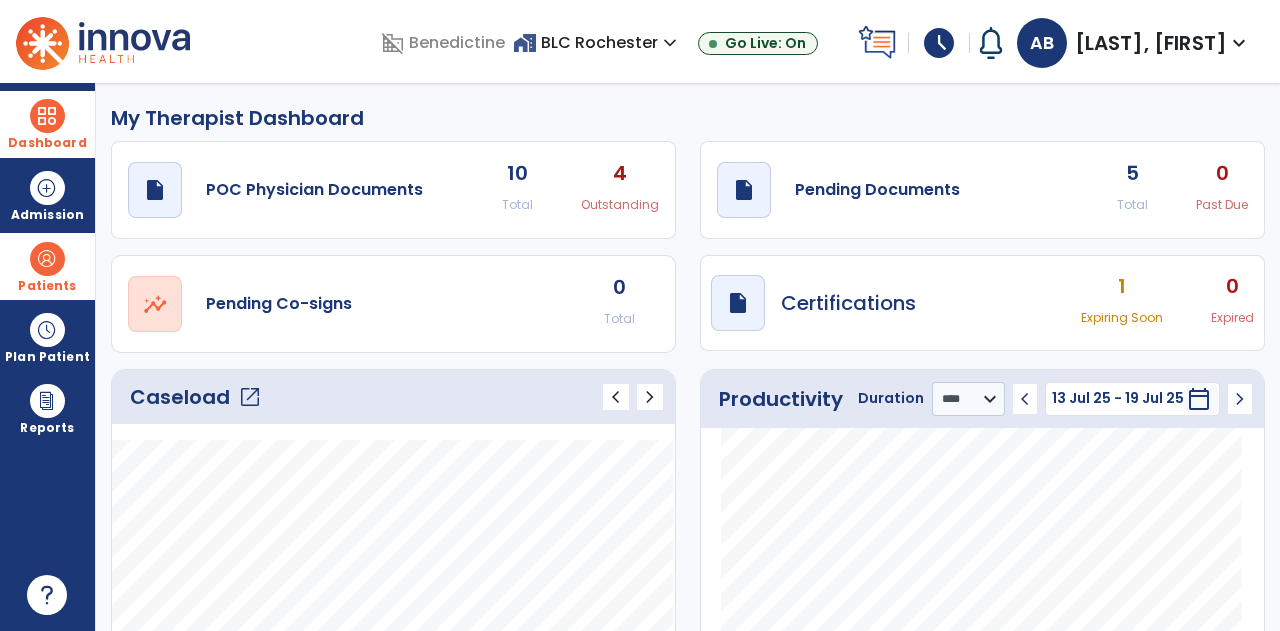 click on "Patients" at bounding box center (47, 286) 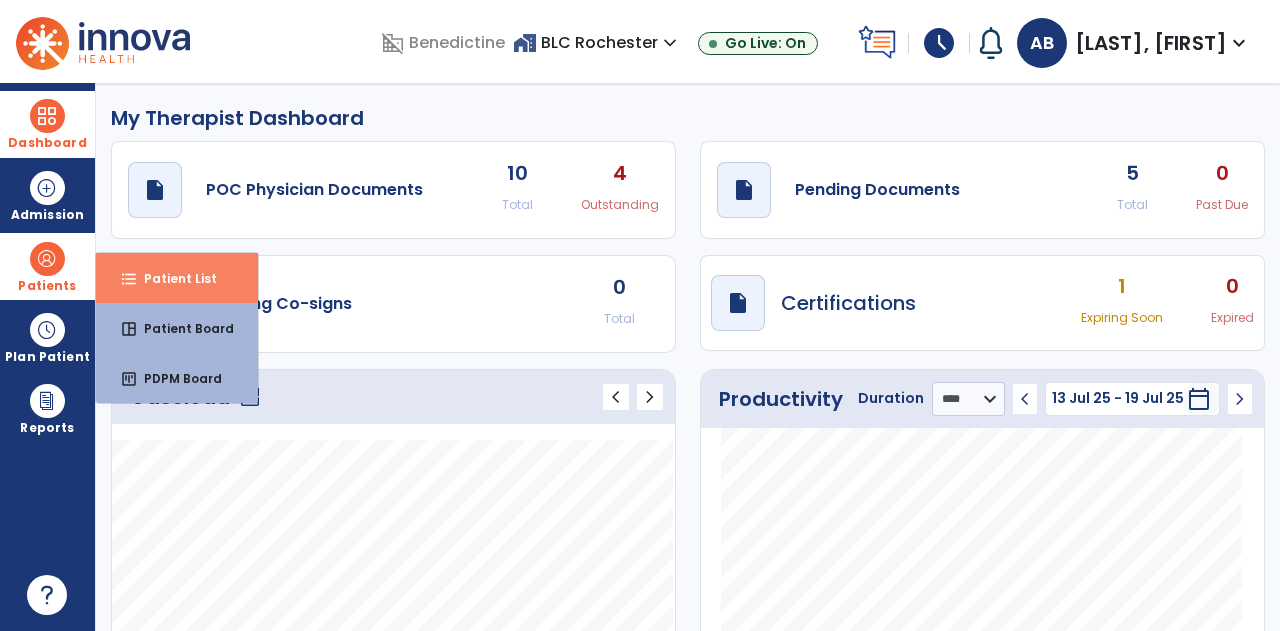 click on "format_list_bulleted  Patient List" at bounding box center (177, 278) 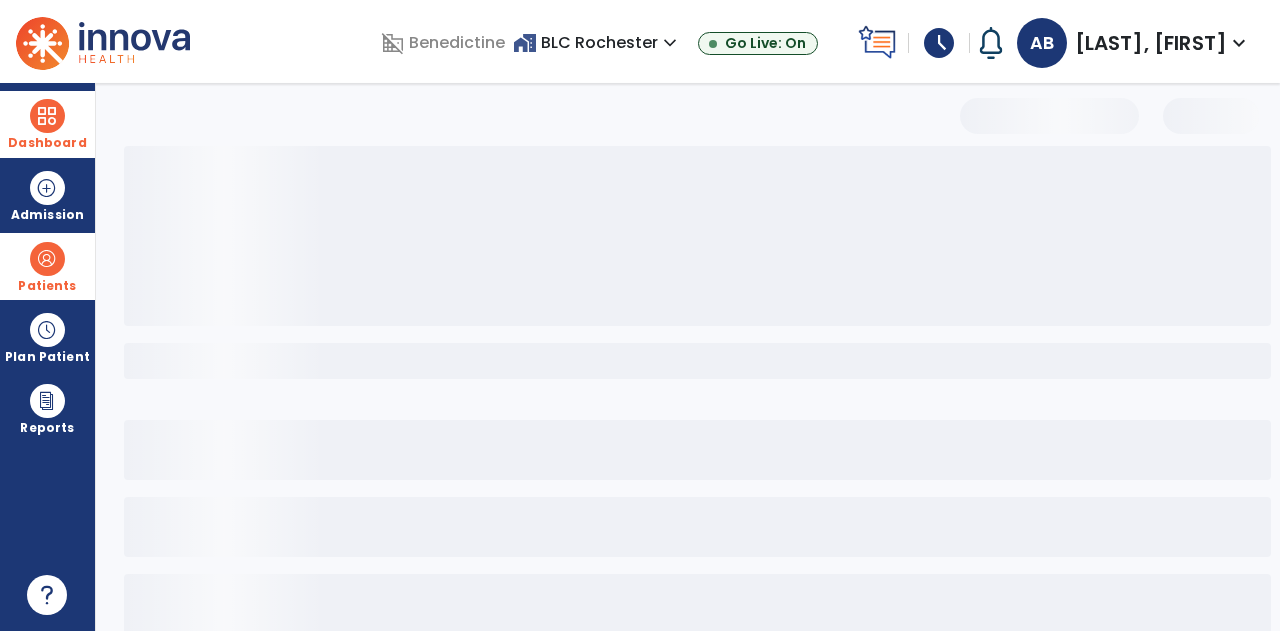 select on "***" 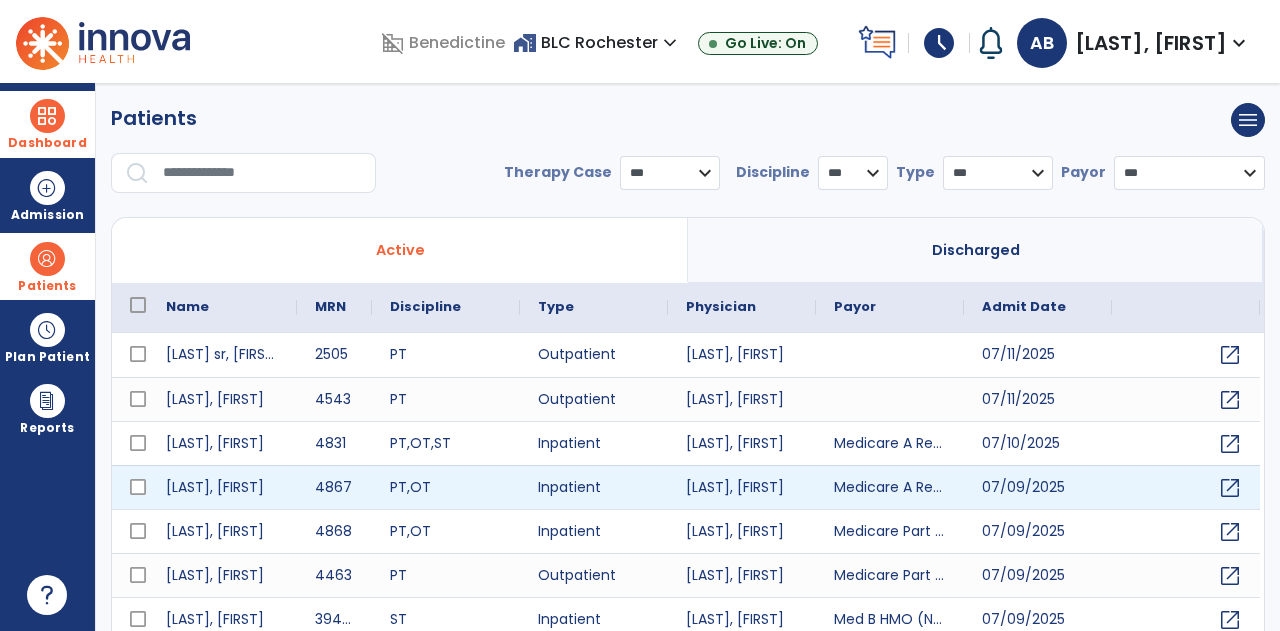 scroll, scrollTop: 110, scrollLeft: 0, axis: vertical 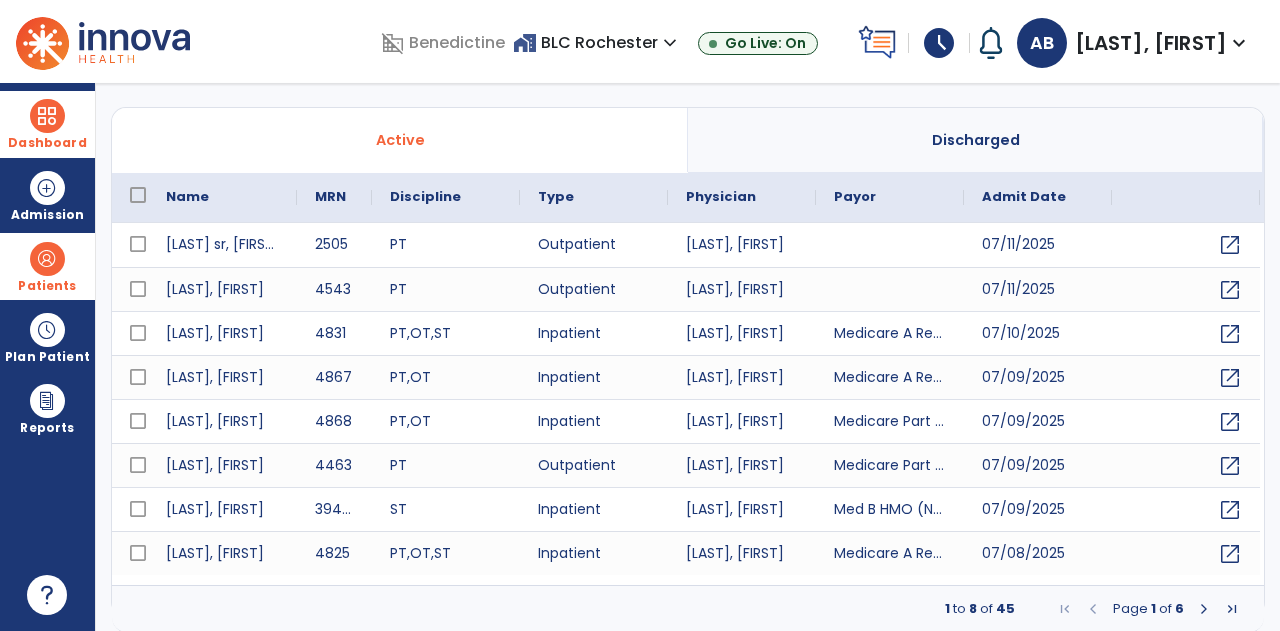 click at bounding box center (1204, 609) 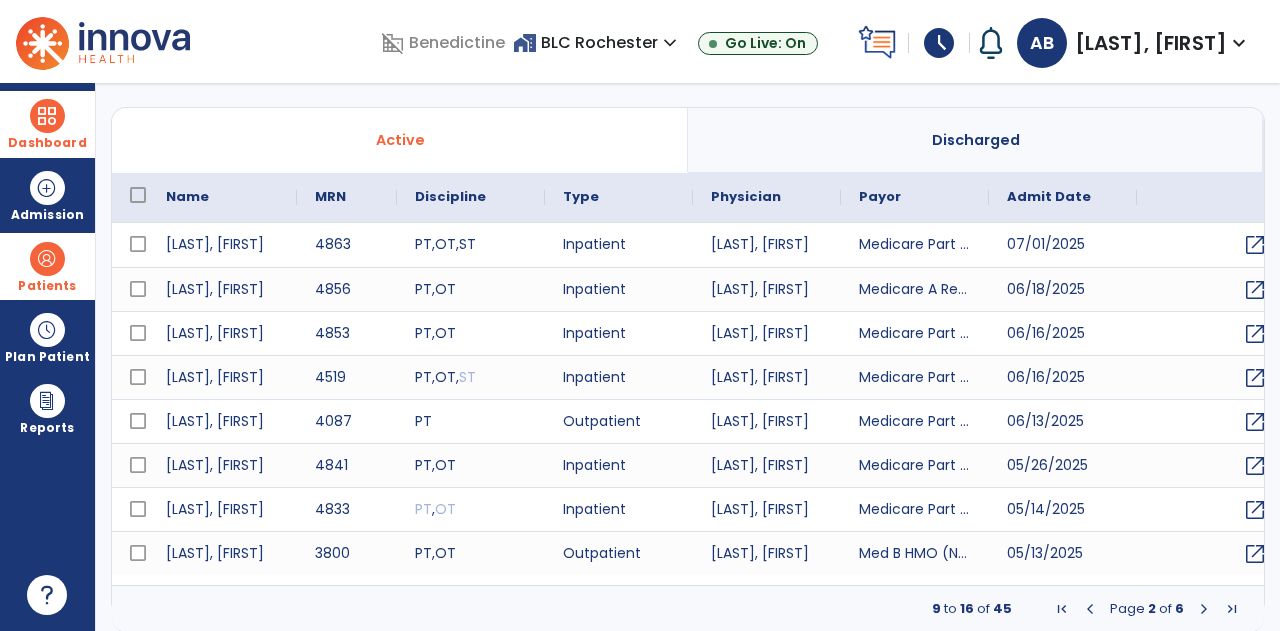 click on "Dashboard" at bounding box center [47, 124] 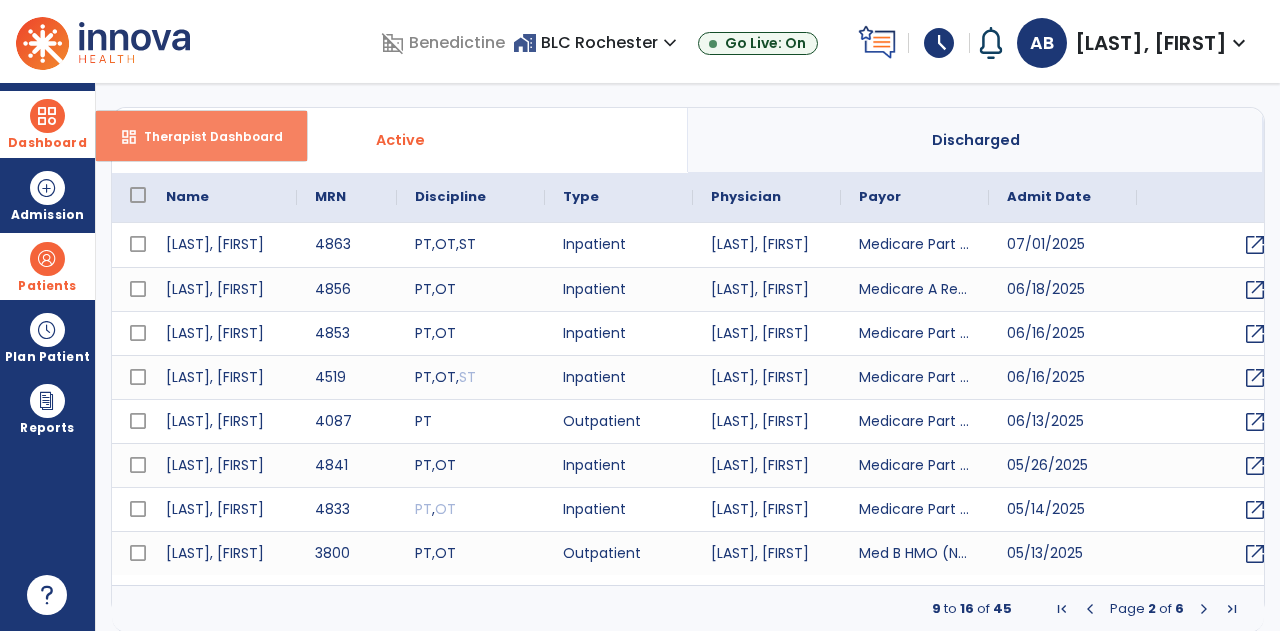 click on "dashboard  Therapist Dashboard" at bounding box center (201, 136) 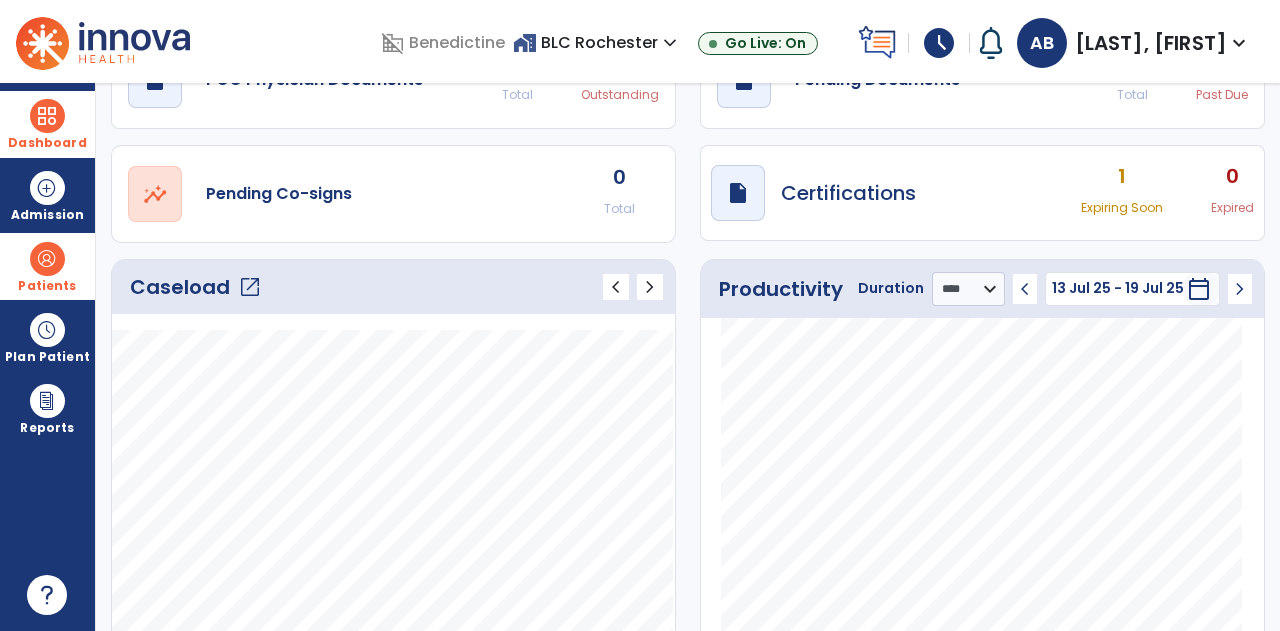 scroll, scrollTop: 0, scrollLeft: 0, axis: both 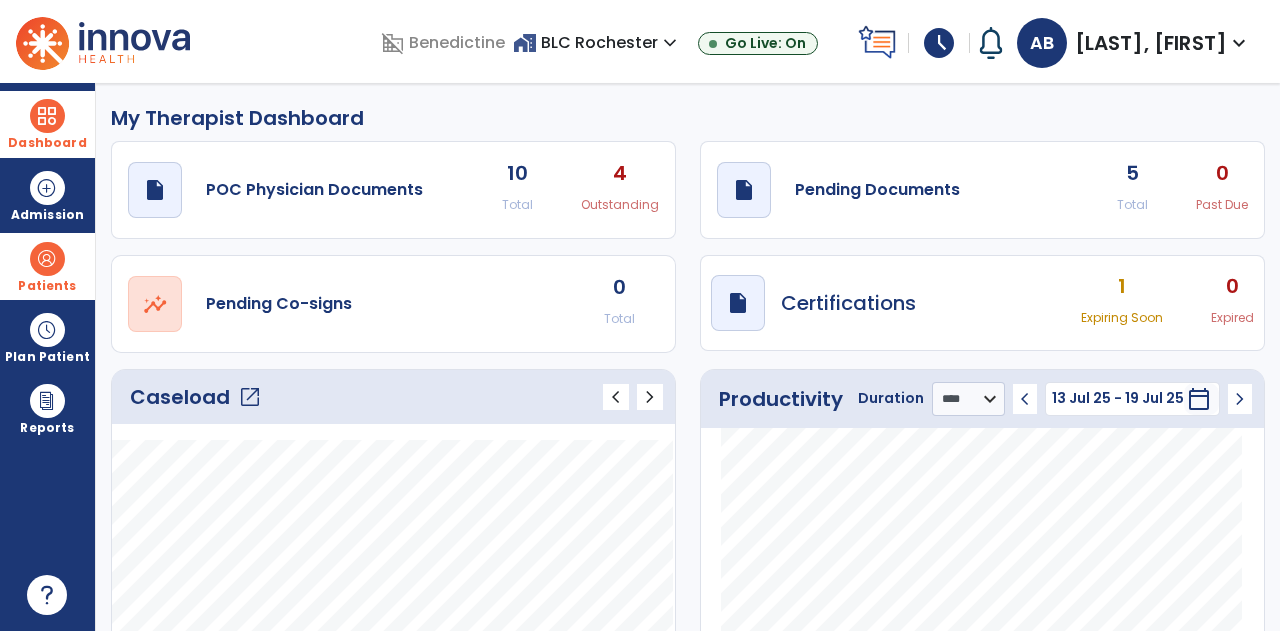 click on "schedule" at bounding box center (939, 43) 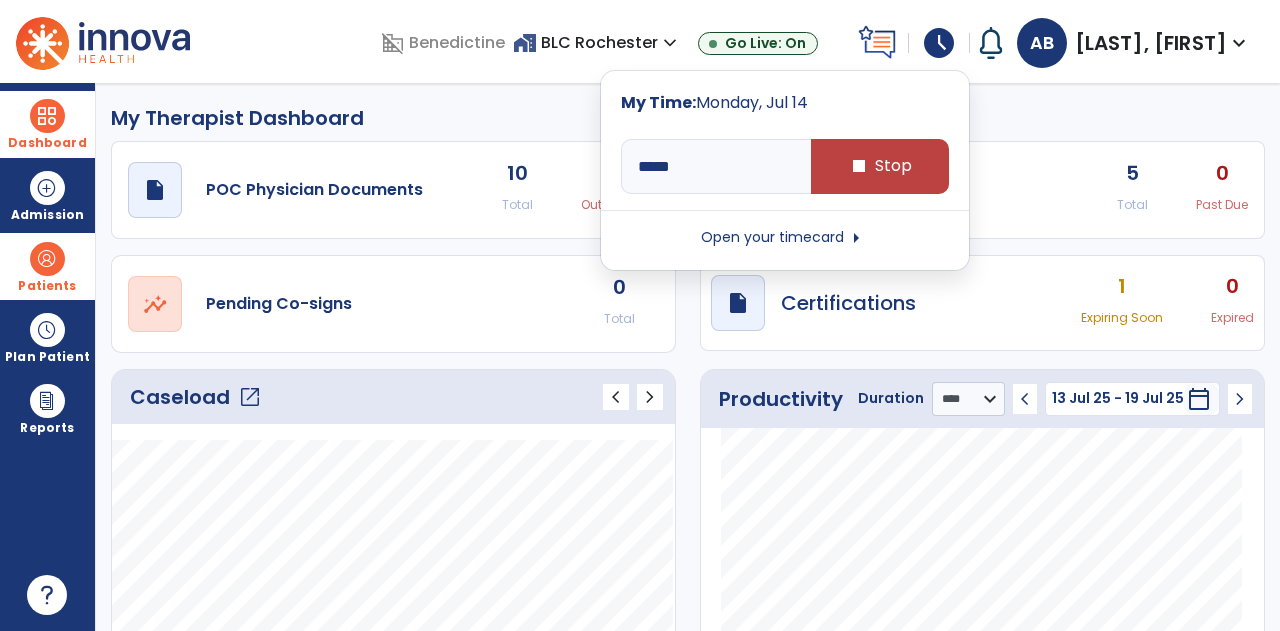 type on "*****" 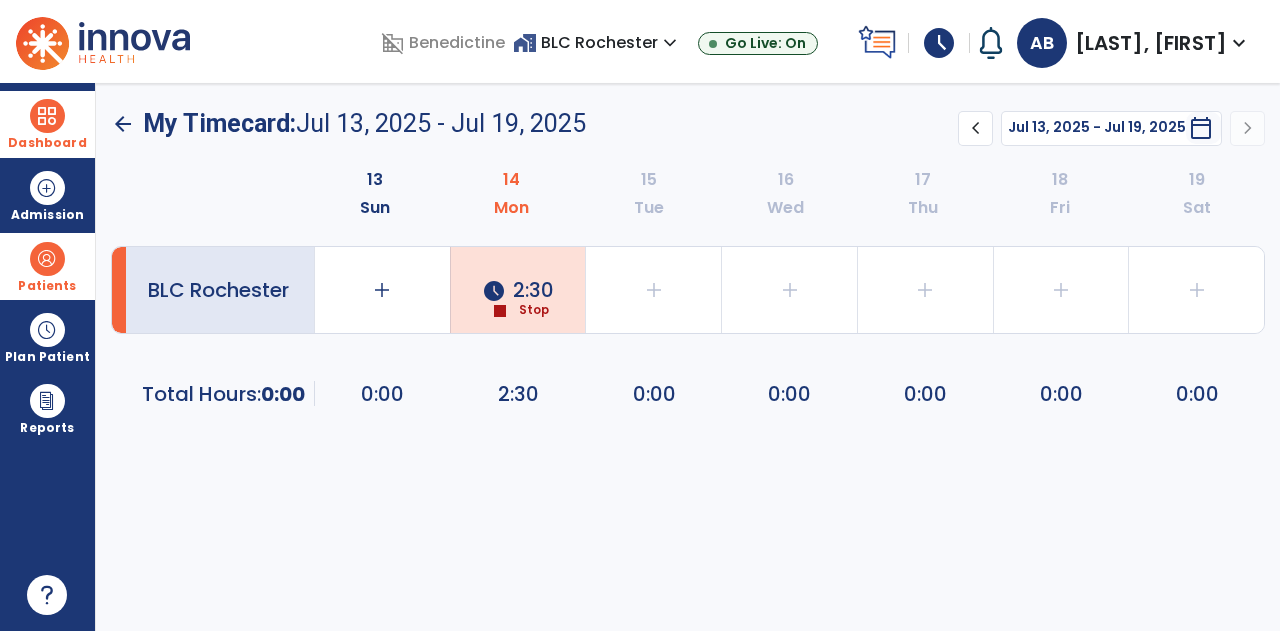 click on "chevron_left" 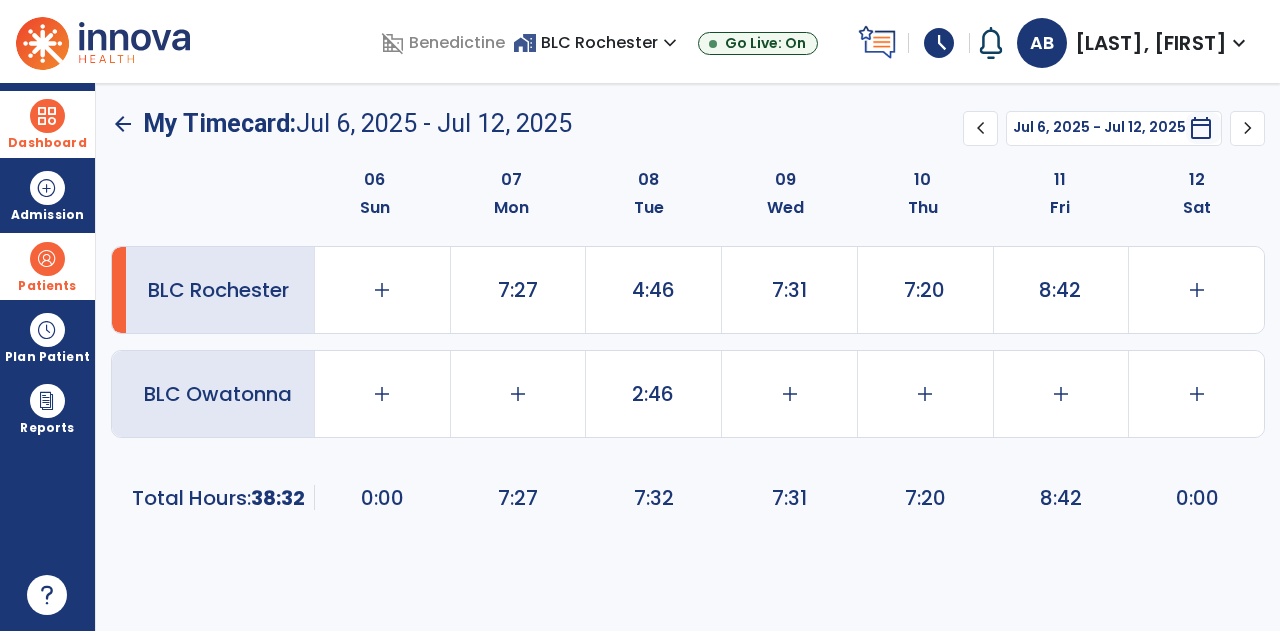 click on "chevron_right" 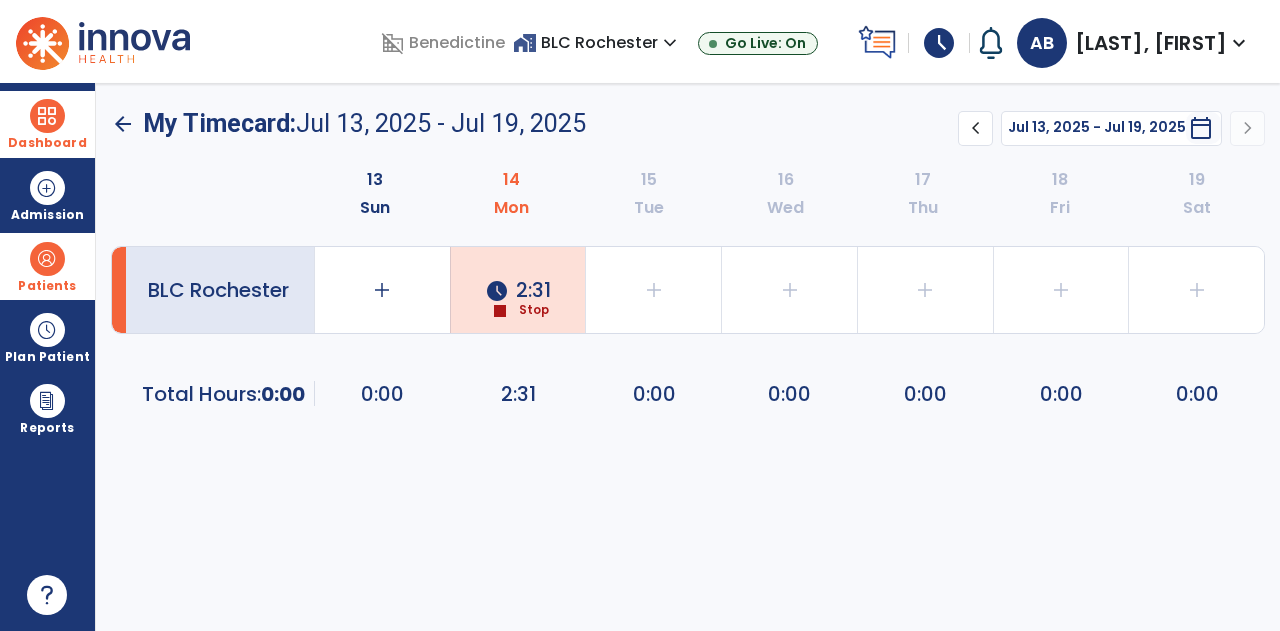 click on "Dashboard" at bounding box center [47, 143] 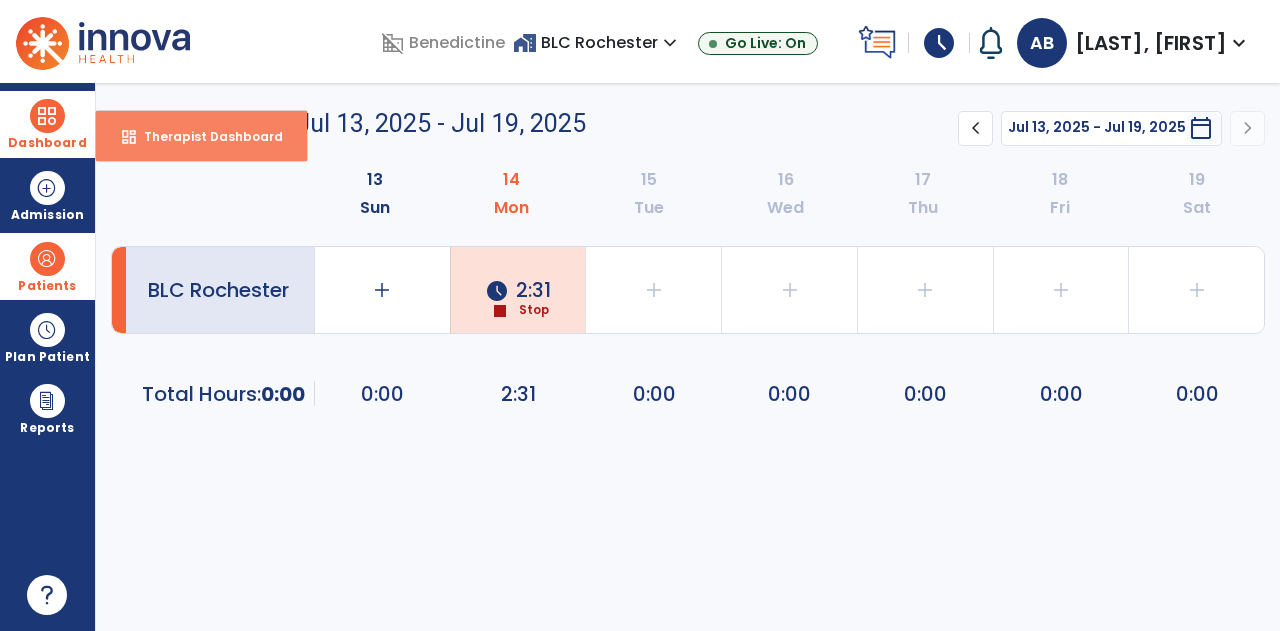 click on "dashboard  Therapist Dashboard" at bounding box center [201, 136] 